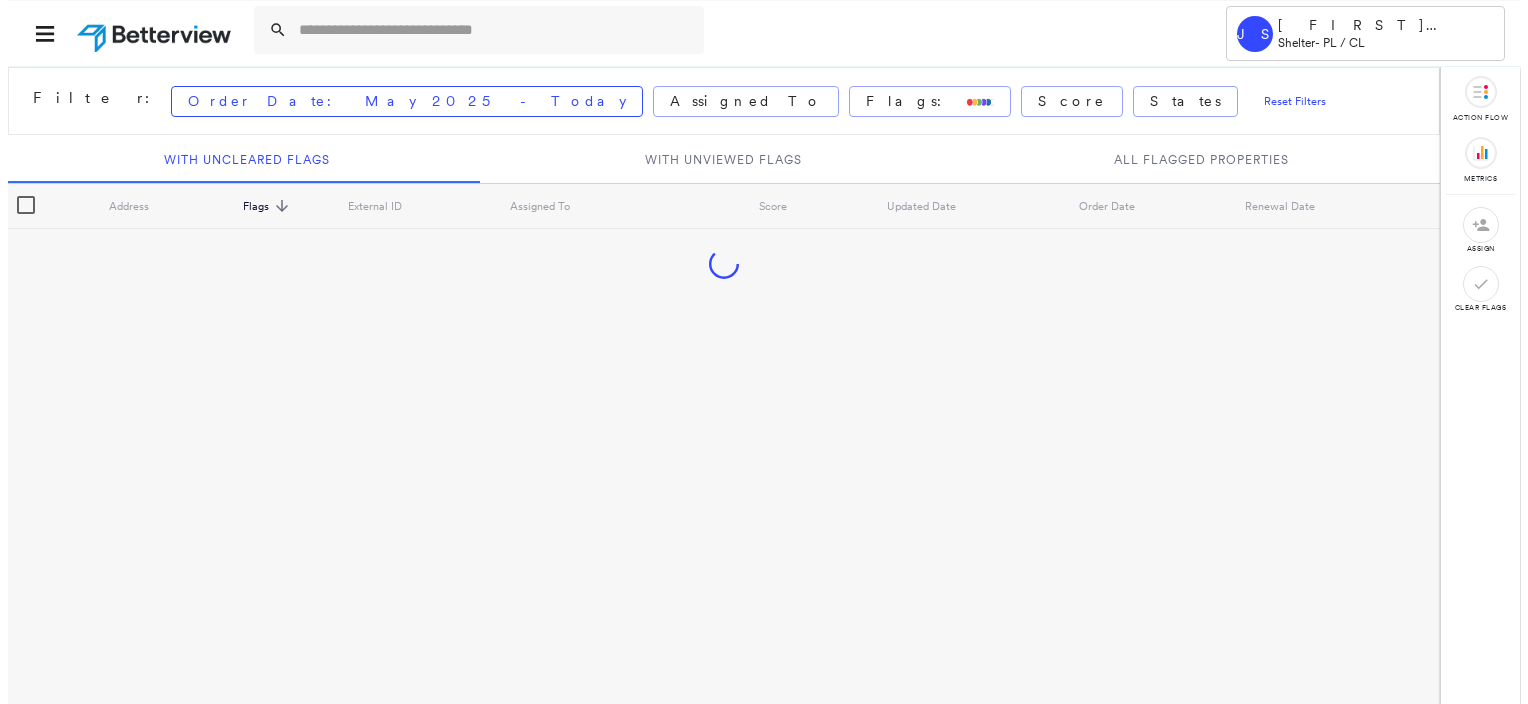 scroll, scrollTop: 0, scrollLeft: 0, axis: both 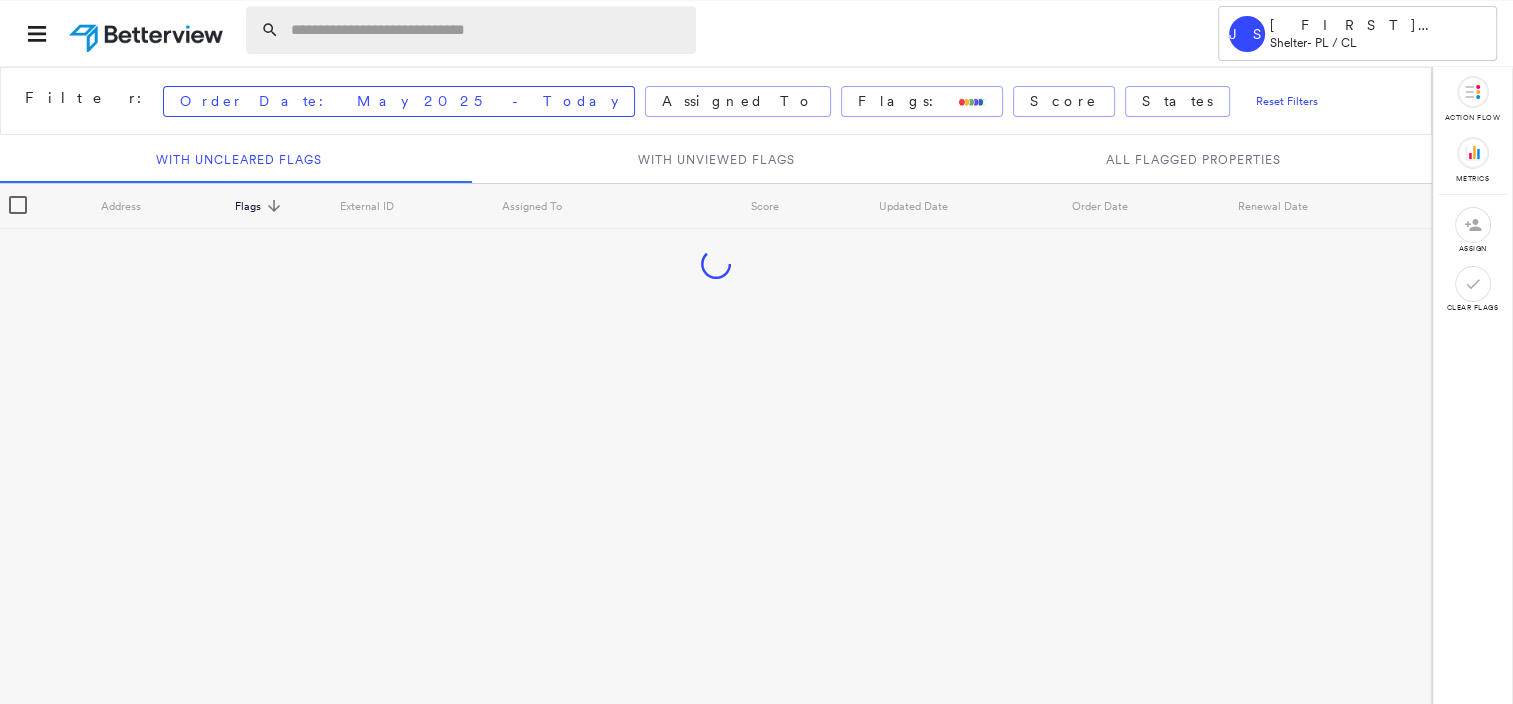 click at bounding box center [487, 30] 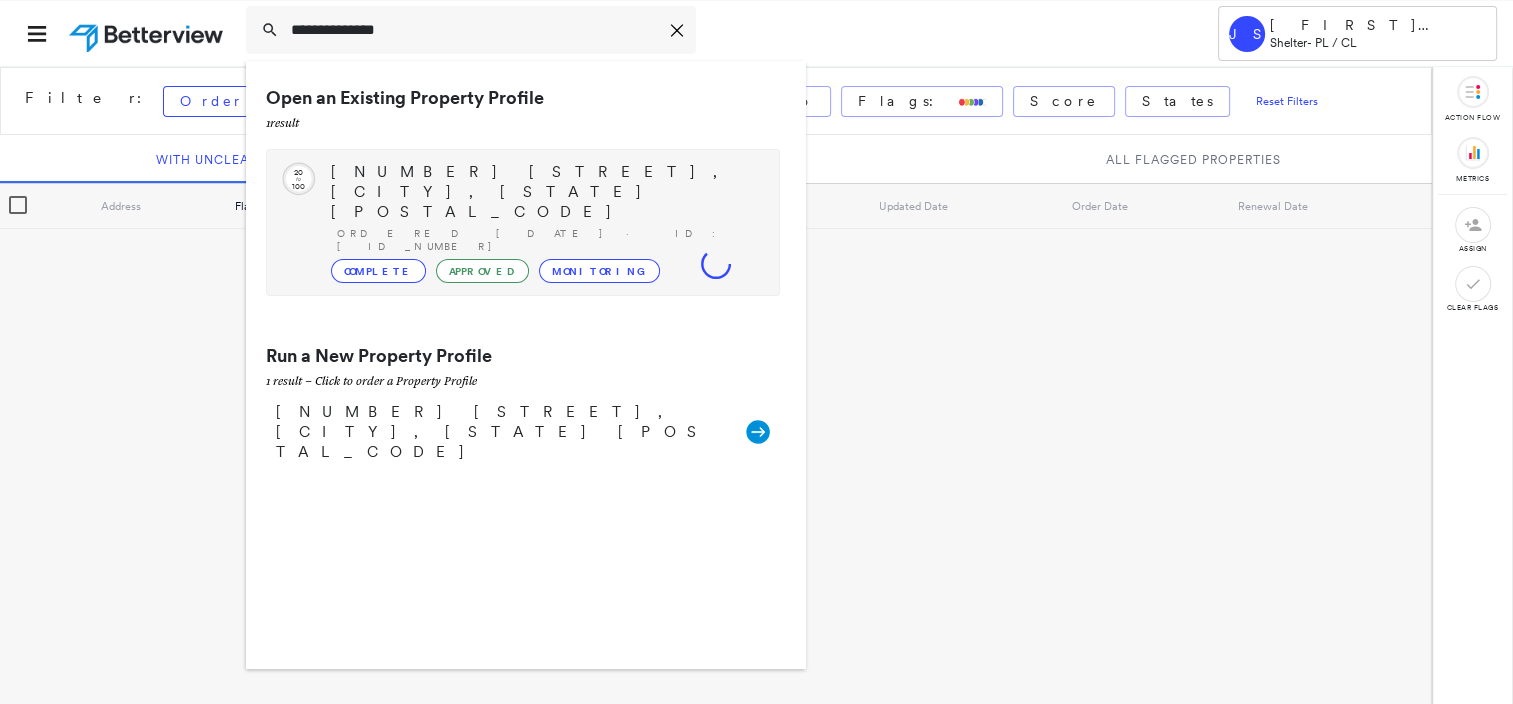 type on "**********" 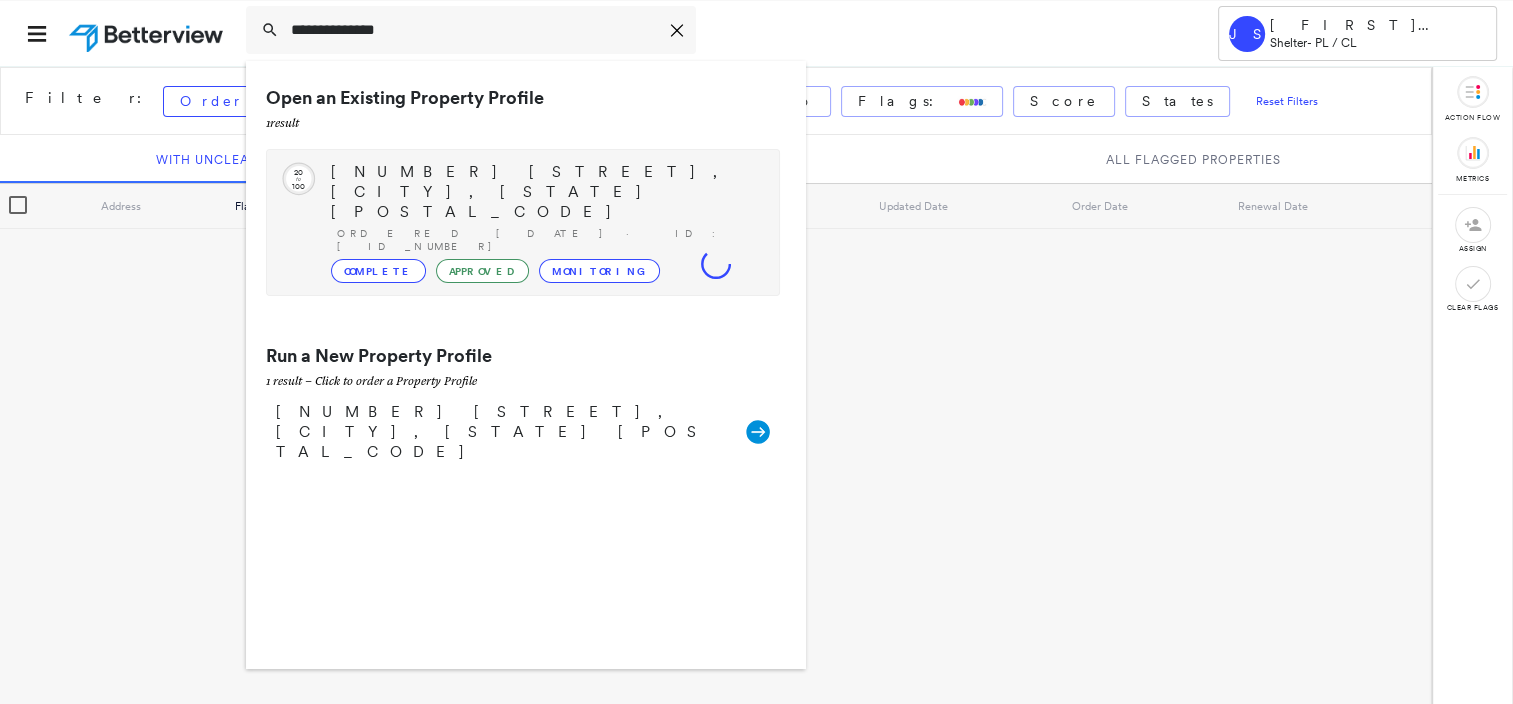 click on "[NUMBER] [STREET], [CITY], [STATE] [POSTAL_CODE]" at bounding box center [545, 192] 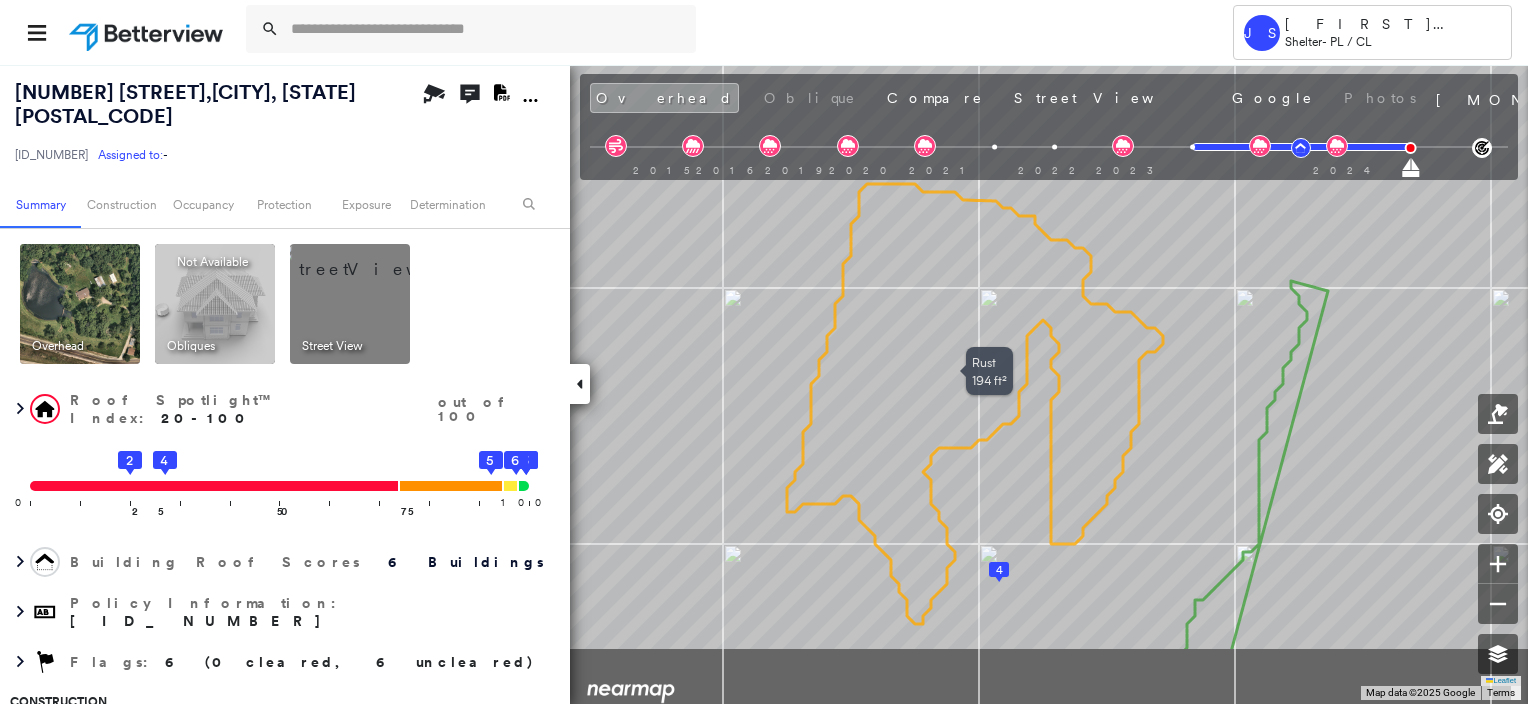 drag, startPoint x: 1044, startPoint y: 412, endPoint x: 1060, endPoint y: 279, distance: 133.95895 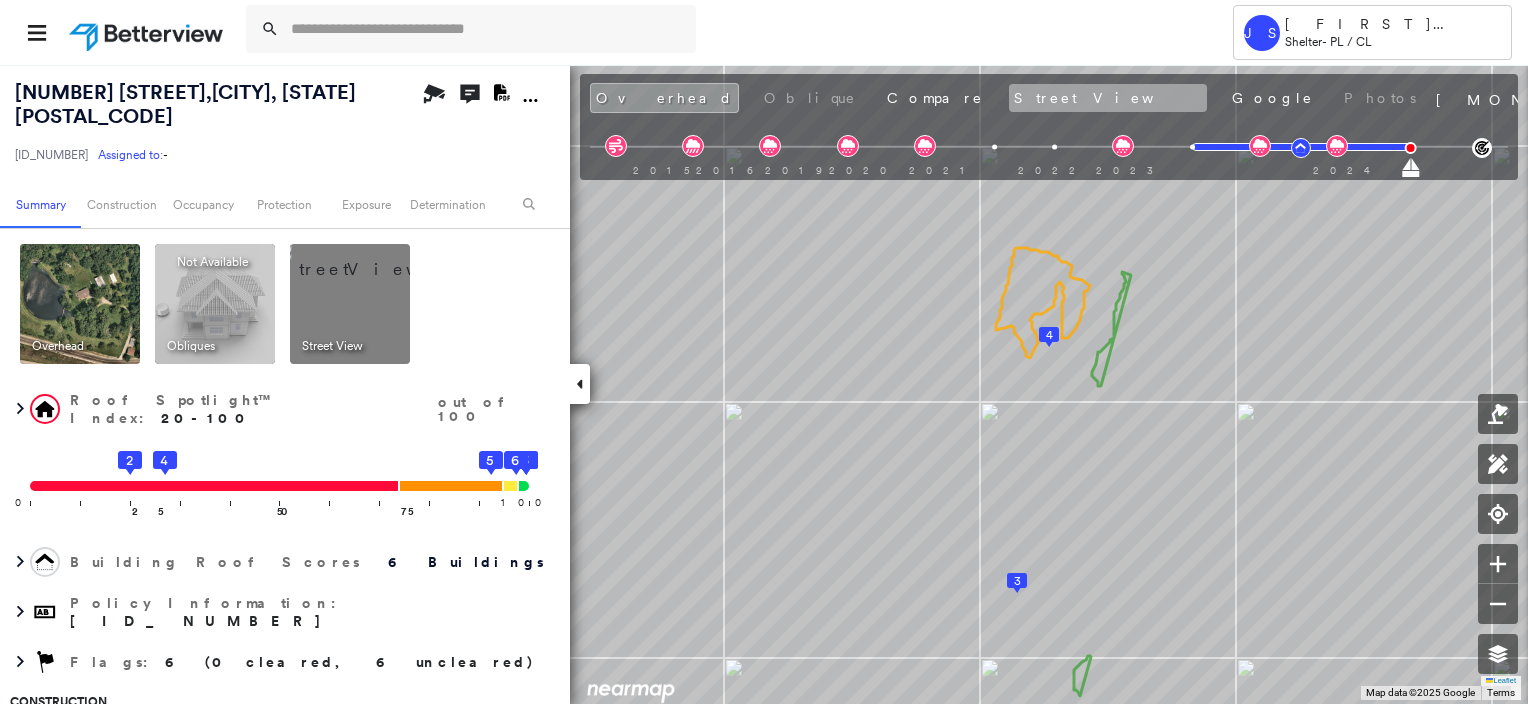 click on "Street View" at bounding box center [1108, 98] 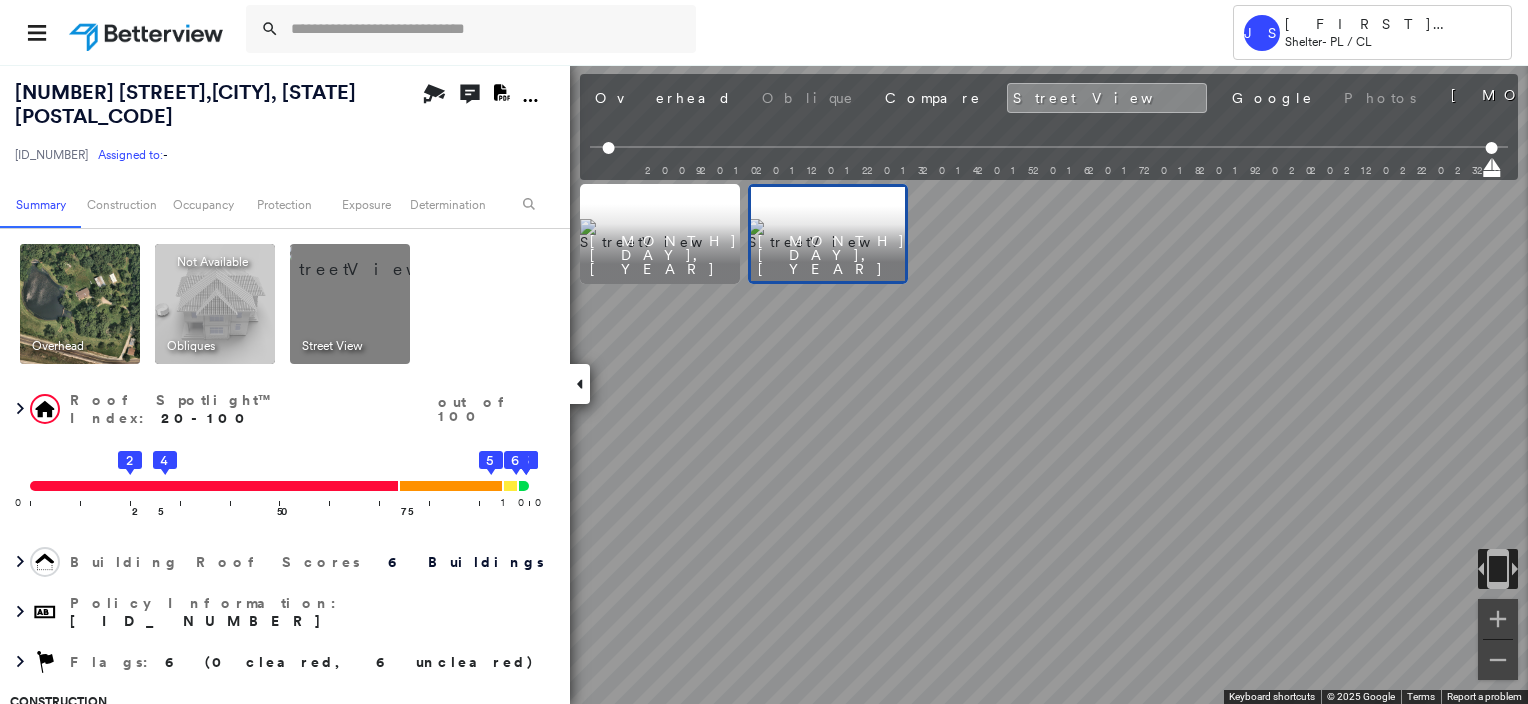 click at bounding box center [828, 234] 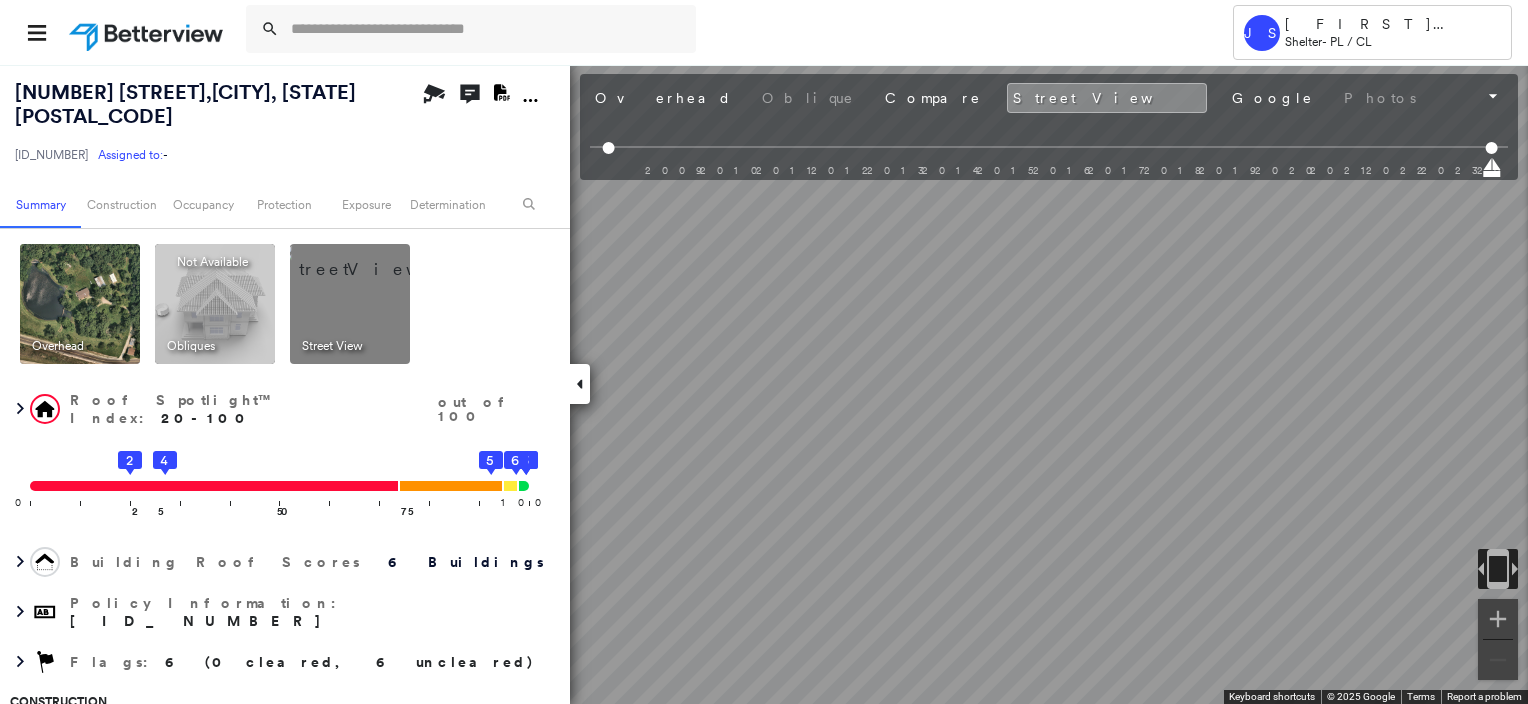 click on "Tower JS James Simpson Shelter  -   PL / CL 8804 LUXURY LN ,  CENTERTOWN, MO 65023 271240000172260002 Assigned to:  - Assigned to:  - 271240000172260002 Assigned to:  - Open Comments Download PDF Report Summary Construction Occupancy Protection Exposure Determination Overhead Obliques Not Available ; Street View Roof Spotlight™ Index :  20-100 out of 100 0 100 25 2 50 4 75 1 3 6 5 Building Roof Scores 6 Buildings Policy Information :  271240000172260002 Flags :  6 (0 cleared, 6 uncleared) Construction Roof Spotlights :  Patching, Rust, Overhang, Chimney Property Features :  Water Hazard, Shipping Container Roof Age :  Building 1 is 1 - 2 years old; others 3+ years old. 1 Building 1 :  1 - 2 years COMPARE Before :  Jul 6, 2023 2,282 ft² After :  Jul 15, 2024 2,282 ft² Circled Text Icon 100 2 Building 2 :  3+ years 3 Building 3 :  3+ years 4 Building 4 :  3+ years 5 Building 5 :  3+ years 6 Building 6 :  3+ years Roof Size & Shape :  6 buildings  BuildZoom - Building Permit Data and Analysis Occupancy Hail" at bounding box center [764, 352] 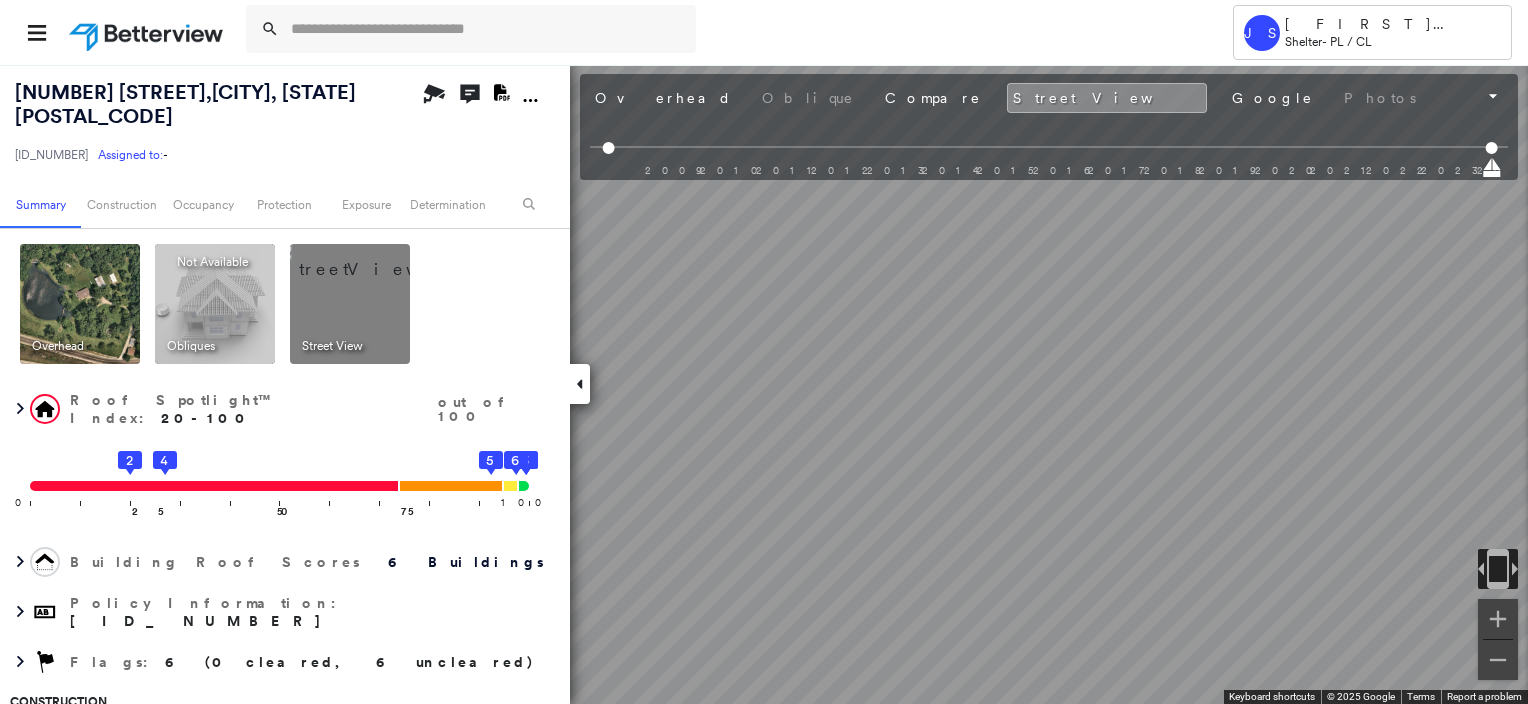 click on "Tower JS James Simpson Shelter  -   PL / CL 8804 LUXURY LN ,  CENTERTOWN, MO 65023 271240000172260002 Assigned to:  - Assigned to:  - 271240000172260002 Assigned to:  - Open Comments Download PDF Report Summary Construction Occupancy Protection Exposure Determination Overhead Obliques Not Available ; Street View Roof Spotlight™ Index :  20-100 out of 100 0 100 25 2 50 4 75 1 3 6 5 Building Roof Scores 6 Buildings Policy Information :  271240000172260002 Flags :  6 (0 cleared, 6 uncleared) Construction Roof Spotlights :  Patching, Rust, Overhang, Chimney Property Features :  Water Hazard, Shipping Container Roof Age :  Building 1 is 1 - 2 years old; others 3+ years old. 1 Building 1 :  1 - 2 years COMPARE Before :  Jul 6, 2023 2,282 ft² After :  Jul 15, 2024 2,282 ft² Circled Text Icon 100 2 Building 2 :  3+ years 3 Building 3 :  3+ years 4 Building 4 :  3+ years 5 Building 5 :  3+ years 6 Building 6 :  3+ years Roof Size & Shape :  6 buildings  BuildZoom - Building Permit Data and Analysis Occupancy Hail" at bounding box center [764, 352] 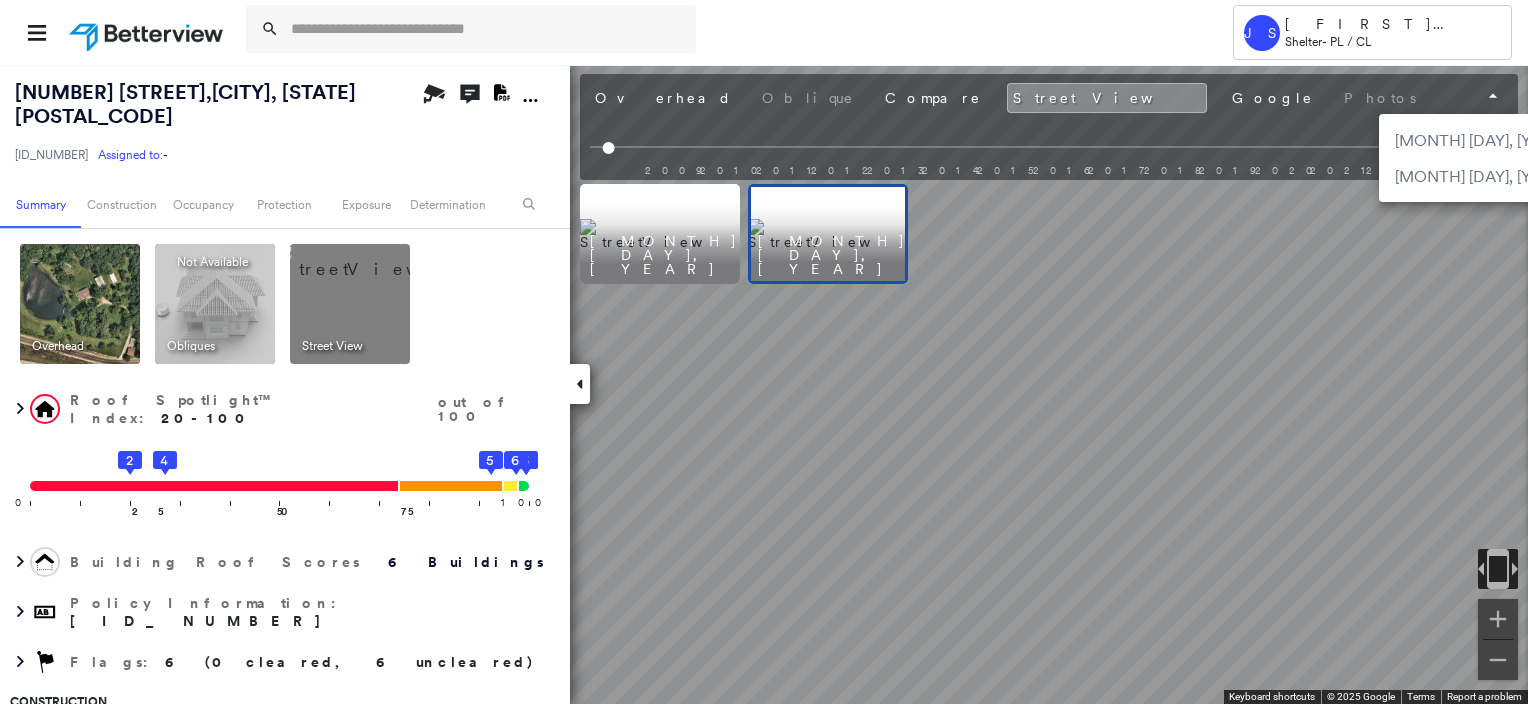 click on "Tower JS James Simpson Shelter  -   PL / CL 8804 LUXURY LN ,  CENTERTOWN, MO 65023 271240000172260002 Assigned to:  - Assigned to:  - 271240000172260002 Assigned to:  - Open Comments Download PDF Report Summary Construction Occupancy Protection Exposure Determination Overhead Obliques Not Available ; Street View Roof Spotlight™ Index :  20-100 out of 100 0 100 25 2 50 4 75 1 3 6 5 Building Roof Scores 6 Buildings Policy Information :  271240000172260002 Flags :  6 (0 cleared, 6 uncleared) Construction Roof Spotlights :  Patching, Rust, Overhang, Chimney Property Features :  Water Hazard, Shipping Container Roof Age :  Building 1 is 1 - 2 years old; others 3+ years old. 1 Building 1 :  1 - 2 years COMPARE Before :  Jul 6, 2023 2,282 ft² After :  Jul 15, 2024 2,282 ft² Circled Text Icon 100 2 Building 2 :  3+ years 3 Building 3 :  3+ years 4 Building 4 :  3+ years 5 Building 5 :  3+ years 6 Building 6 :  3+ years Roof Size & Shape :  6 buildings  BuildZoom - Building Permit Data and Analysis Occupancy Hail" at bounding box center [764, 352] 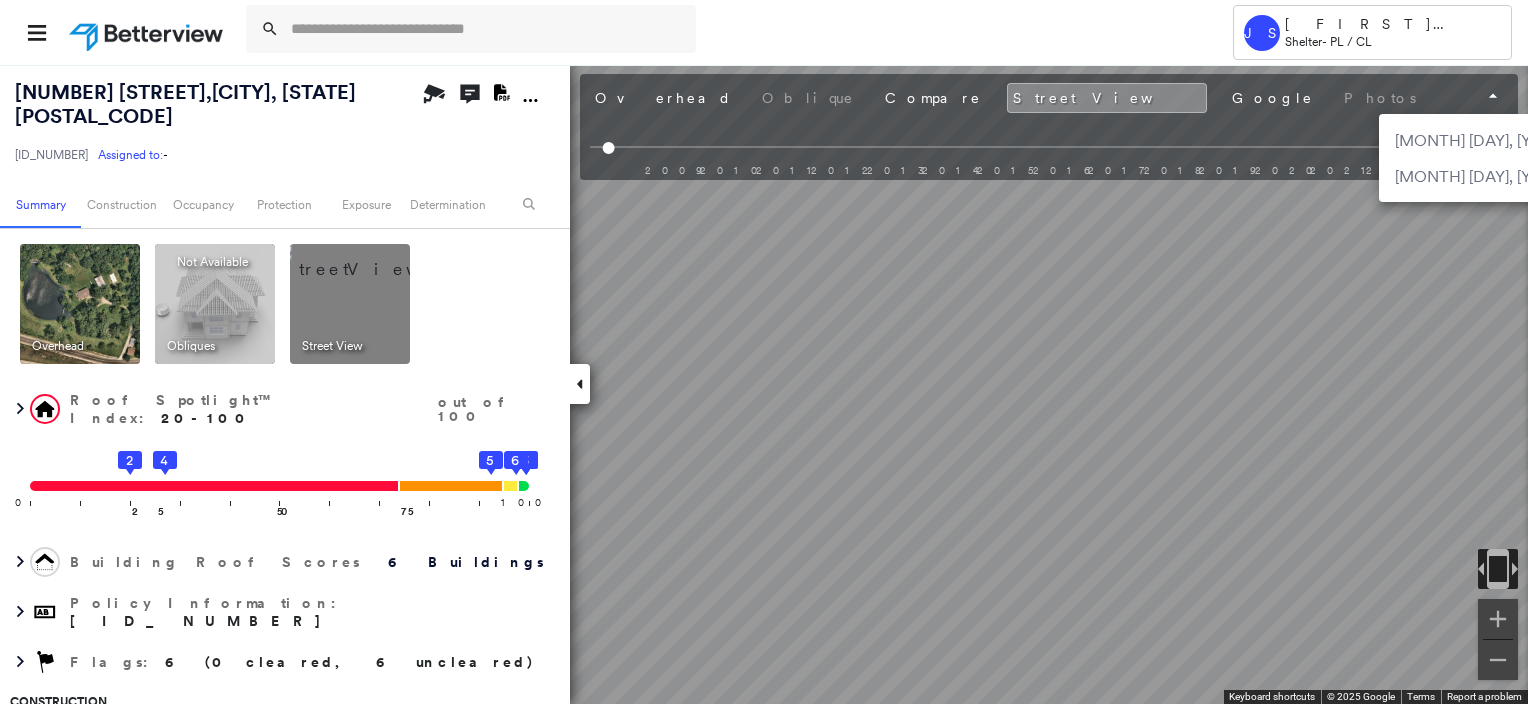 click at bounding box center [764, 352] 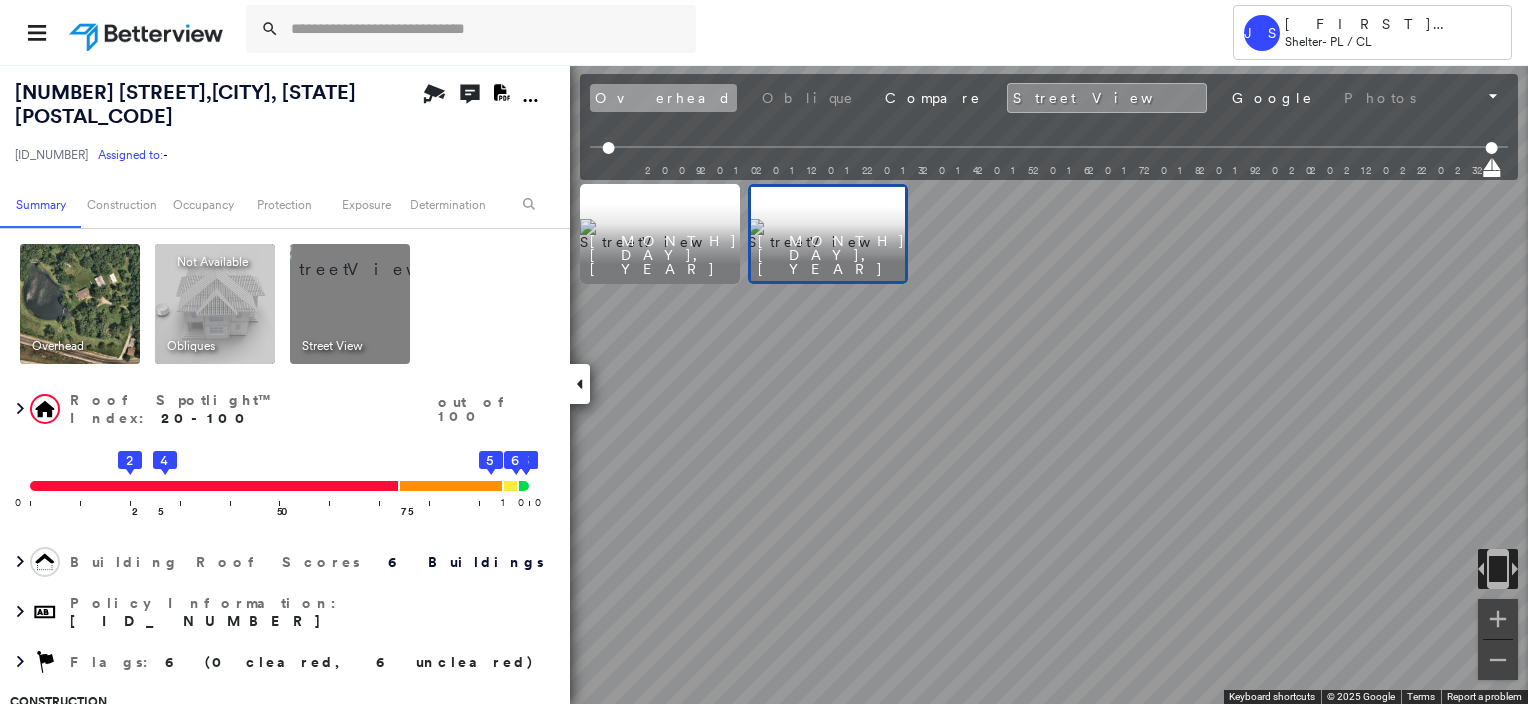 click on "Overhead" at bounding box center (663, 98) 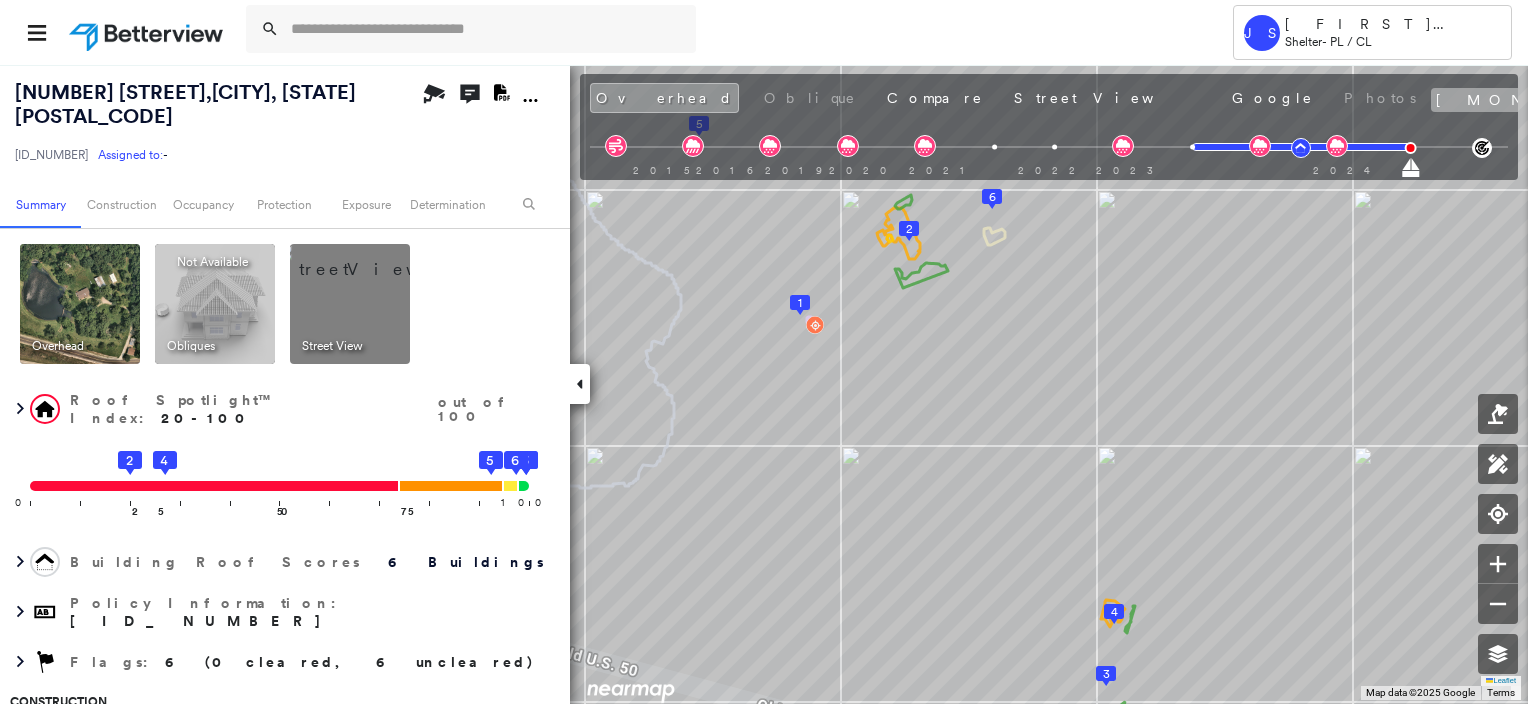 click 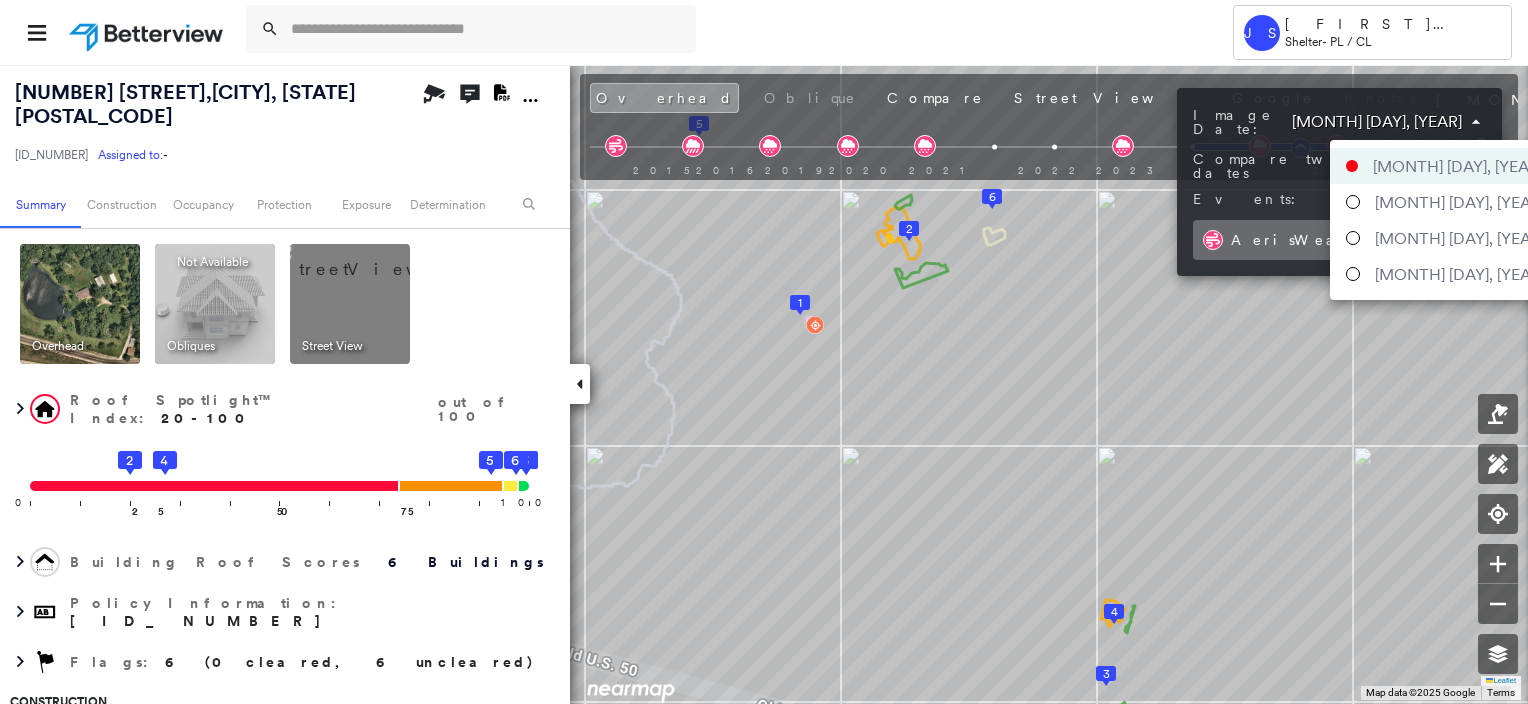 click on "Tower JS James Simpson Shelter  -   PL / CL 8804 LUXURY LN ,  CENTERTOWN, MO 65023 271240000172260002 Assigned to:  - Assigned to:  - 271240000172260002 Assigned to:  - Open Comments Download PDF Report Summary Construction Occupancy Protection Exposure Determination Overhead Obliques Not Available ; Street View Roof Spotlight™ Index :  20-100 out of 100 0 100 25 2 50 4 75 1 3 6 5 Building Roof Scores 6 Buildings Policy Information :  271240000172260002 Flags :  6 (0 cleared, 6 uncleared) Construction Roof Spotlights :  Patching, Rust, Overhang, Chimney Property Features :  Water Hazard, Shipping Container Roof Age :  Building 1 is 1 - 2 years old; others 3+ years old. 1 Building 1 :  1 - 2 years COMPARE Before :  Jul 6, 2023 2,282 ft² After :  Jul 15, 2024 2,282 ft² Circled Text Icon 100 2 Building 2 :  3+ years 3 Building 3 :  3+ years 4 Building 4 :  3+ years 5 Building 5 :  3+ years 6 Building 6 :  3+ years Roof Size & Shape :  6 buildings  BuildZoom - Building Permit Data and Analysis Occupancy Hail" at bounding box center [764, 352] 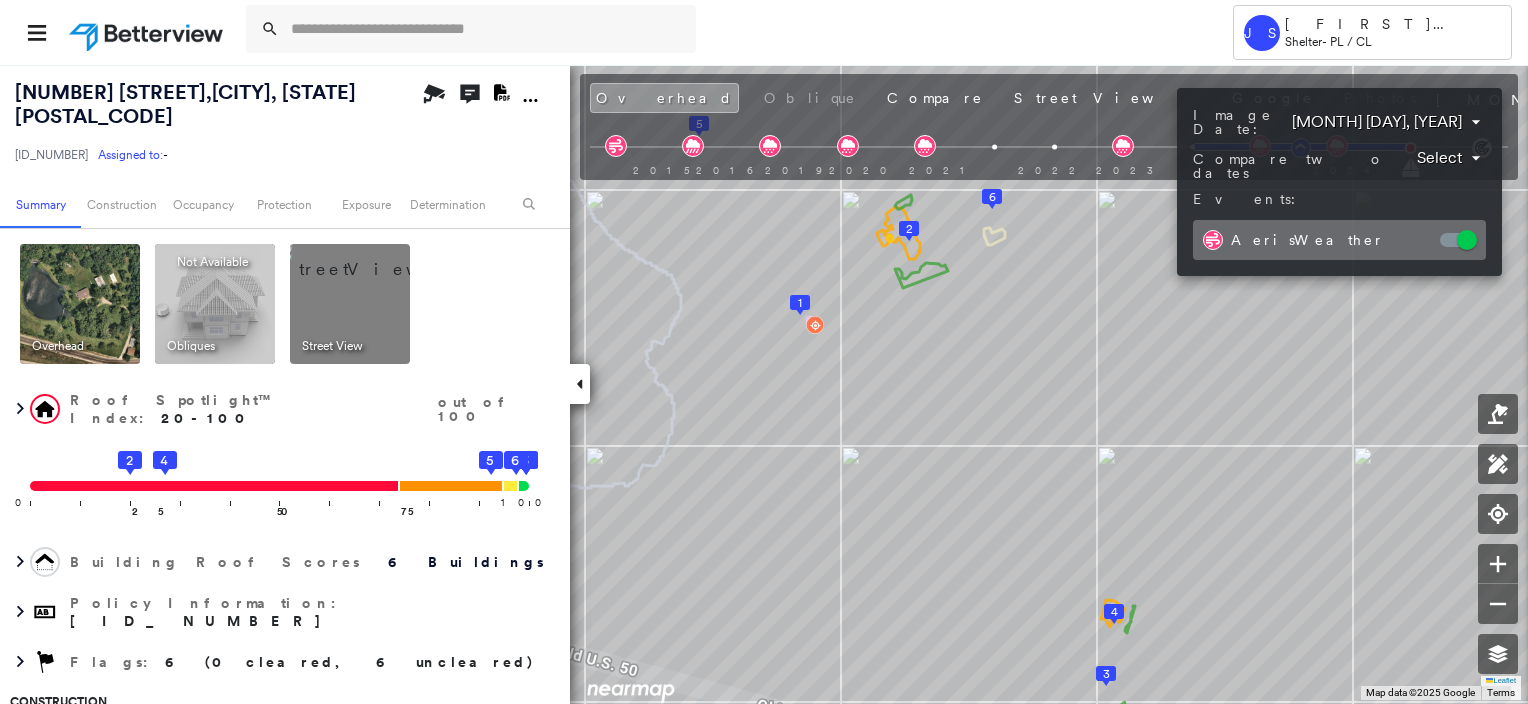 click on "Compare two dates Select" at bounding box center (1339, 166) 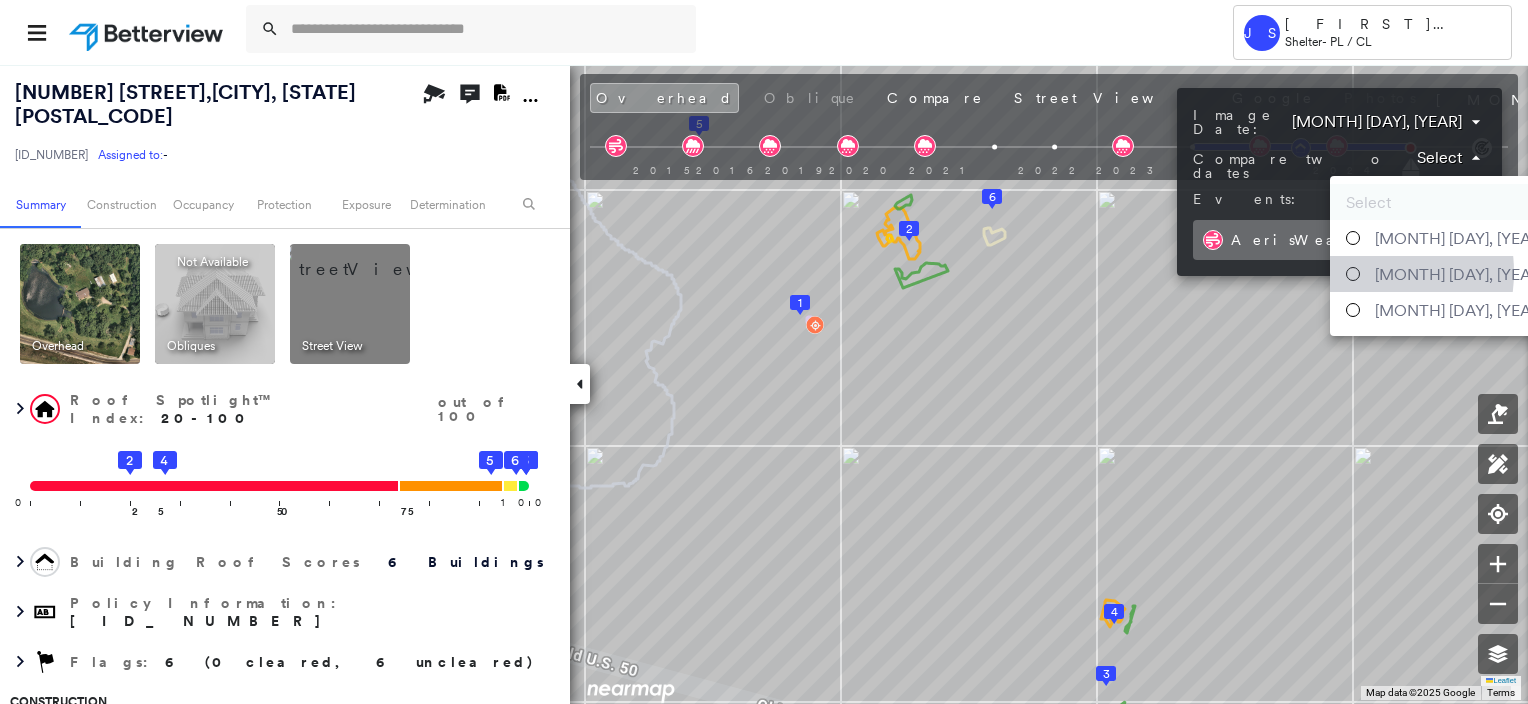 click at bounding box center (1353, 274) 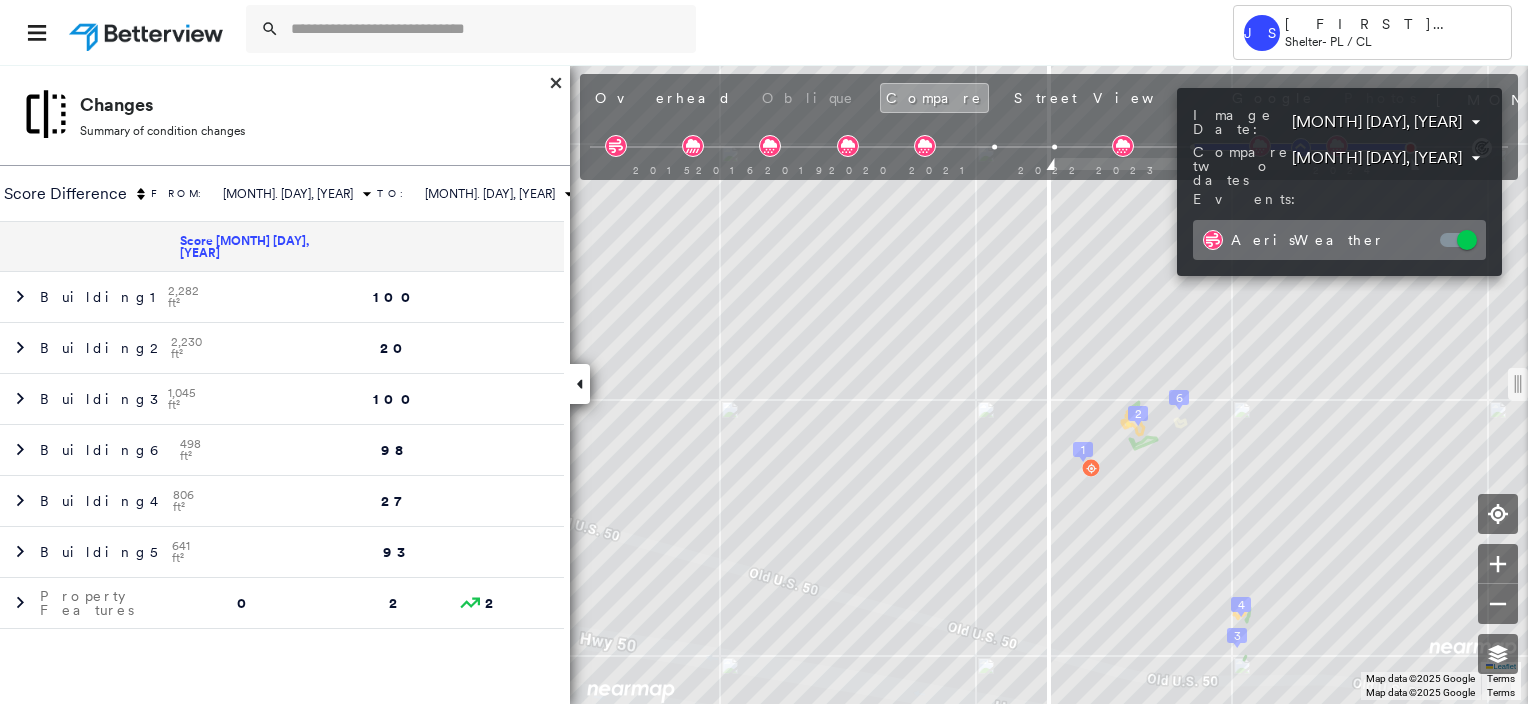 click at bounding box center [764, 352] 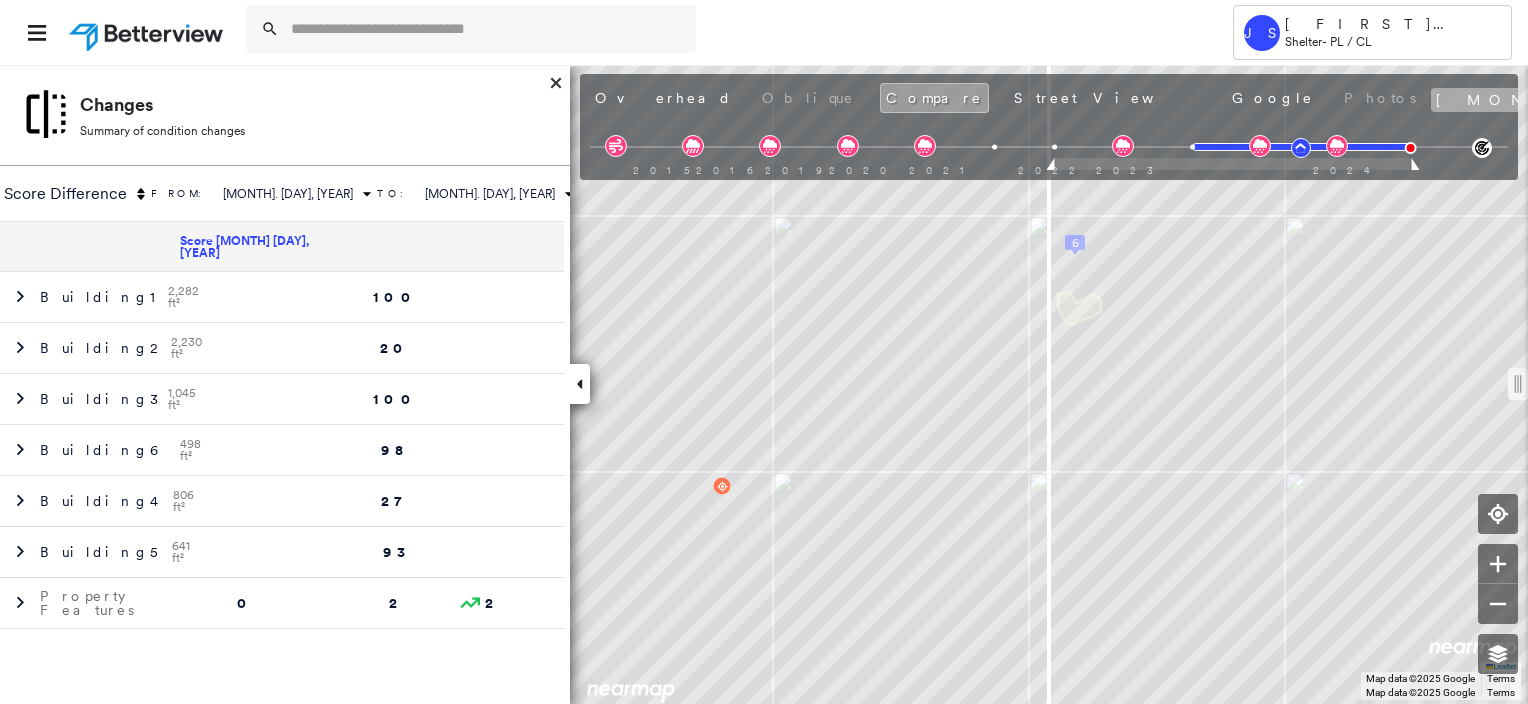 click 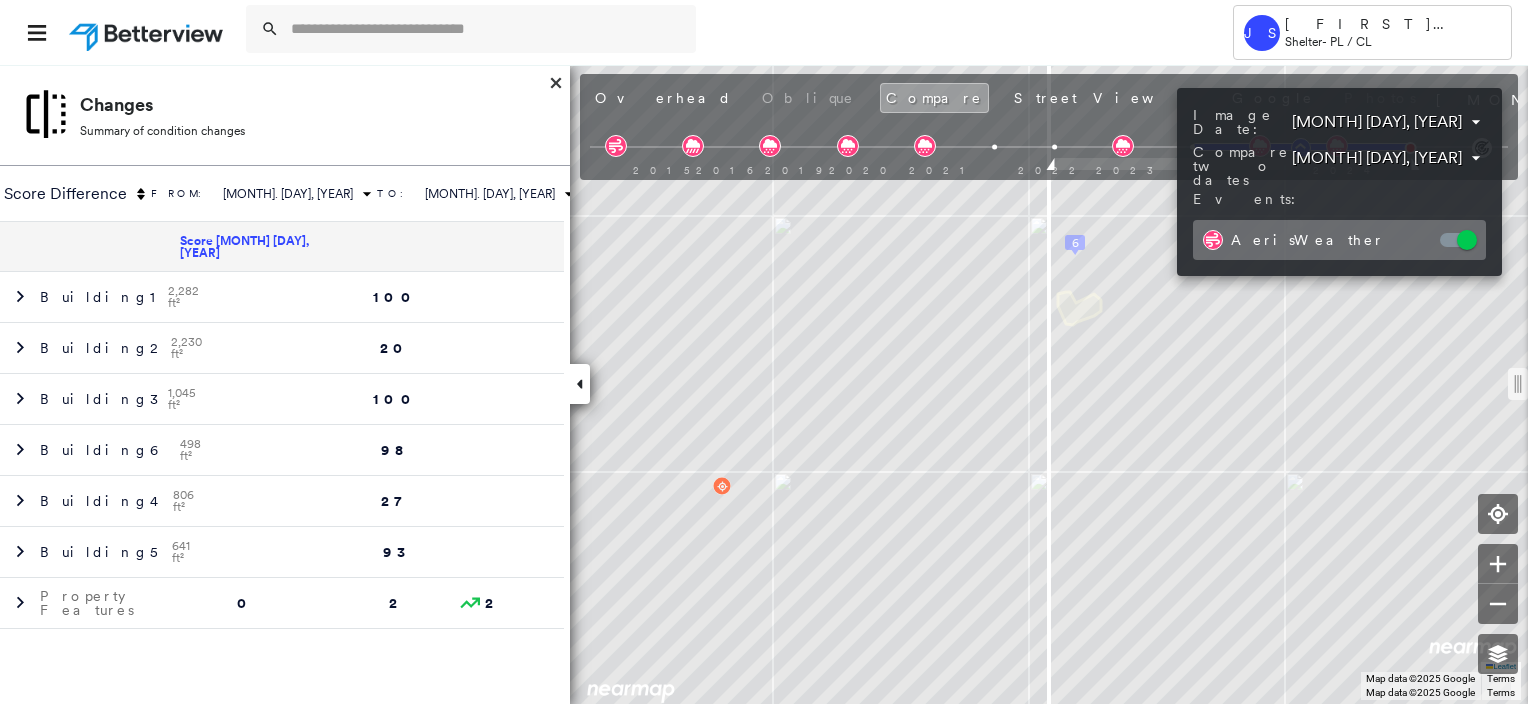 drag, startPoint x: 1048, startPoint y: 388, endPoint x: 945, endPoint y: 387, distance: 103.00485 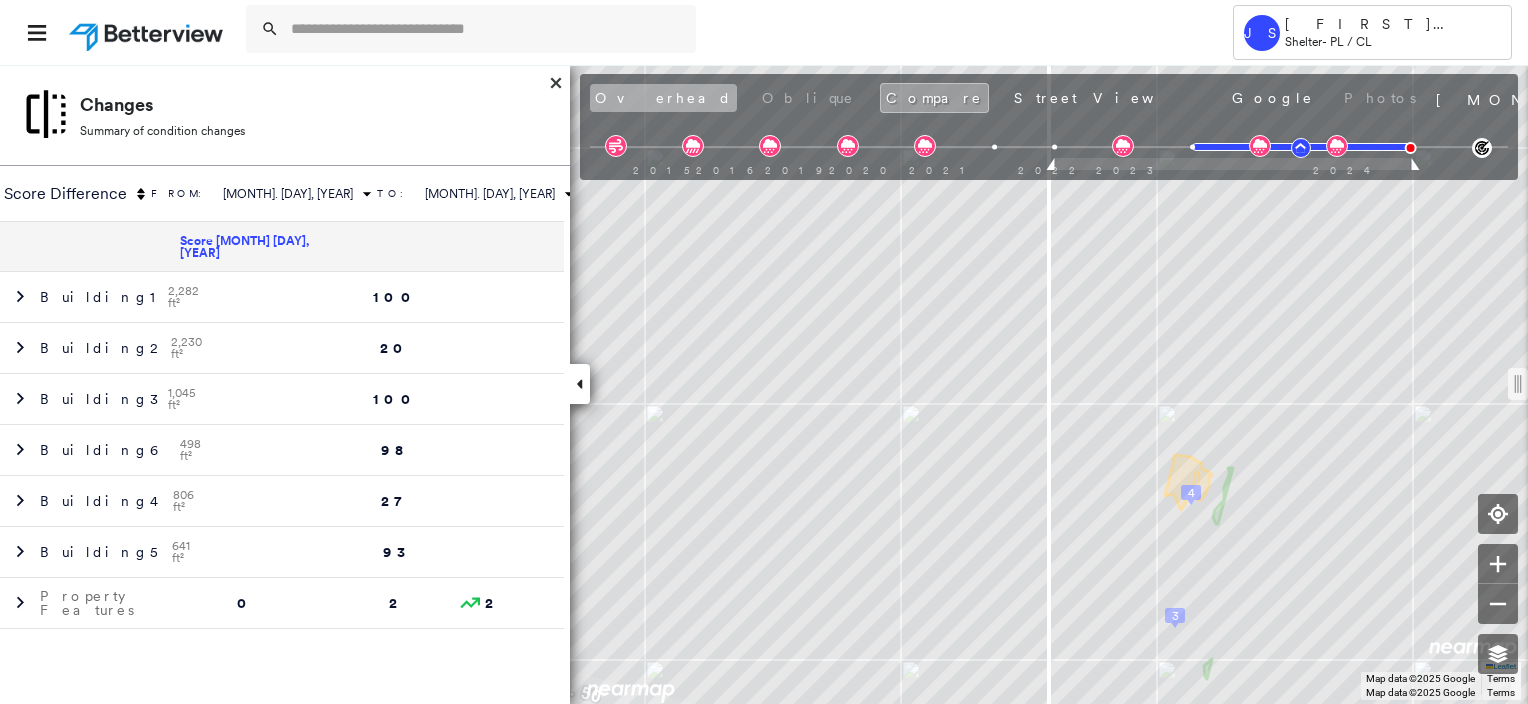 drag, startPoint x: 626, startPoint y: 103, endPoint x: 636, endPoint y: 104, distance: 10.049875 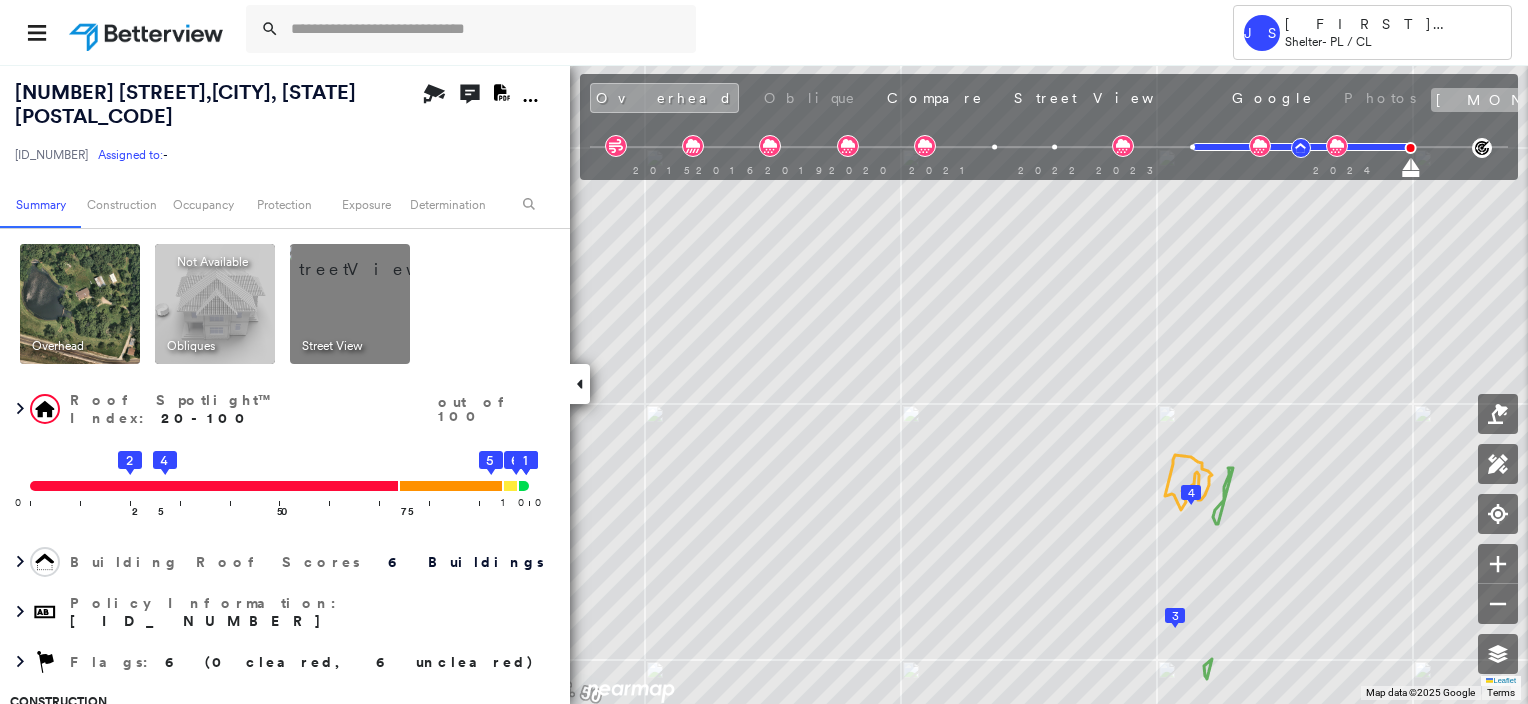 click on "[MONTH] [DAY], [YEAR]" at bounding box center (1652, 100) 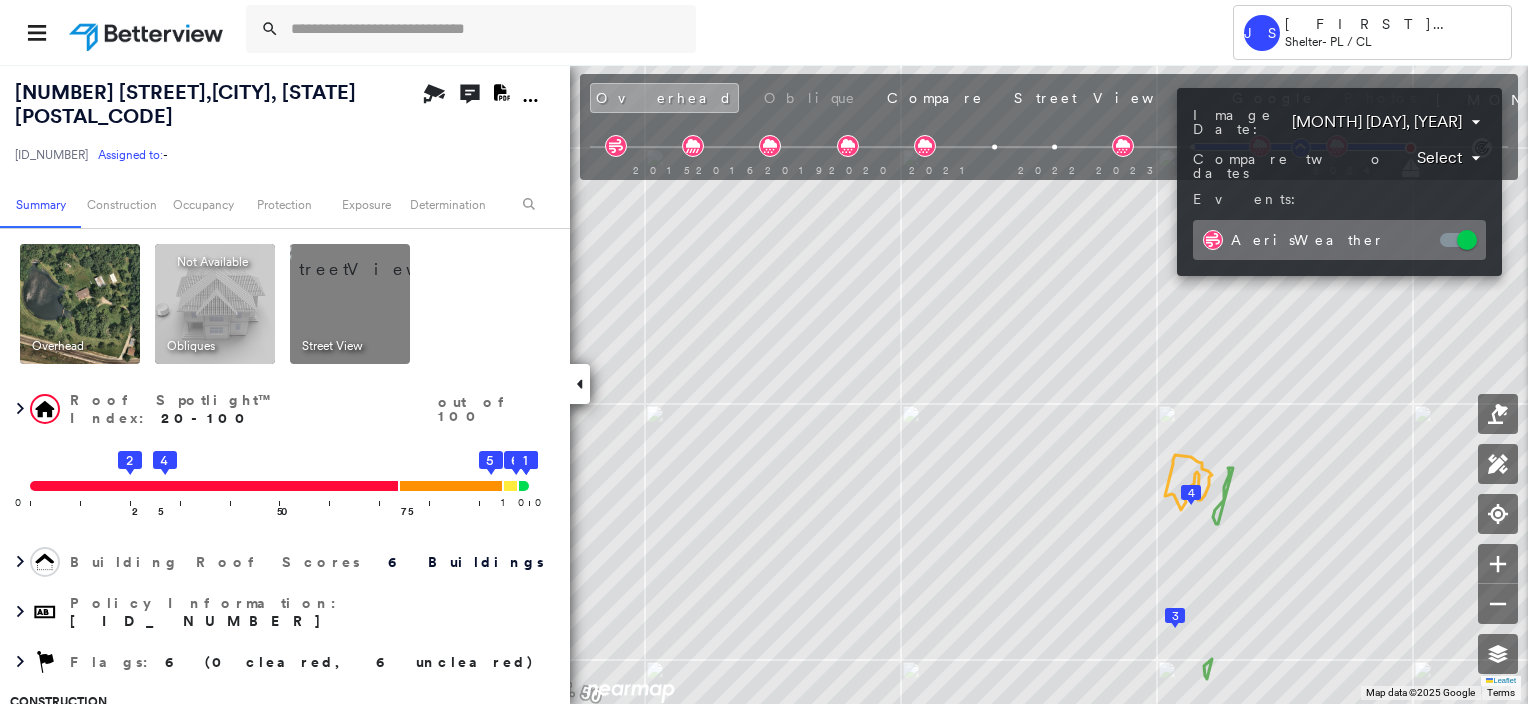 click on "Tower JS James Simpson Shelter  -   PL / CL 8804 LUXURY LN ,  CENTERTOWN, MO 65023 271240000172260002 Assigned to:  - Assigned to:  - 271240000172260002 Assigned to:  - Open Comments Download PDF Report Summary Construction Occupancy Protection Exposure Determination Overhead Obliques Not Available ; Street View Roof Spotlight™ Index :  20-100 out of 100 0 100 25 2 50 4 75 5 6 3 1 Building Roof Scores 6 Buildings Policy Information :  271240000172260002 Flags :  6 (0 cleared, 6 uncleared) Construction Roof Spotlights :  Patching, Rust, Overhang, Chimney Property Features :  Water Hazard, Shipping Container Roof Age :  Building 1 is 1 - 2 years old; others 3+ years old. 1 Building 1 :  1 - 2 years COMPARE Before :  Jul 6, 2023 2,282 ft² After :  Jul 15, 2024 2,282 ft² Circled Text Icon 100 2 Building 2 :  3+ years 3 Building 3 :  3+ years 4 Building 4 :  3+ years 5 Building 5 :  3+ years 6 Building 6 :  3+ years Roof Size & Shape :  6 buildings  BuildZoom - Building Permit Data and Analysis Occupancy Hail" at bounding box center (764, 352) 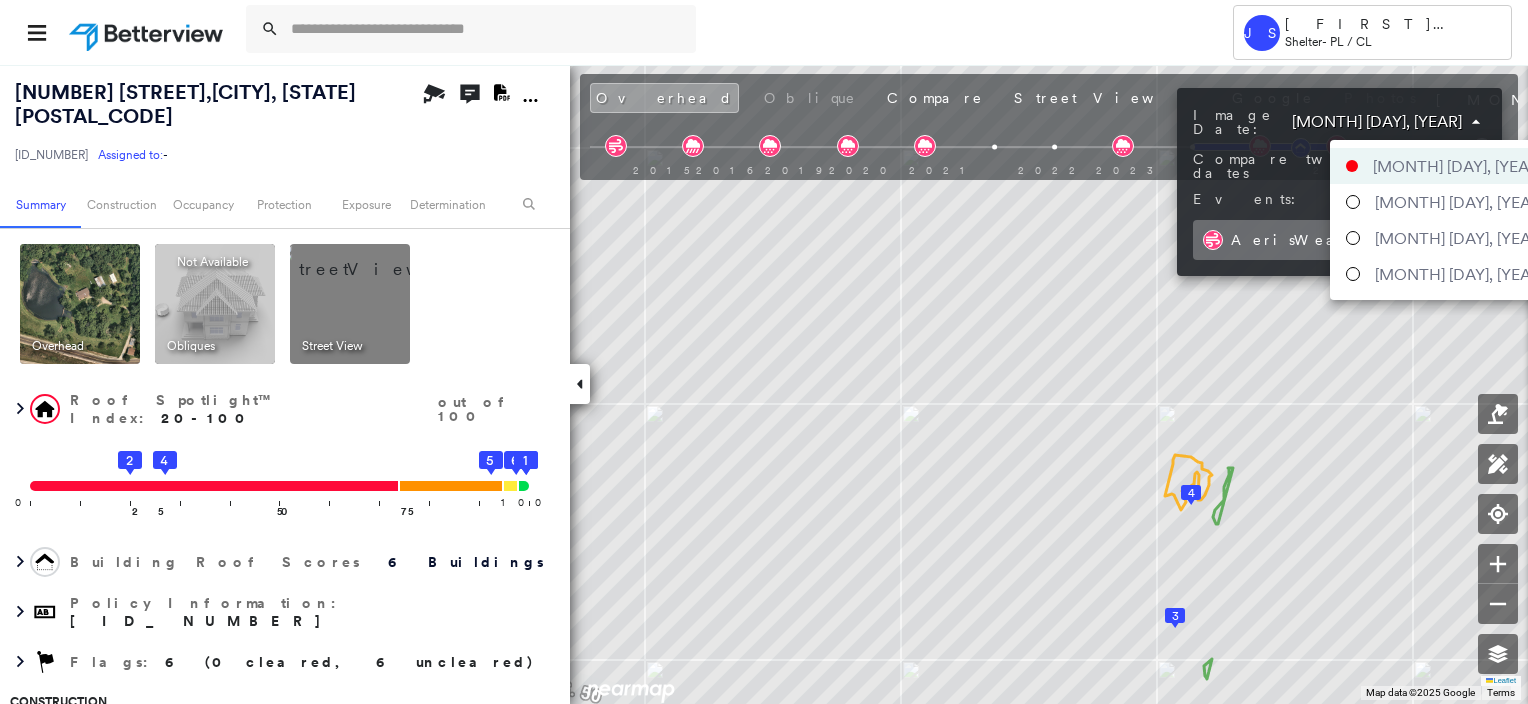 click at bounding box center [764, 352] 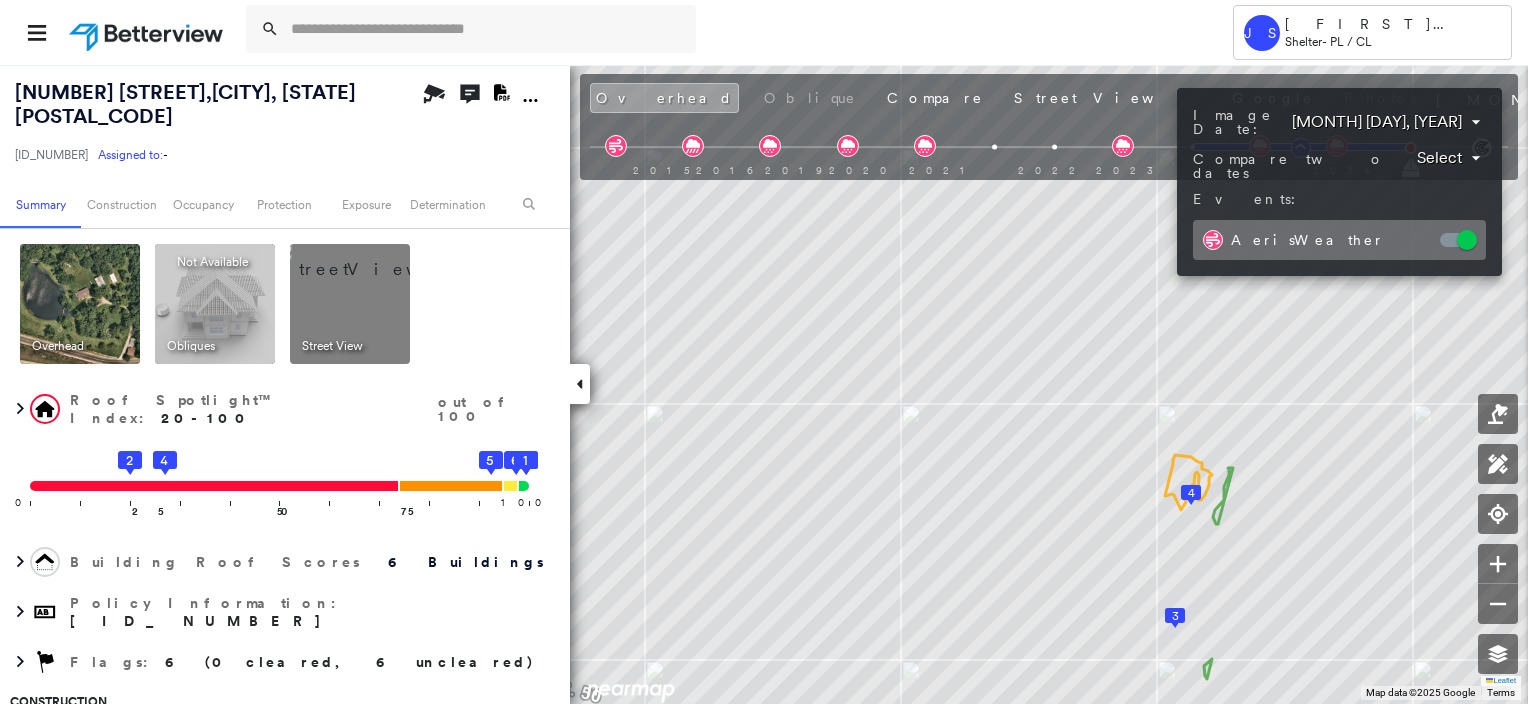 drag, startPoint x: 1103, startPoint y: 300, endPoint x: 1116, endPoint y: 376, distance: 77.10383 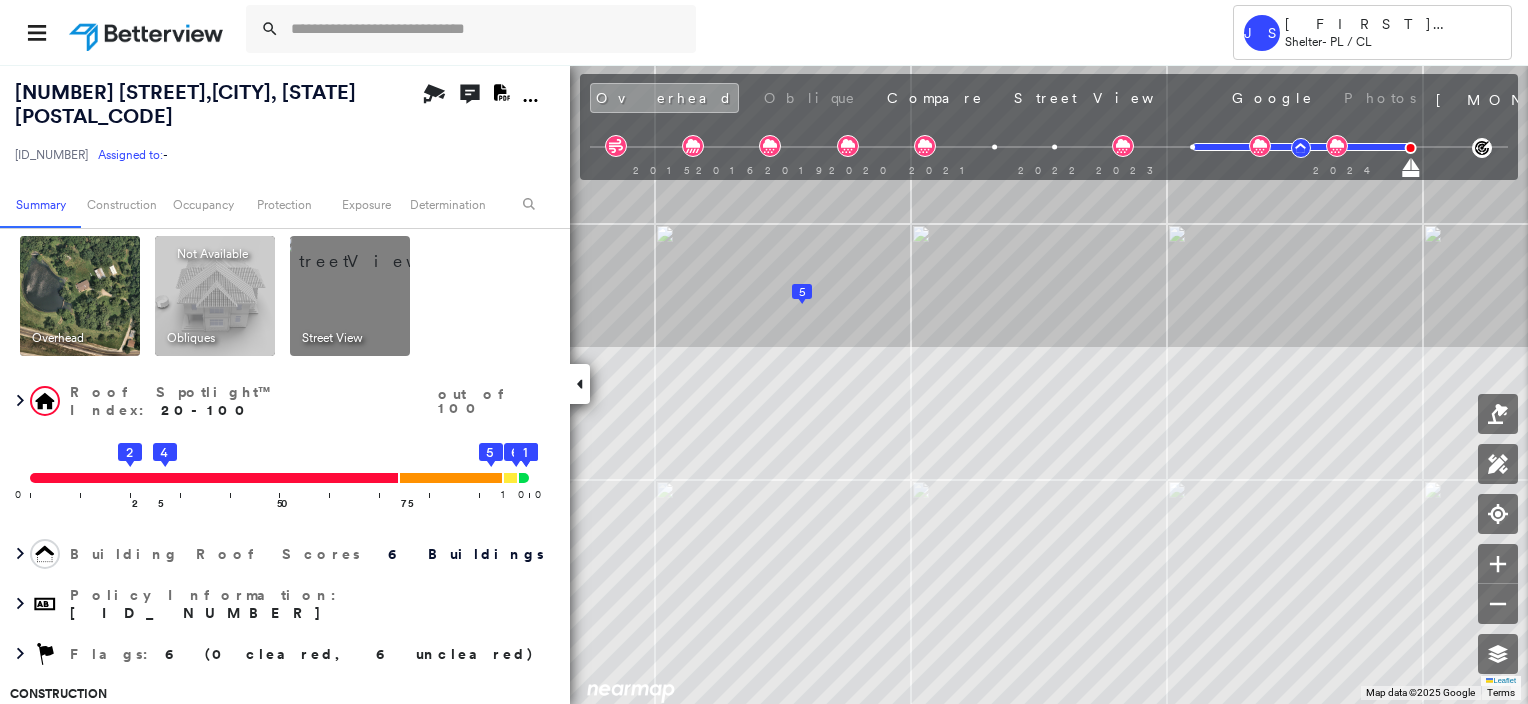 scroll, scrollTop: 0, scrollLeft: 0, axis: both 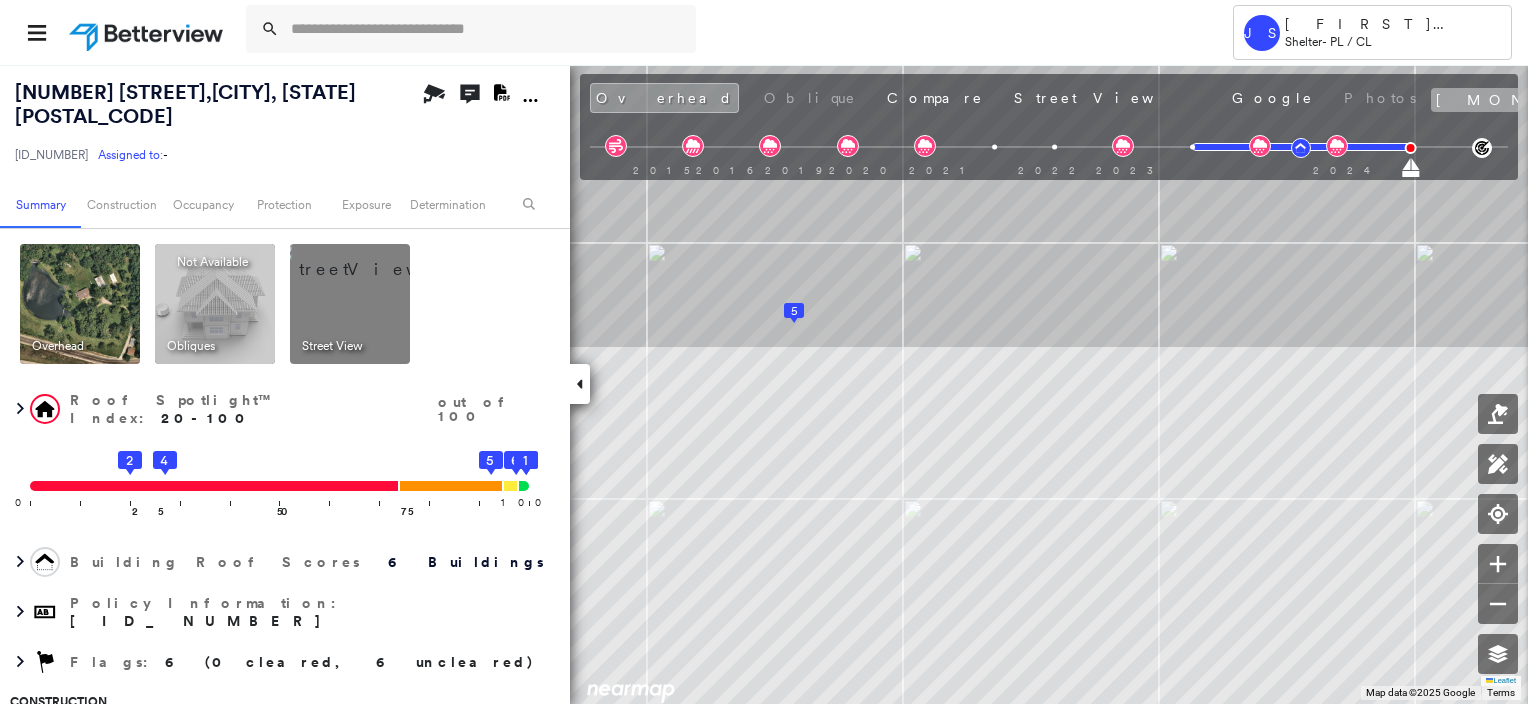 click 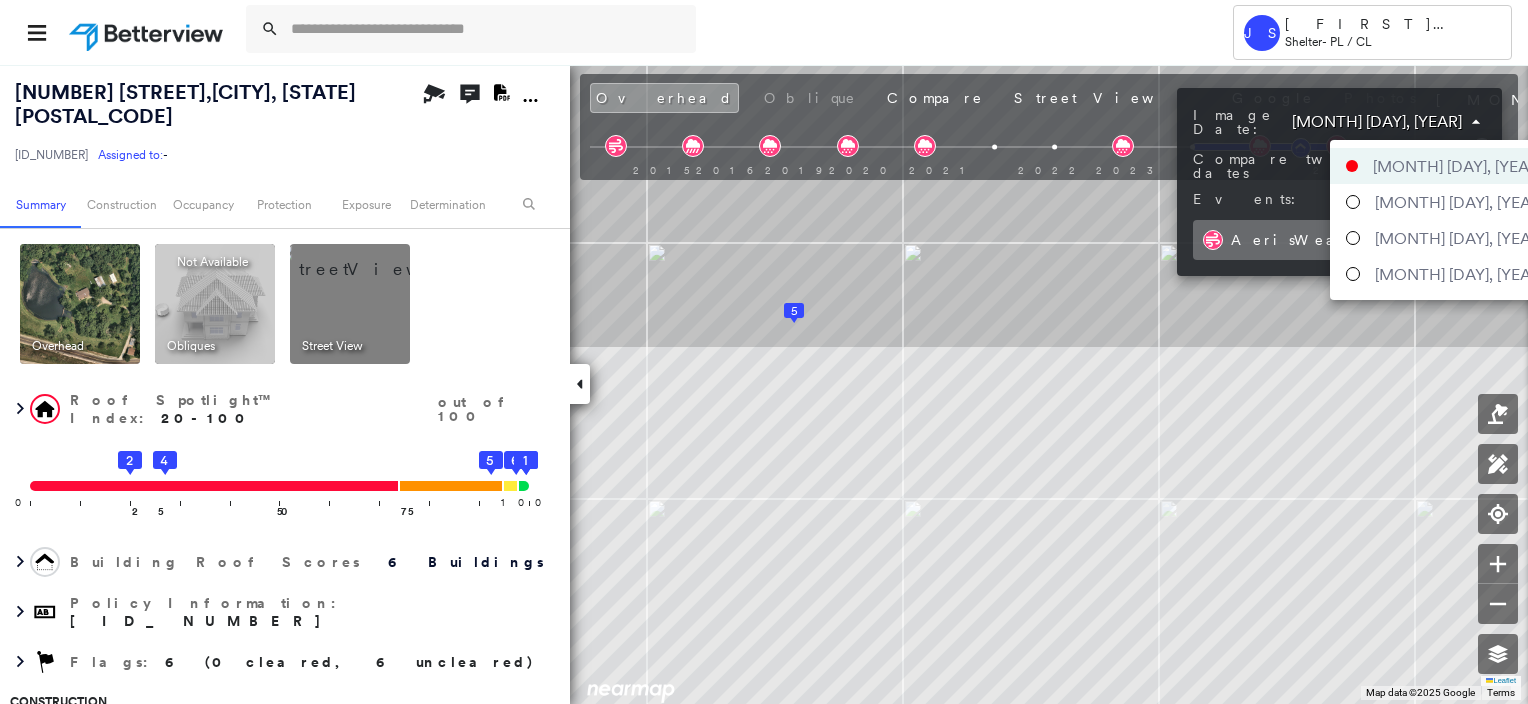 click on "Tower JS James Simpson Shelter  -   PL / CL 8804 LUXURY LN ,  CENTERTOWN, MO 65023 271240000172260002 Assigned to:  - Assigned to:  - 271240000172260002 Assigned to:  - Open Comments Download PDF Report Summary Construction Occupancy Protection Exposure Determination Overhead Obliques Not Available ; Street View Roof Spotlight™ Index :  20-100 out of 100 0 100 25 2 50 4 75 5 6 3 1 Building Roof Scores 6 Buildings Policy Information :  271240000172260002 Flags :  6 (0 cleared, 6 uncleared) Construction Roof Spotlights :  Patching, Rust, Overhang, Chimney Property Features :  Water Hazard, Shipping Container Roof Age :  Building 1 is 1 - 2 years old; others 3+ years old. 1 Building 1 :  1 - 2 years COMPARE Before :  Jul 6, 2023 2,282 ft² After :  Jul 15, 2024 2,282 ft² Circled Text Icon 100 2 Building 2 :  3+ years 3 Building 3 :  3+ years 4 Building 4 :  3+ years 5 Building 5 :  3+ years 6 Building 6 :  3+ years Roof Size & Shape :  6 buildings  BuildZoom - Building Permit Data and Analysis Occupancy Hail" at bounding box center (764, 352) 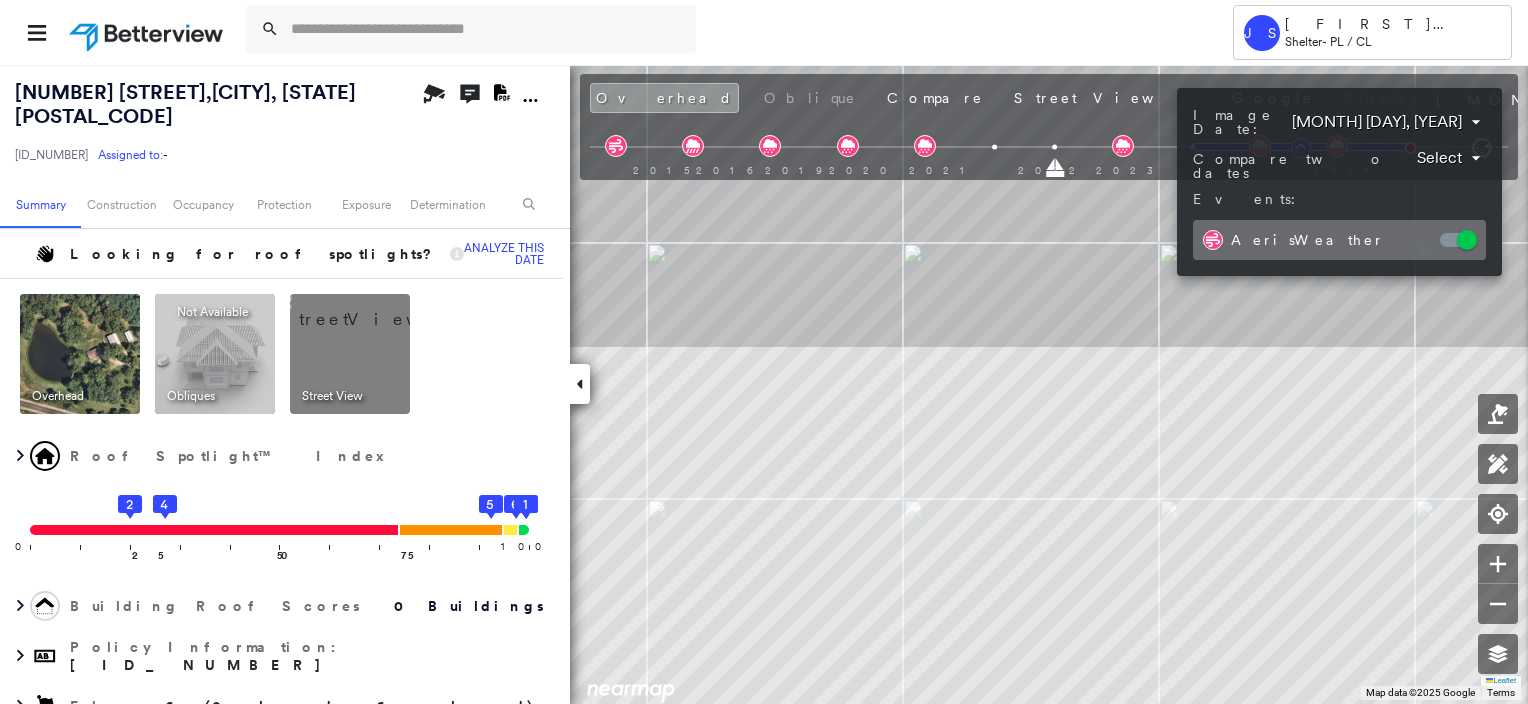 drag, startPoint x: 1024, startPoint y: 284, endPoint x: 1100, endPoint y: 292, distance: 76.41989 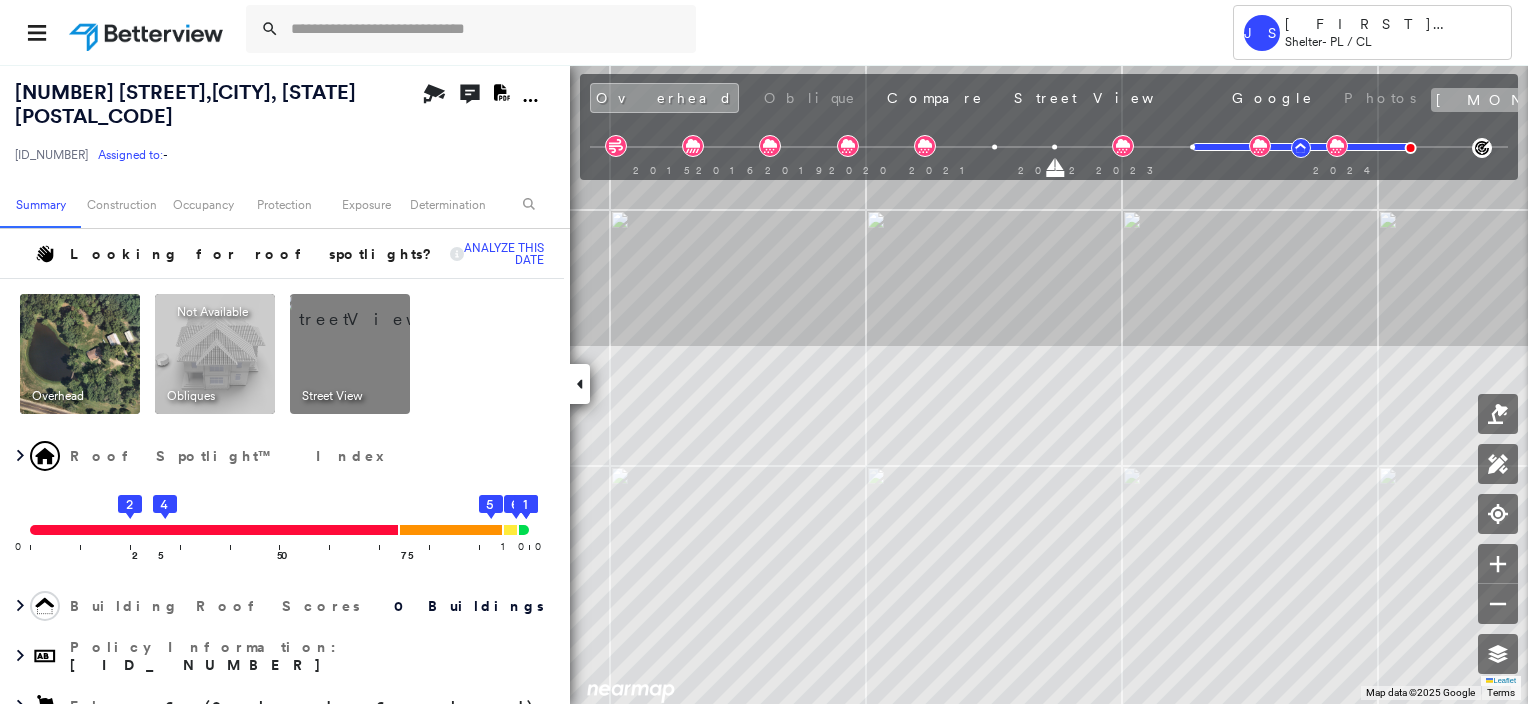 click 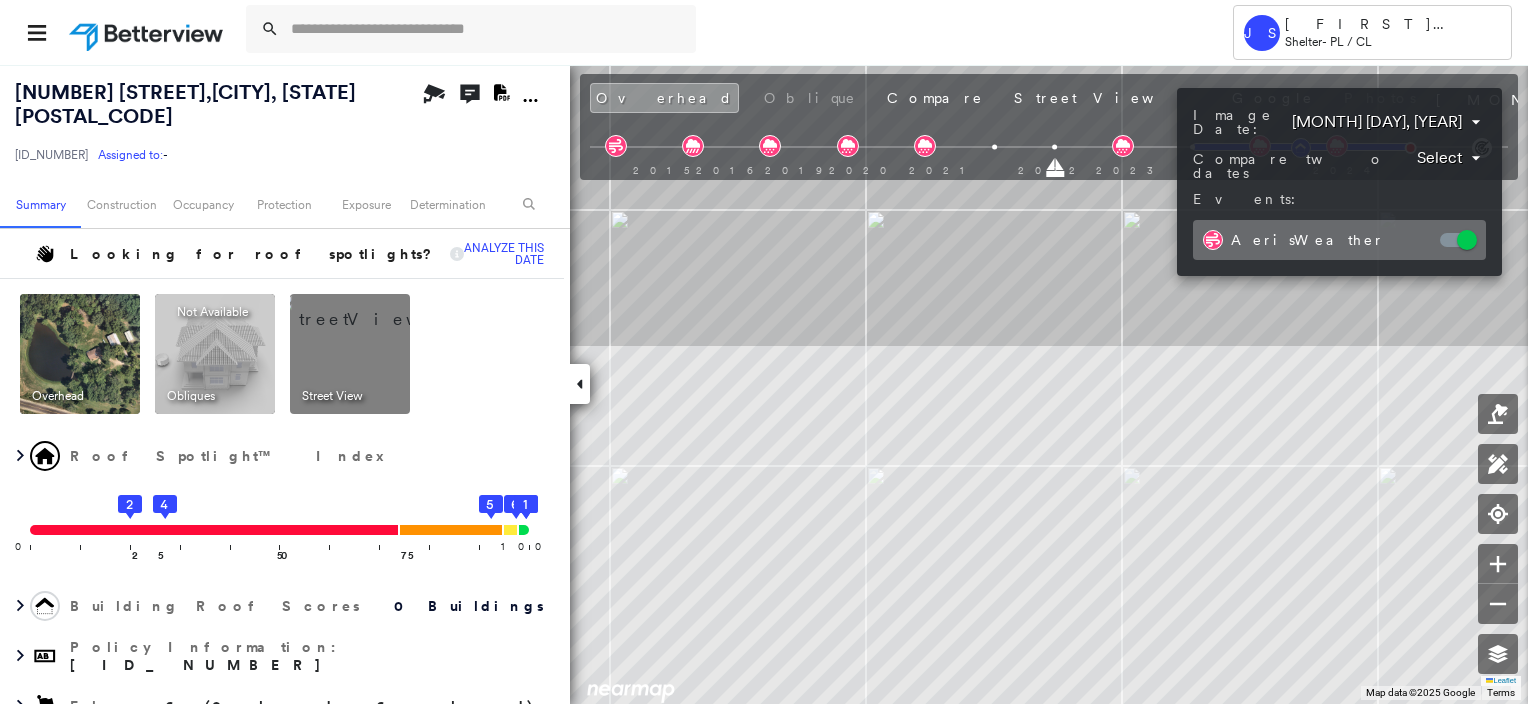 click on "Tower JS James Simpson Shelter  -   PL / CL 8804 LUXURY LN ,  CENTERTOWN, MO 65023 271240000172260002 Assigned to:  - Assigned to:  - 271240000172260002 Assigned to:  - Open Comments Download PDF Report Summary Construction Occupancy Protection Exposure Determination Looking for roof spotlights? Analyze this date Overhead Obliques Not Available ; Street View Roof Spotlight™ Index 0 100 25 2 50 4 75 5 6 3 1 Building Roof Scores 0 Buildings Policy Information :  271240000172260002 Flags :  6 (0 cleared, 6 uncleared) Construction Roof Age :  Building 1 is 1 - 2 years old; others 3+ years old. 1 Building 1 :  1 - 2 years COMPARE Before :  Jul 6, 2023 2,282 ft² After :  Jul 15, 2024 2,282 ft² Circled Text Icon 100 2 Building 2 :  3+ years 3 Building 3 :  3+ years 4 Building 4 :  3+ years 5 Building 5 :  3+ years 6 Building 6 :  3+ years BuildZoom - Building Permit Data and Analysis Occupancy Place Detail Protection Exposure FEMA Risk Index Hail Regional Hazard: 3   out of  5 Wildfire Regional Hazard: 3   5 :" at bounding box center [764, 352] 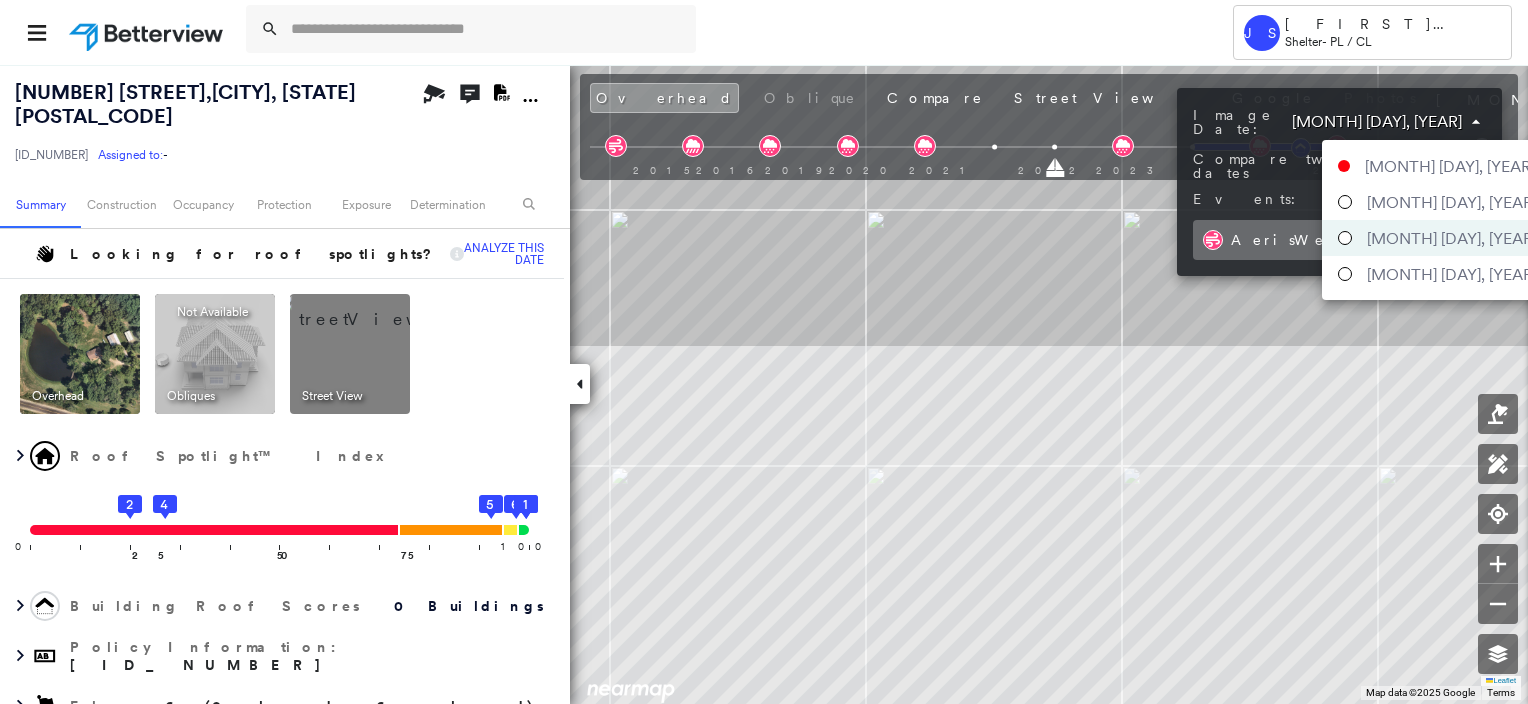 click on "[MONTH] [DAY], [YEAR]" at bounding box center (1452, 202) 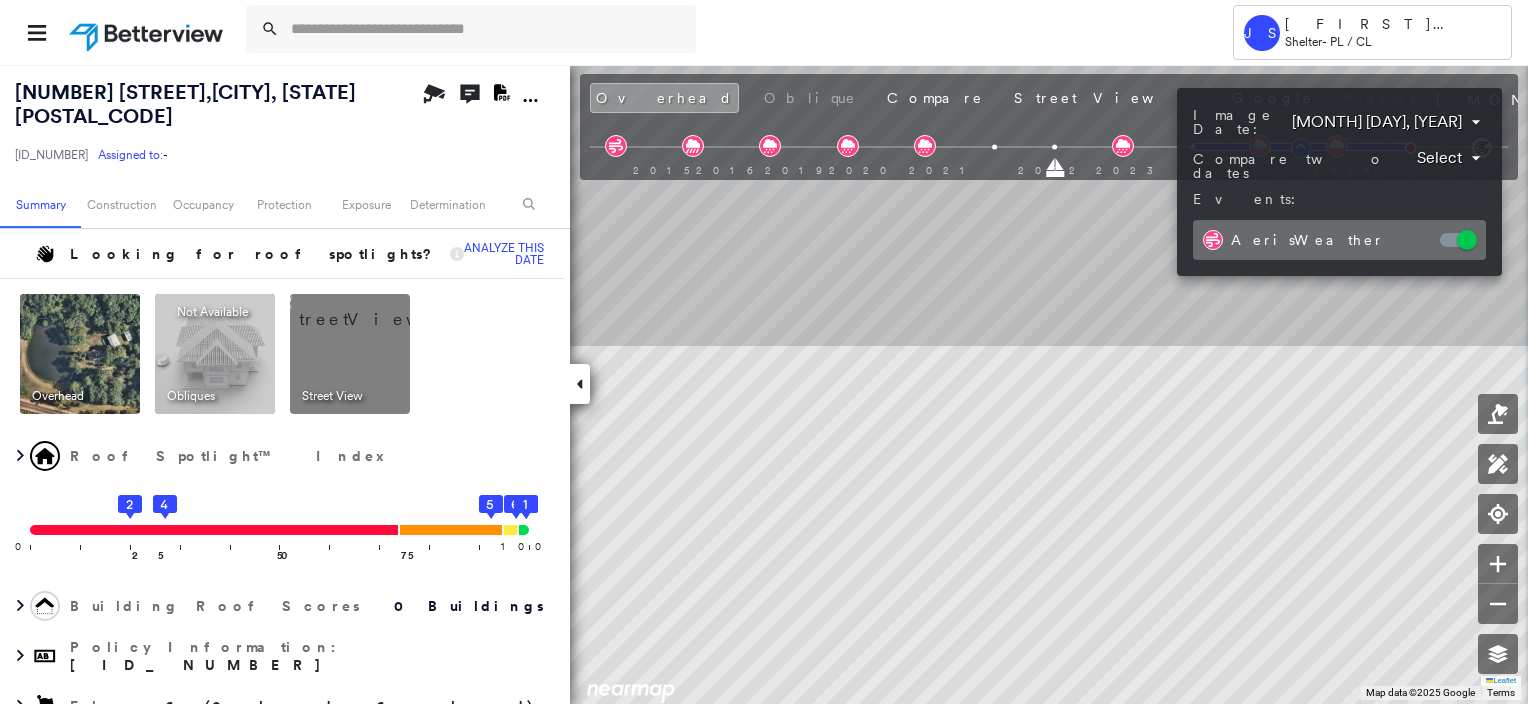 type on "**********" 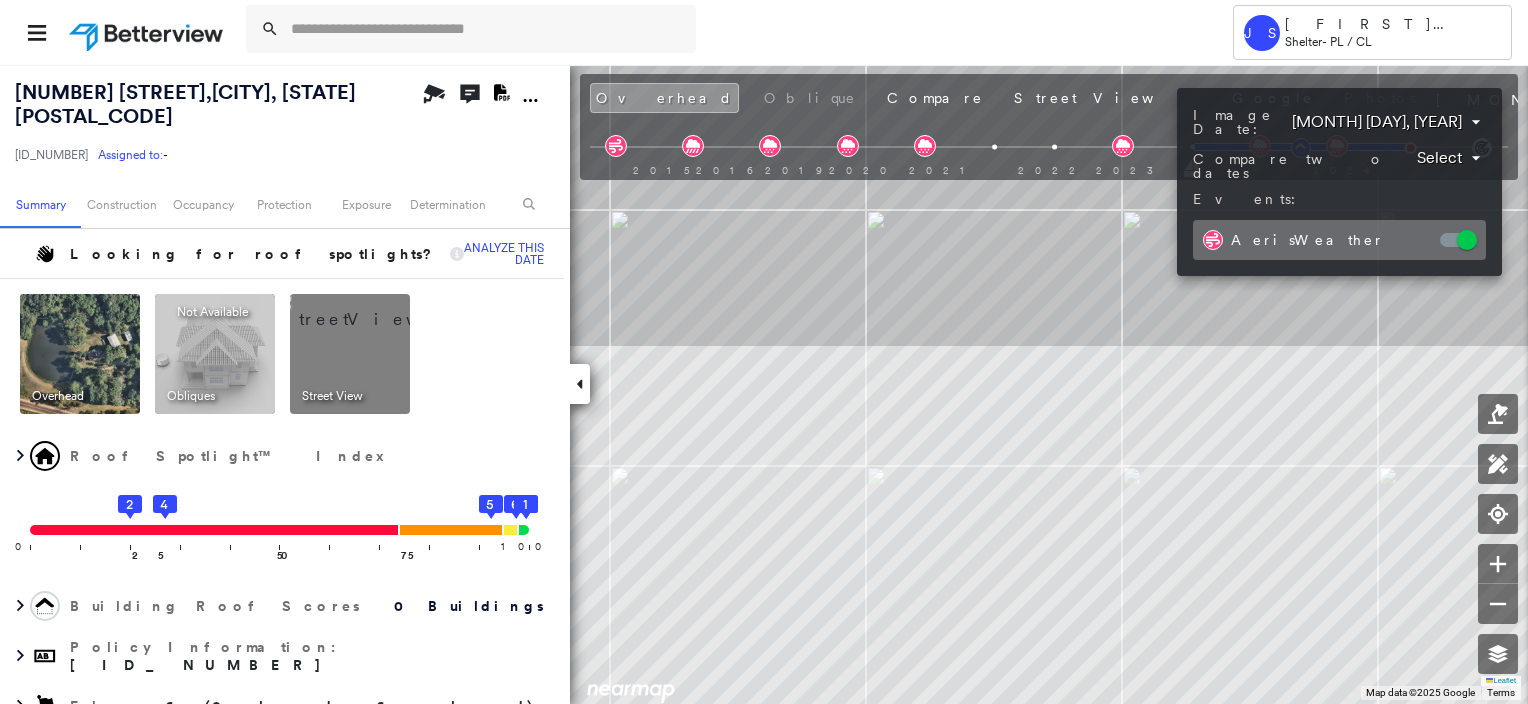 drag, startPoint x: 1132, startPoint y: 273, endPoint x: 1084, endPoint y: 328, distance: 73 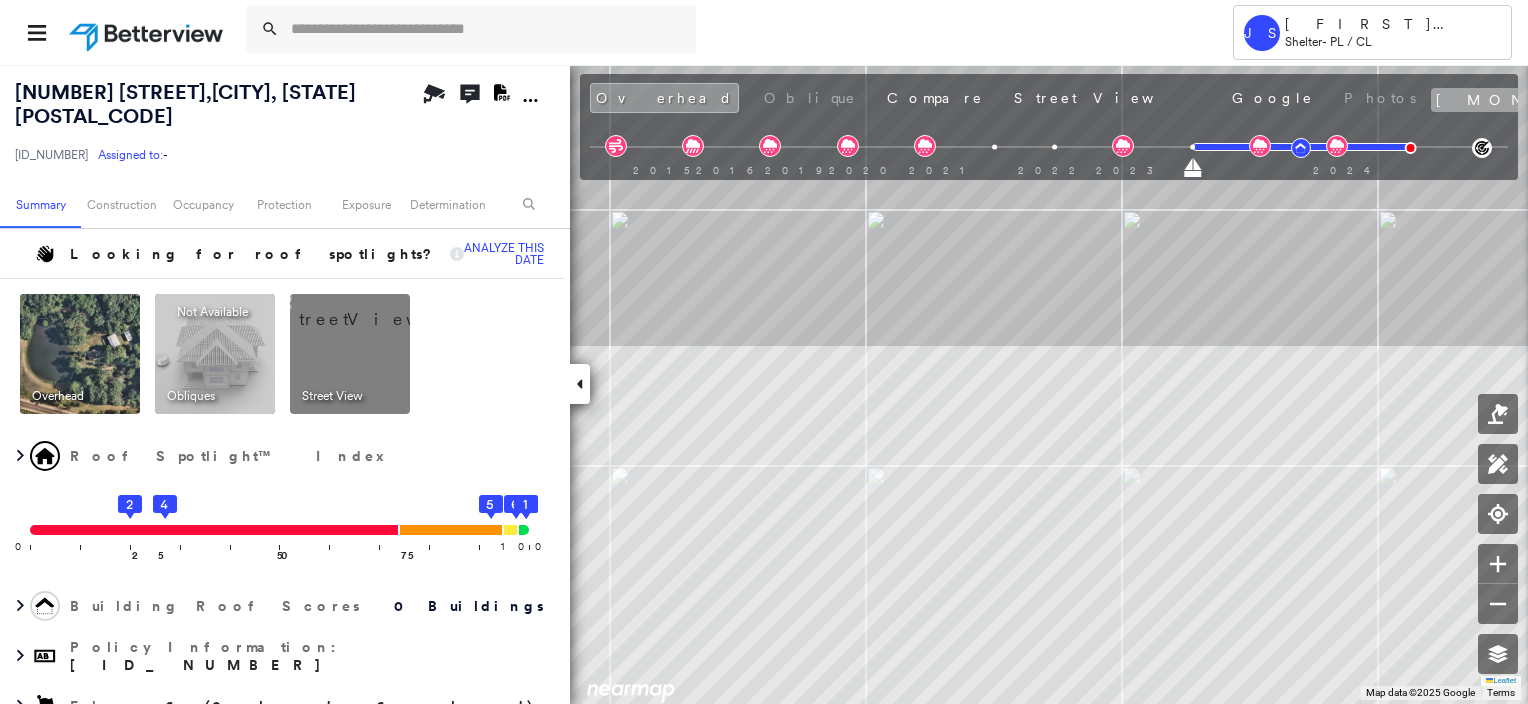 click on "[MONTH] [DAY], [YEAR]" at bounding box center [1660, 100] 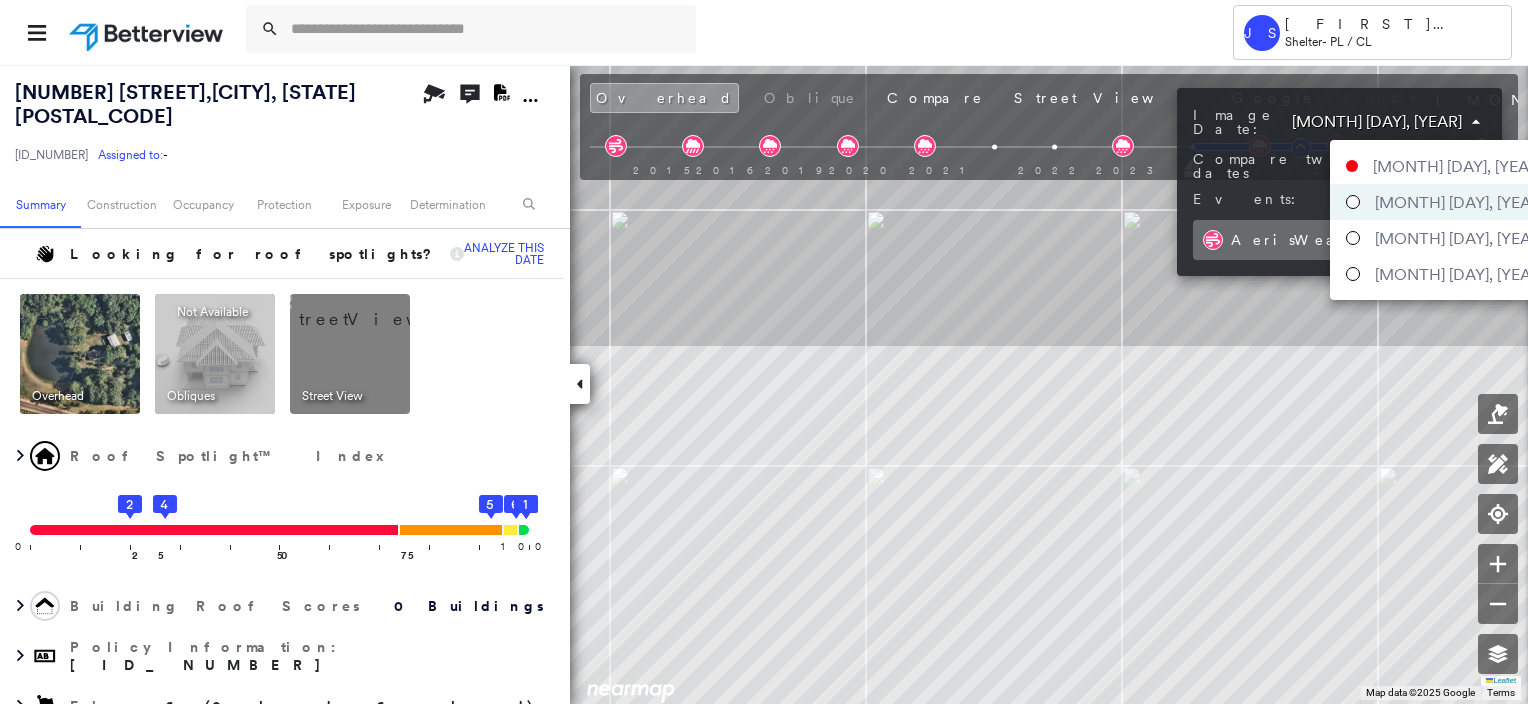 click on "Tower JS James Simpson Shelter  -   PL / CL 8804 LUXURY LN ,  CENTERTOWN, MO 65023 271240000172260002 Assigned to:  - Assigned to:  - 271240000172260002 Assigned to:  - Open Comments Download PDF Report Summary Construction Occupancy Protection Exposure Determination Looking for roof spotlights? Analyze this date Overhead Obliques Not Available ; Street View Roof Spotlight™ Index 0 100 25 2 50 4 75 5 6 3 1 Building Roof Scores 0 Buildings Policy Information :  271240000172260002 Flags :  6 (0 cleared, 6 uncleared) Construction Roof Age :  Building 1 is 1 - 2 years old; others 3+ years old. 1 Building 1 :  1 - 2 years COMPARE Before :  Jul 6, 2023 2,282 ft² After :  Jul 15, 2024 2,282 ft² Circled Text Icon 100 2 Building 2 :  3+ years 3 Building 3 :  3+ years 4 Building 4 :  3+ years 5 Building 5 :  3+ years 6 Building 6 :  3+ years BuildZoom - Building Permit Data and Analysis Occupancy Place Detail Protection Exposure FEMA Risk Index Hail Regional Hazard: 3   out of  5 Wildfire Regional Hazard: 3   5 :" at bounding box center (764, 352) 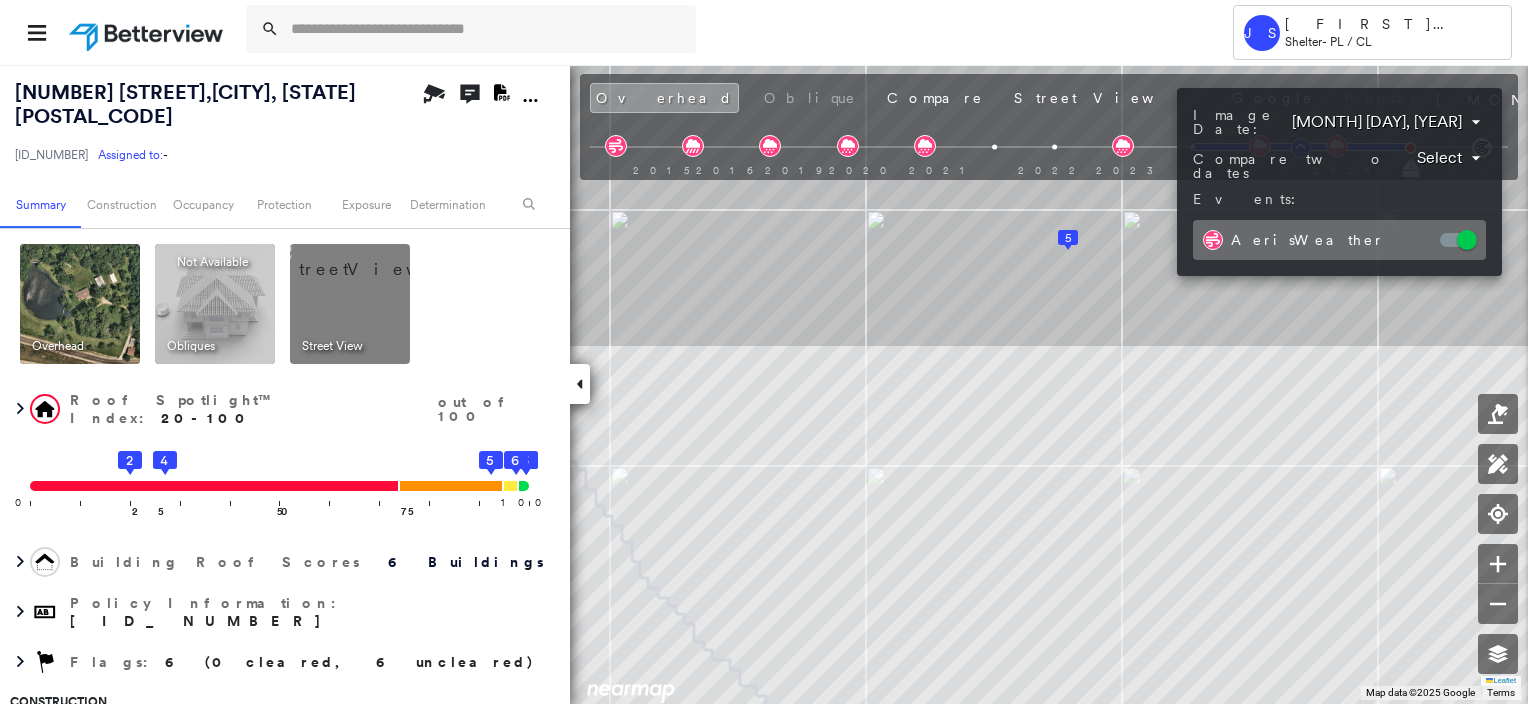 click at bounding box center (764, 352) 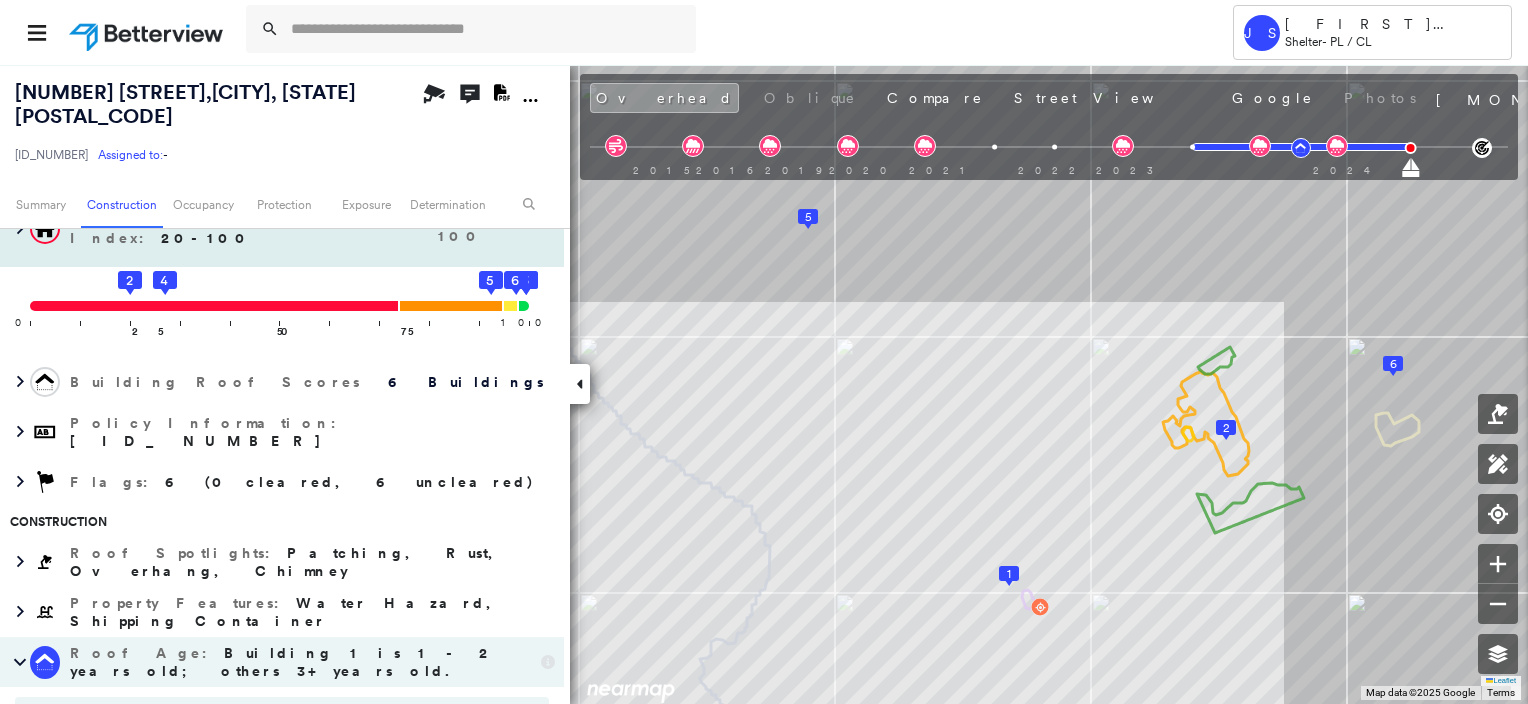 scroll, scrollTop: 0, scrollLeft: 0, axis: both 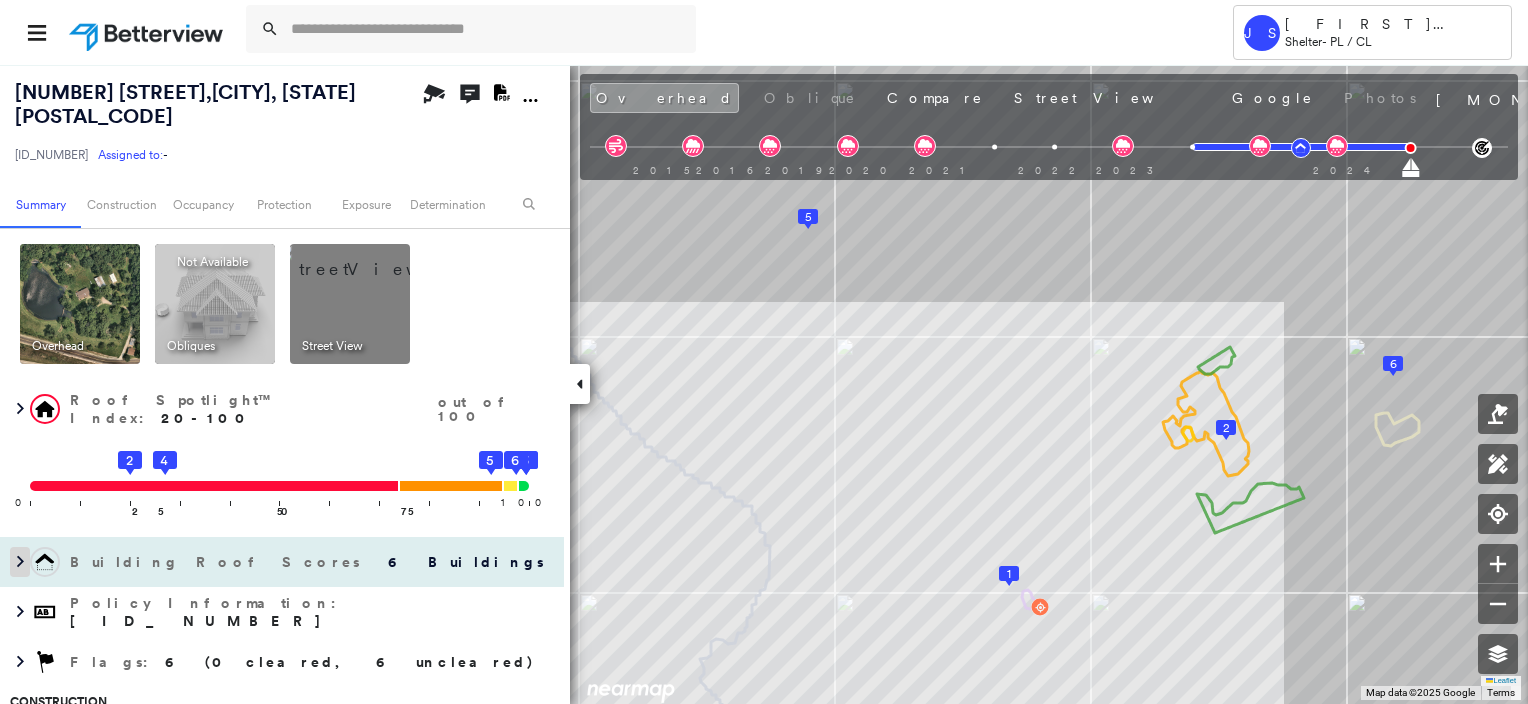 click 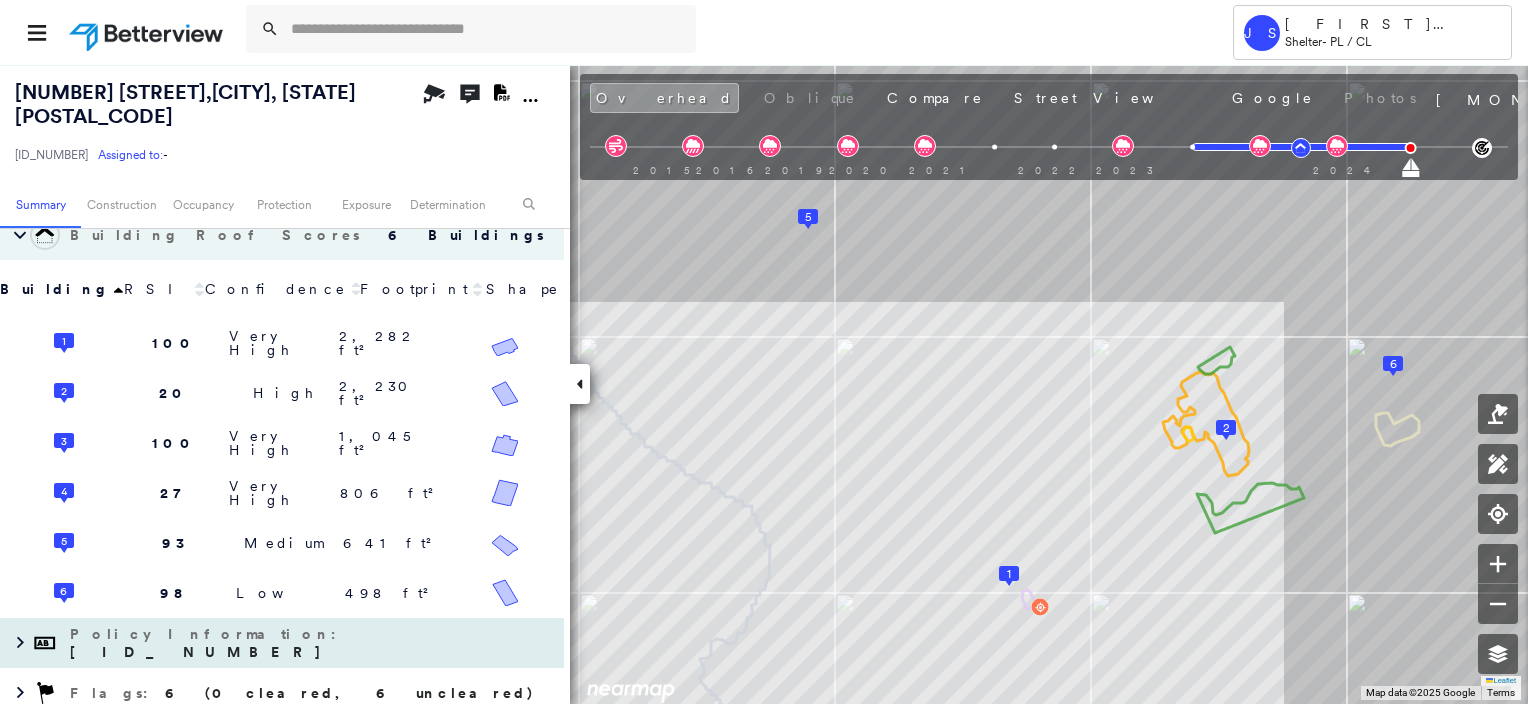 scroll, scrollTop: 300, scrollLeft: 0, axis: vertical 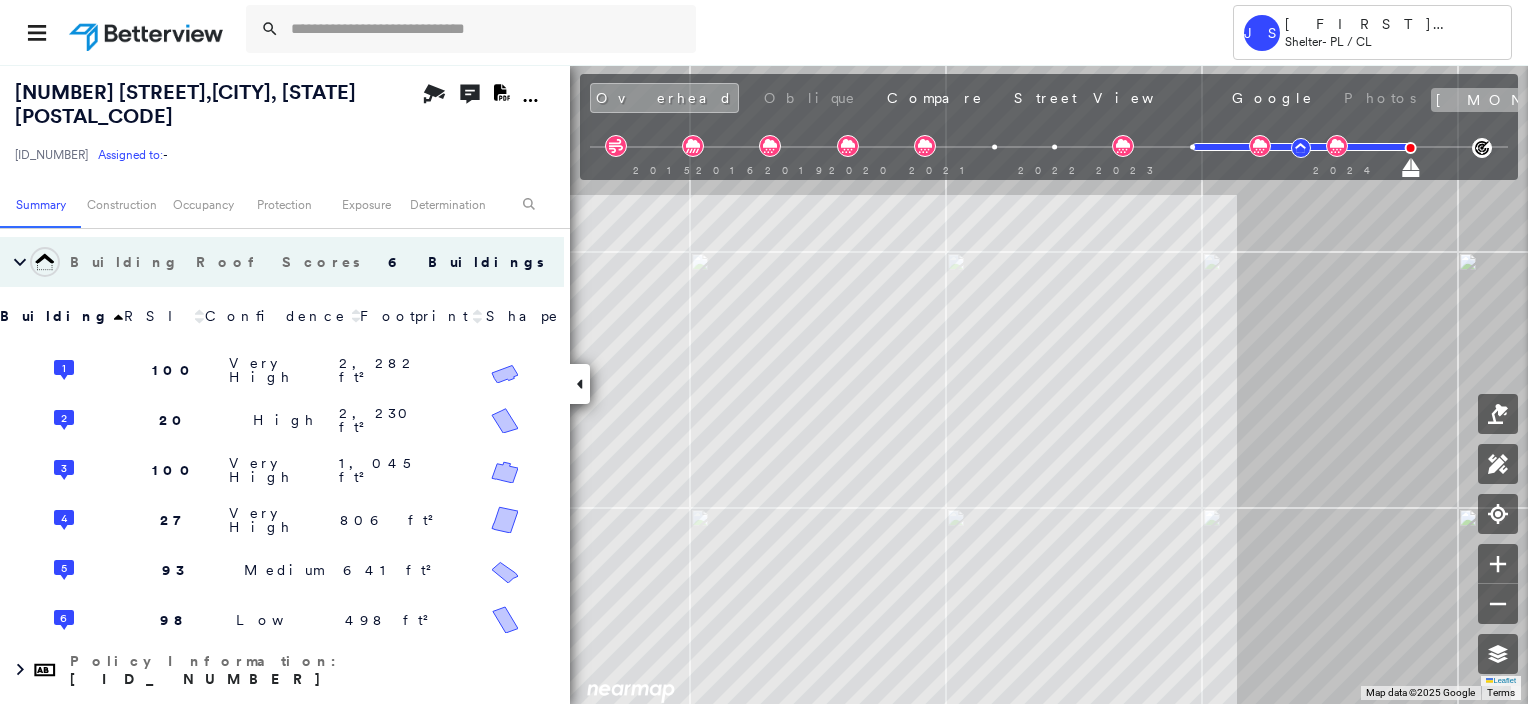 click 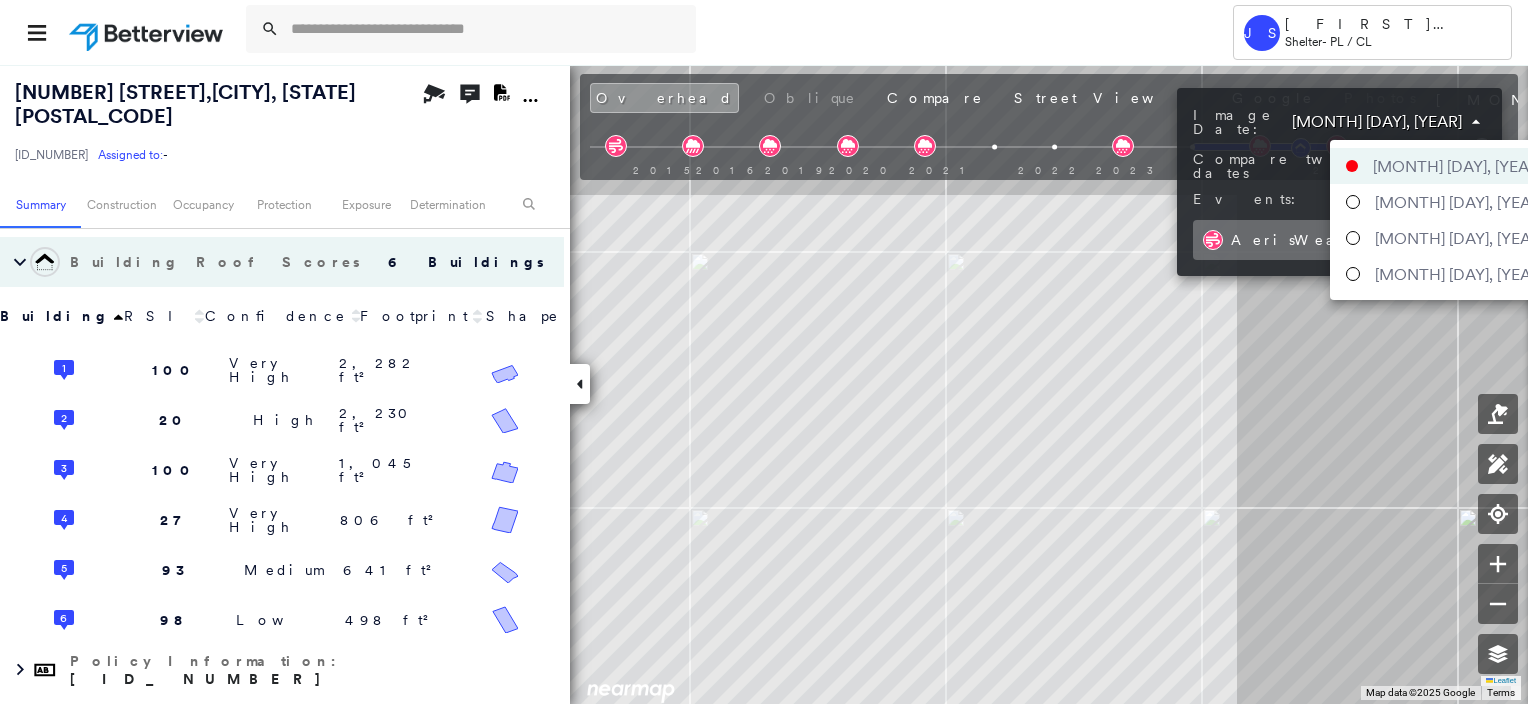 click on "Tower JS [LAST] [LAST] Shelter  -   PL / CL [NUMBER] [STREET],  [CITY], [STATE] [POSTAL_CODE] [ID] Assigned to:  - Assigned to:  - [ID] Assigned to:  - Open Comments Download PDF Report Summary Construction Occupancy Protection Exposure Determination Overhead Obliques Not Available ; Street View Roof Spotlight™ Index :  [NUMBER]-[NUMBER] out of 100 0 100 25 2 50 4 75 1 3 6 5 Building Roof Scores 6 Buildings Building RSI Confidence Footprint Shape 1 100 Very High [NUMBER] ft² Shape: Gable 100% Confidence Material: Asphalt Shingle 97% Confidence Slope: 13  degrees    (Low) Height: 17  (1 Story) Square Footage: [NUMBER] ft² 2 20 High [NUMBER] ft² Shape: Gable 67% Confidence Material: Metal Panel 99% Confidence Slope: 16  degrees    (Low) Height: 20  (1 Story) Square Footage: [NUMBER] ft² Rust Major  ( 28%,  [NUMBER] ft² ) Patching Moderate  ( <1%,  [NUMBER] ft² ) Overhang High  ( 18%,  [NUMBER] ft² ) 3 100 Very High [NUMBER] ft² Shape: Gable 98% Confidence Material: Asphalt Shingle 85% Confidence Slope: 16  degrees    (Low) 21" at bounding box center [764, 352] 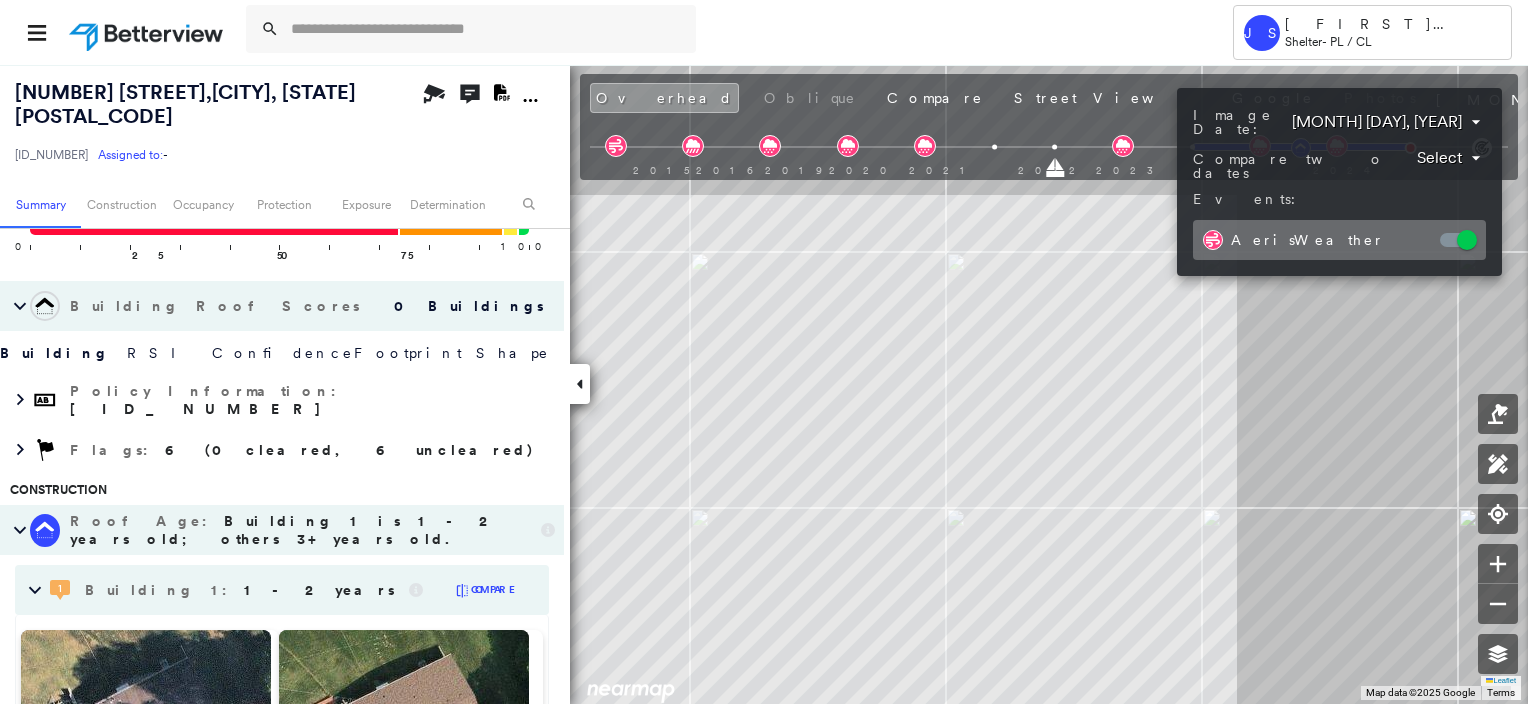 click at bounding box center (764, 352) 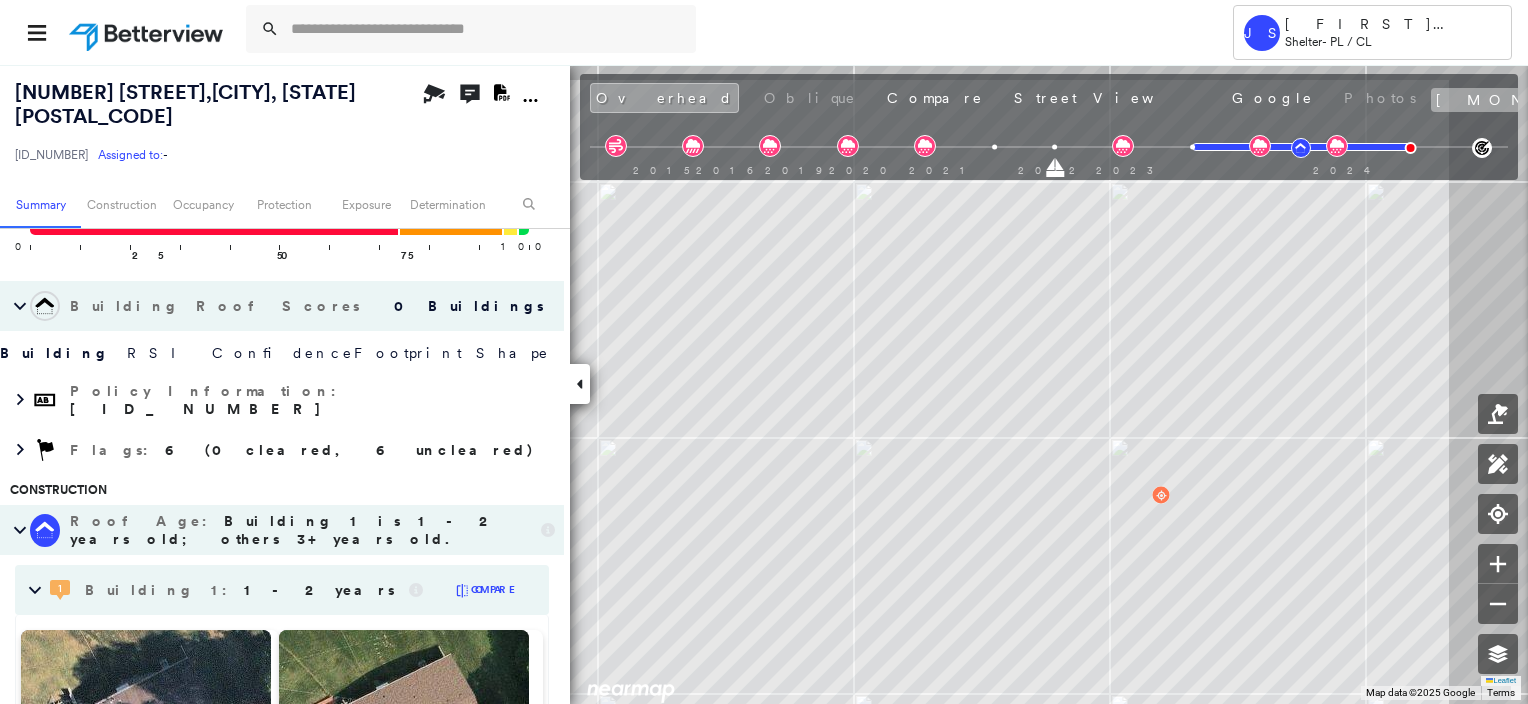click 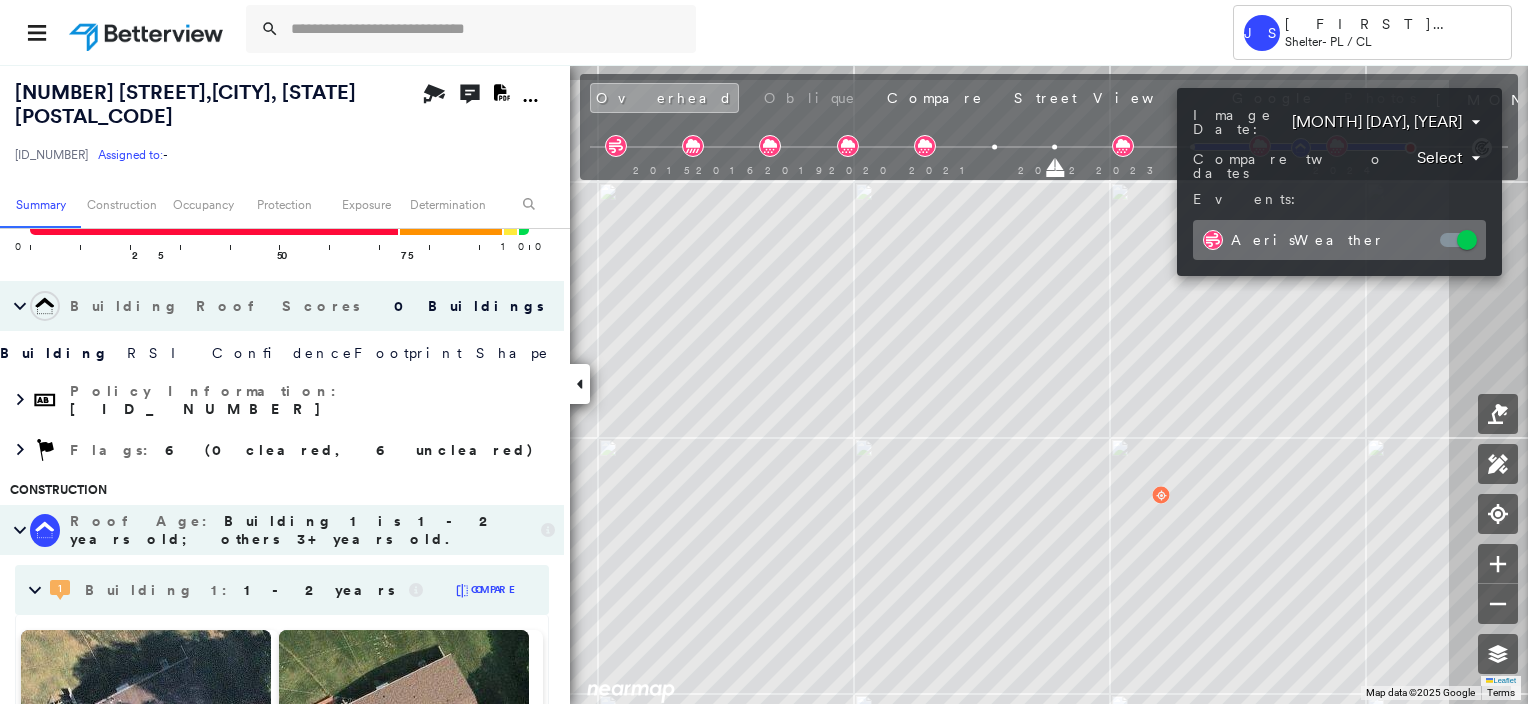 click on "Tower JS [LAST] [LAST] Shelter  -   PL / CL [NUMBER] [STREET],  [CITY], [STATE] [POSTAL_CODE] [ID] Assigned to:  - Assigned to:  - [ID] Assigned to:  - Open Comments Download PDF Report Summary Construction Occupancy Protection Exposure Determination Looking for roof spotlights? Analyze this date Overhead Obliques Not Available ; Street View Roof Spotlight™ Index 0 100 25 2 50 4 75 1 3 6 5 Building Roof Scores 0 Buildings Building RSI Confidence Footprint Shape Policy Information :  [ID] Flags :  6 (0 cleared, 6 uncleared) Construction Roof Age :  Building 1 is [NUMBER] - [NUMBER] years old; others 3+ years old. 1 Building 1 :  [NUMBER] - [NUMBER] years COMPARE Before :  [MONTH] [DAY], [YEAR] [NUMBER] ft² After :  [MONTH] [DAY], [YEAR] [NUMBER] ft² Circled Text Icon 100 2 Building 2 :  3+ years 3 Building 3 :  3+ years 4 Building 4 :  3+ years 5 Building 5 :  3+ years 6 Building 6 :  3+ years BuildZoom - Building Permit Data and Analysis Occupancy Place Detail Protection Exposure FEMA Risk Index Hail Regional Hazard: 3   5 3" at bounding box center [764, 352] 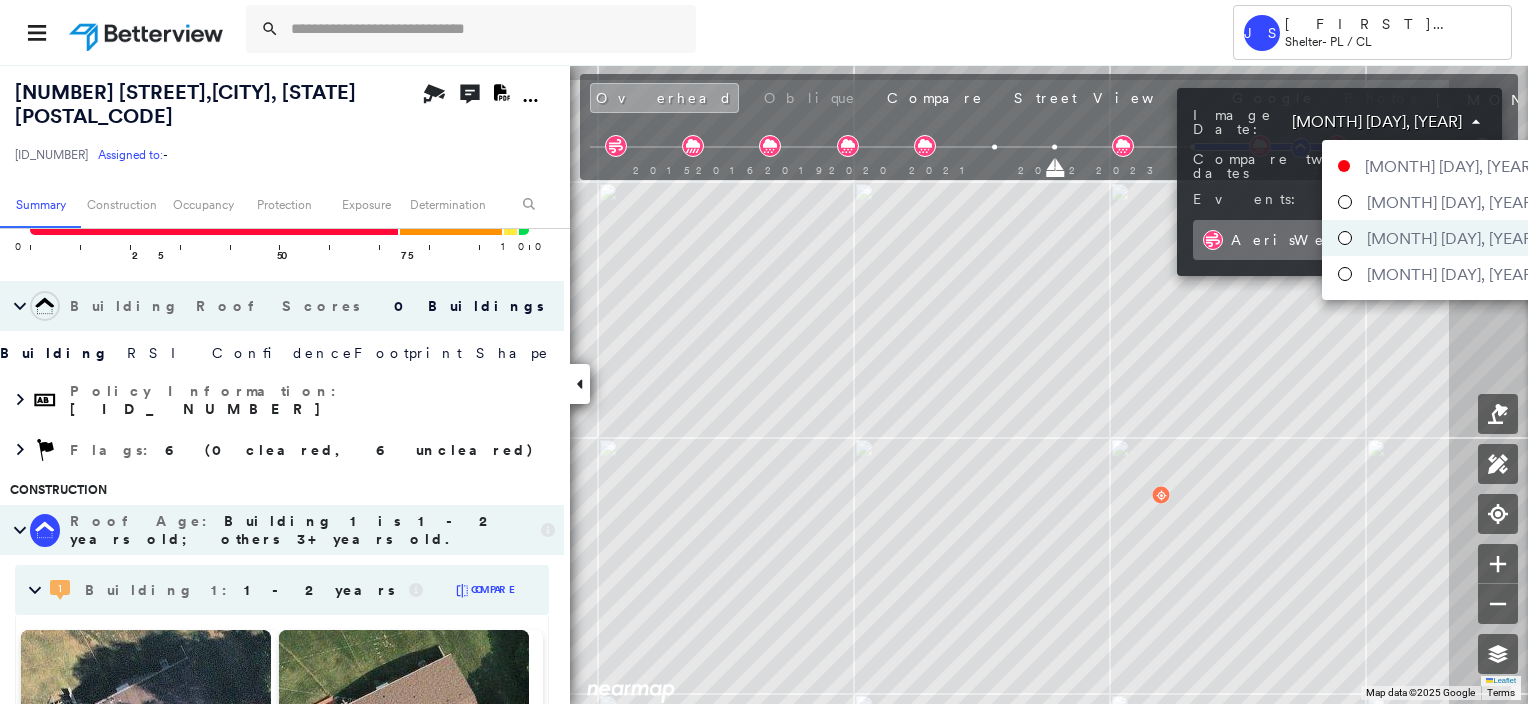 click on "[MONTH] [DAY], [YEAR]" at bounding box center (1450, 166) 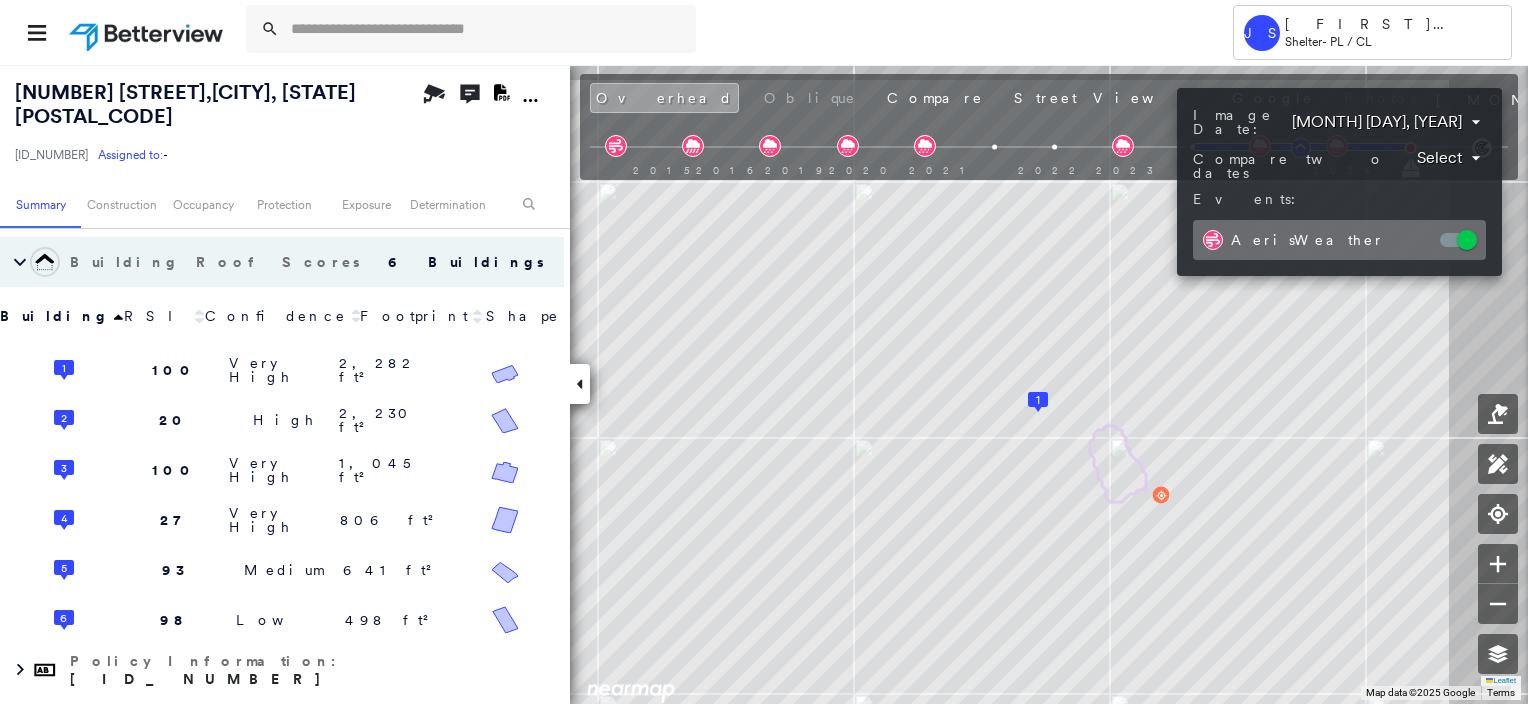 click at bounding box center (764, 352) 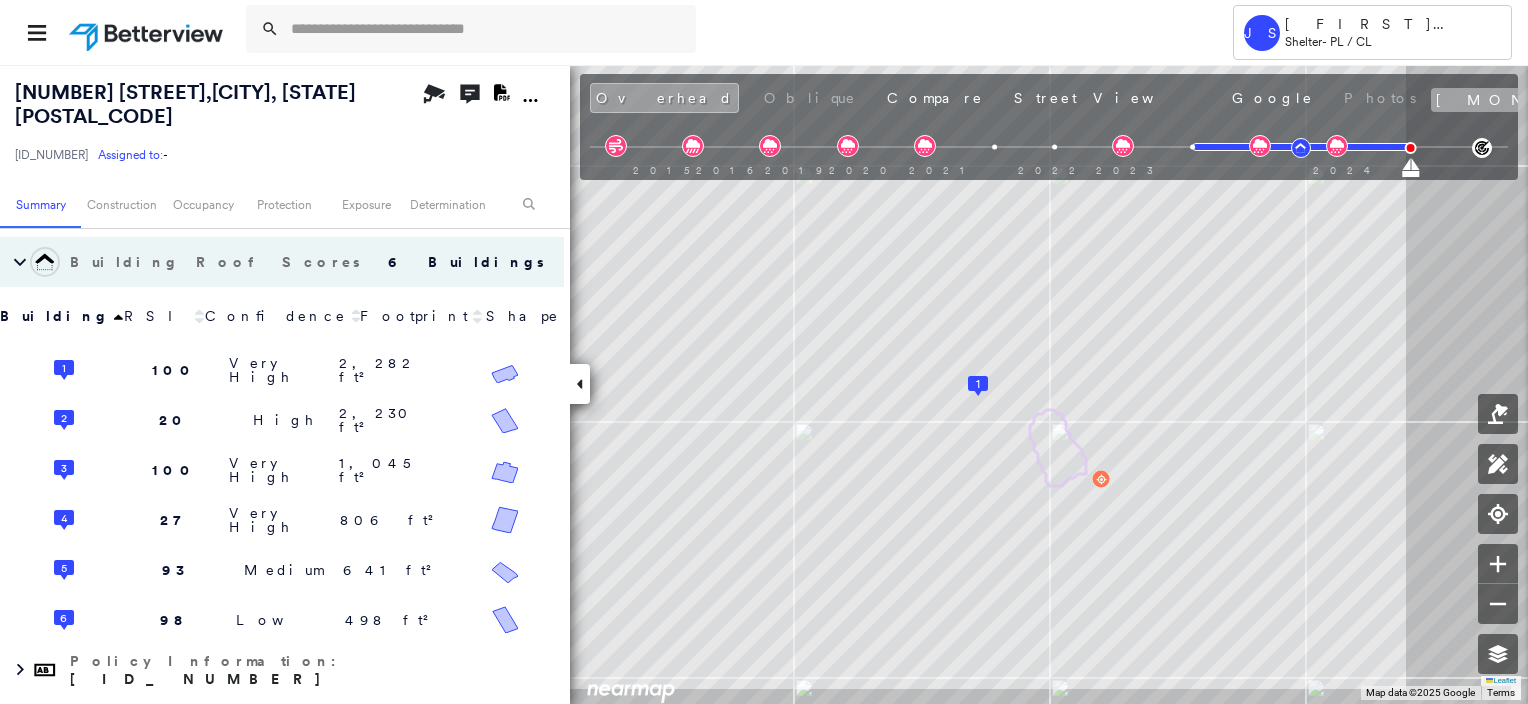 click on "[MONTH] [DAY], [YEAR]" at bounding box center (1652, 100) 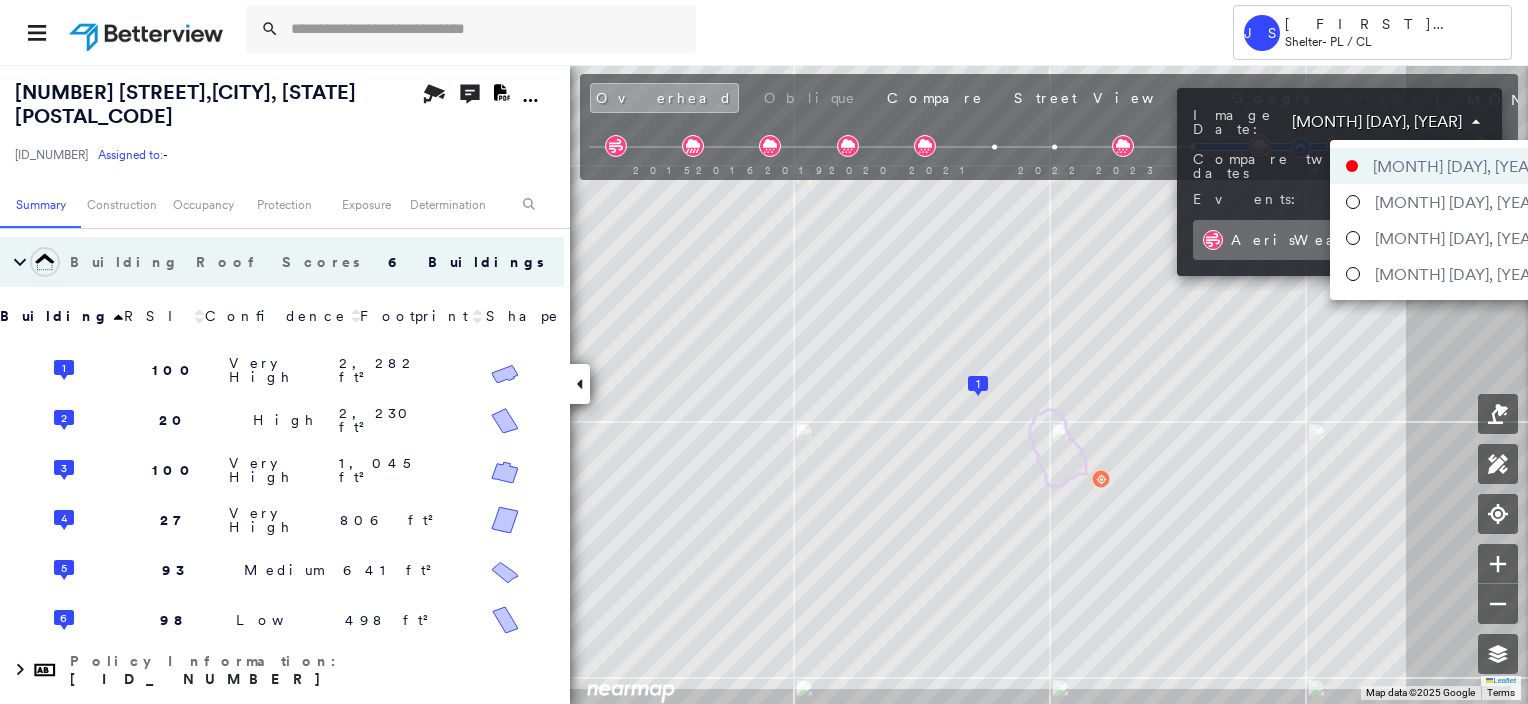 click on "Tower JS [LAST] [LAST] Shelter  -   PL / CL [NUMBER] [STREET],  [CITY], [STATE] [POSTAL_CODE] [ID] Assigned to:  - Assigned to:  - [ID] Assigned to:  - Open Comments Download PDF Report Summary Construction Occupancy Protection Exposure Determination Overhead Obliques Not Available ; Street View Roof Spotlight™ Index :  [NUMBER]-[NUMBER] out of 100 0 100 25 2 50 4 75 5 6 3 1 Building Roof Scores 6 Buildings Building RSI Confidence Footprint Shape 1 100 Very High [NUMBER] ft² Shape: Gable 100% Confidence Material: Asphalt Shingle 97% Confidence Slope: 13  degrees    (Low) Height: 17  (1 Story) Square Footage: [NUMBER] ft² 2 20 High [NUMBER] ft² Shape: Gable 67% Confidence Material: Metal Panel 99% Confidence Slope: 16  degrees    (Low) Height: 20  (1 Story) Square Footage: [NUMBER] ft² Rust Major  ( 28%,  [NUMBER] ft² ) Patching Moderate  ( <1%,  [NUMBER] ft² ) Overhang High  ( 18%,  [NUMBER] ft² ) 3 100 Very High [NUMBER] ft² Shape: Gable 98% Confidence Material: Asphalt Shingle 85% Confidence Slope: 16  degrees    (Low) 21" at bounding box center [764, 352] 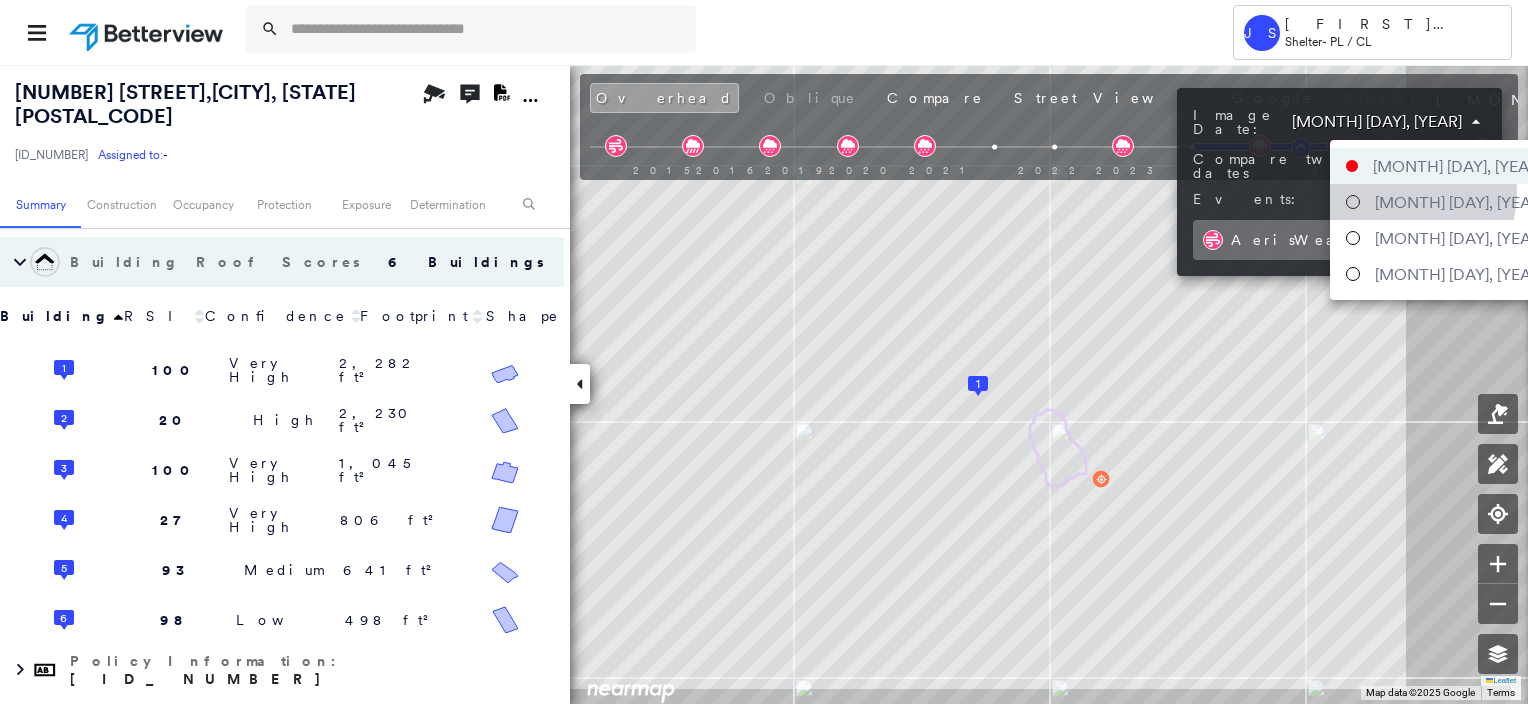 click on "[MONTH] [DAY], [YEAR]" at bounding box center [1460, 202] 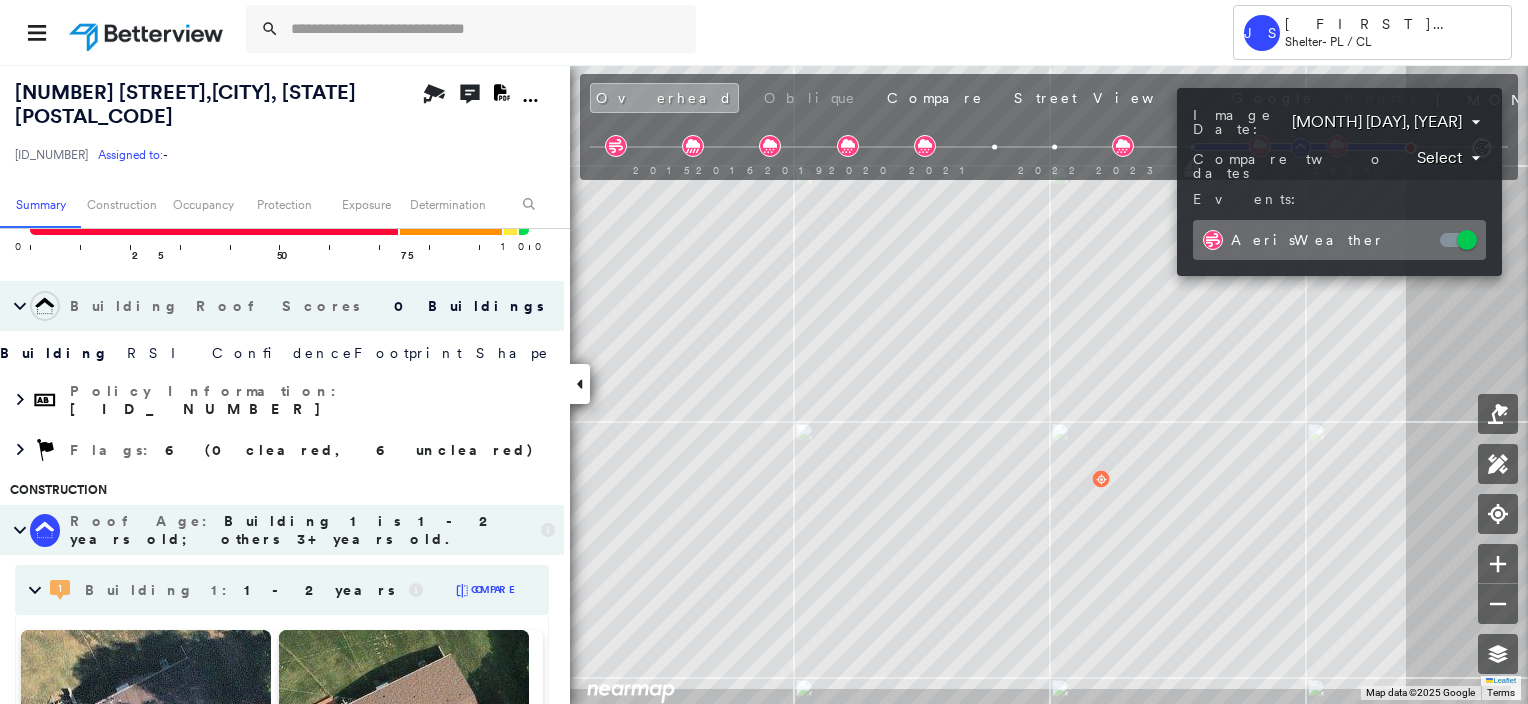 drag, startPoint x: 1117, startPoint y: 455, endPoint x: 1075, endPoint y: 402, distance: 67.62396 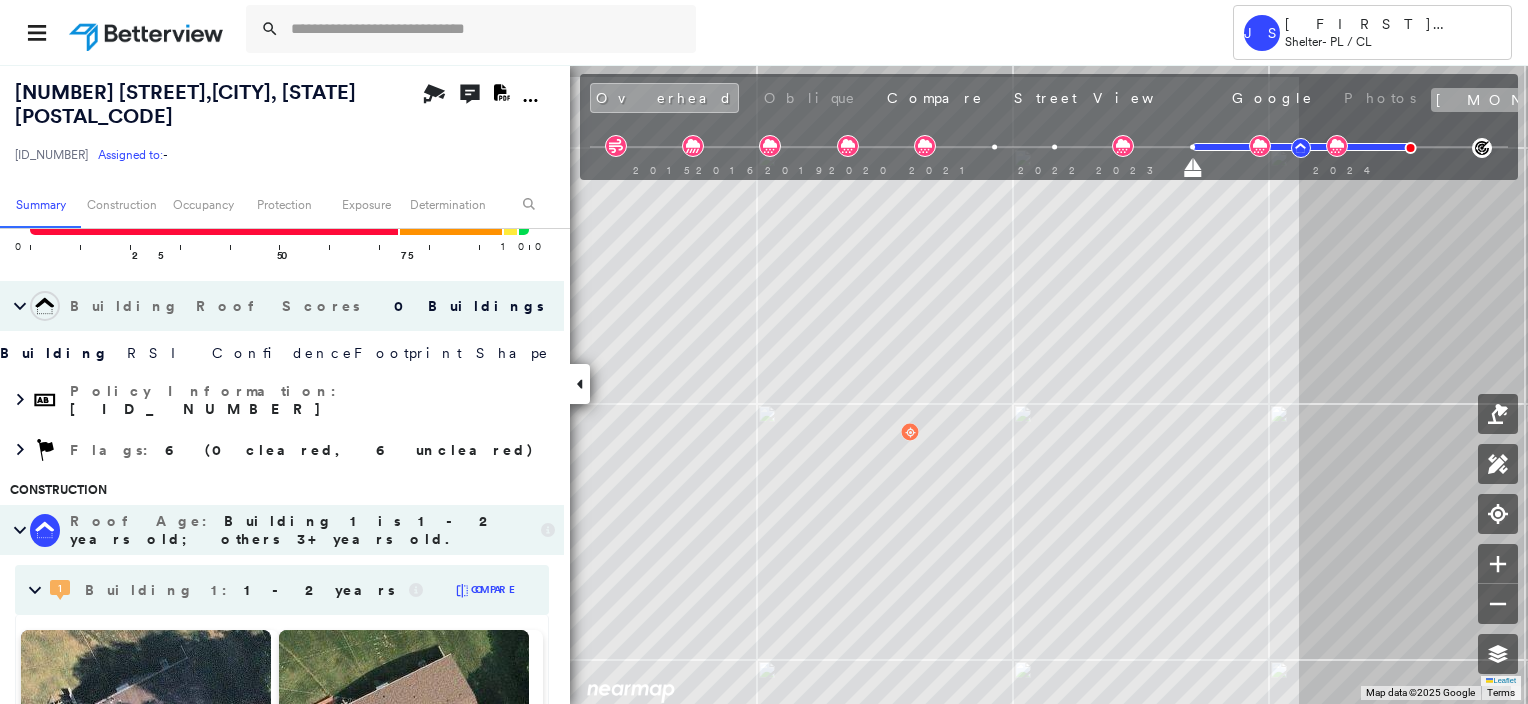 click on "[MONTH] [DAY], [YEAR]" at bounding box center [1652, 100] 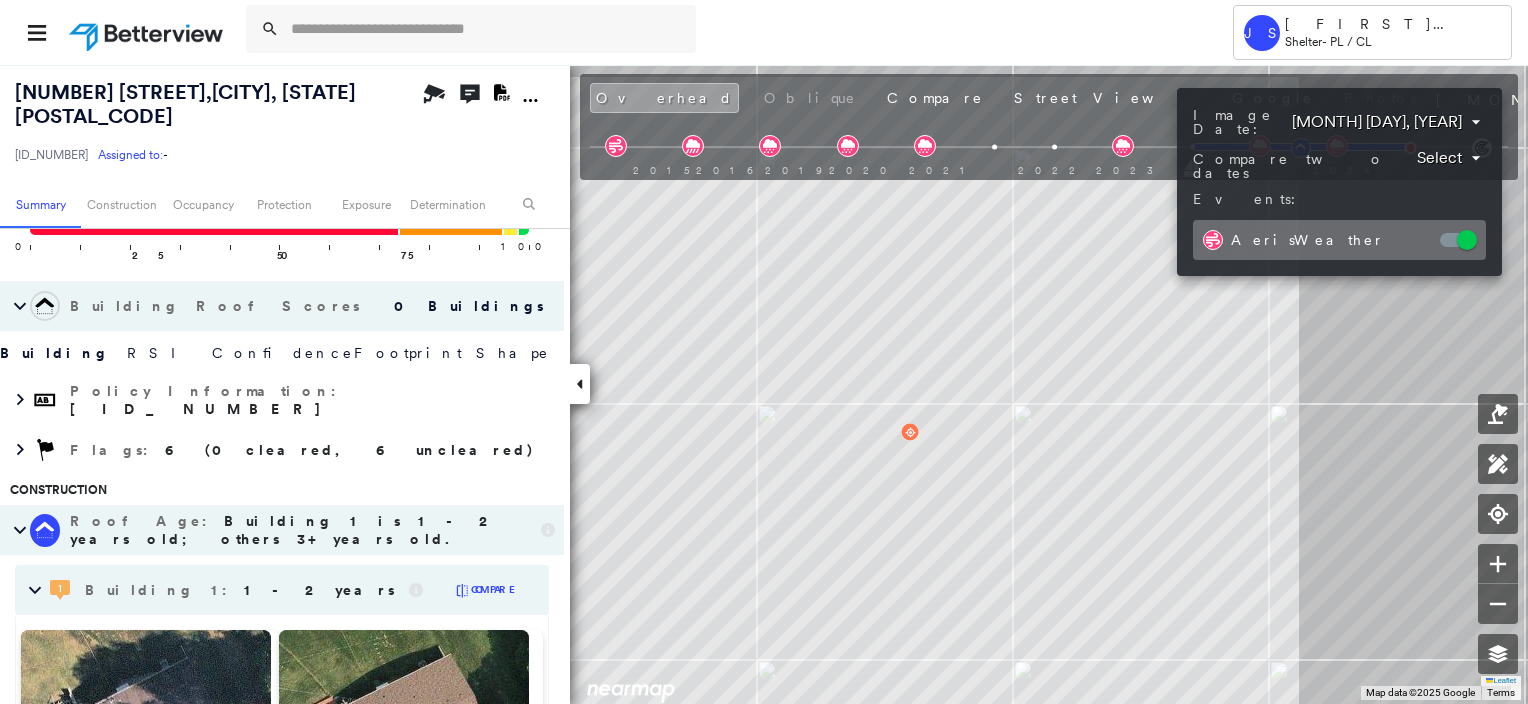 click on "Tower JS James Simpson Shelter  -   PL / CL 8804 LUXURY LN ,  CENTERTOWN, MO 65023 271240000172260002 Assigned to:  - Assigned to:  - 271240000172260002 Assigned to:  - Open Comments Download PDF Report Summary Construction Occupancy Protection Exposure Determination Looking for roof spotlights? Analyze this date Overhead Obliques Not Available ; Street View Roof Spotlight™ Index 0 100 25 2 50 4 75 5 6 3 1 Building Roof Scores 0 Buildings Building RSI Confidence Footprint Shape Policy Information :  271240000172260002 Flags :  6 (0 cleared, 6 uncleared) Construction Roof Age :  Building 1 is 1 - 2 years old; others 3+ years old. 1 Building 1 :  1 - 2 years COMPARE Before :  Jul 6, 2023 2,282 ft² After :  Jul 15, 2024 2,282 ft² Circled Text Icon 100 2 Building 2 :  3+ years 3 Building 3 :  3+ years 4 Building 4 :  3+ years 5 Building 5 :  3+ years 6 Building 6 :  3+ years BuildZoom - Building Permit Data and Analysis Occupancy Place Detail Protection Exposure FEMA Risk Index Hail Regional Hazard: 3   5 3" at bounding box center (764, 352) 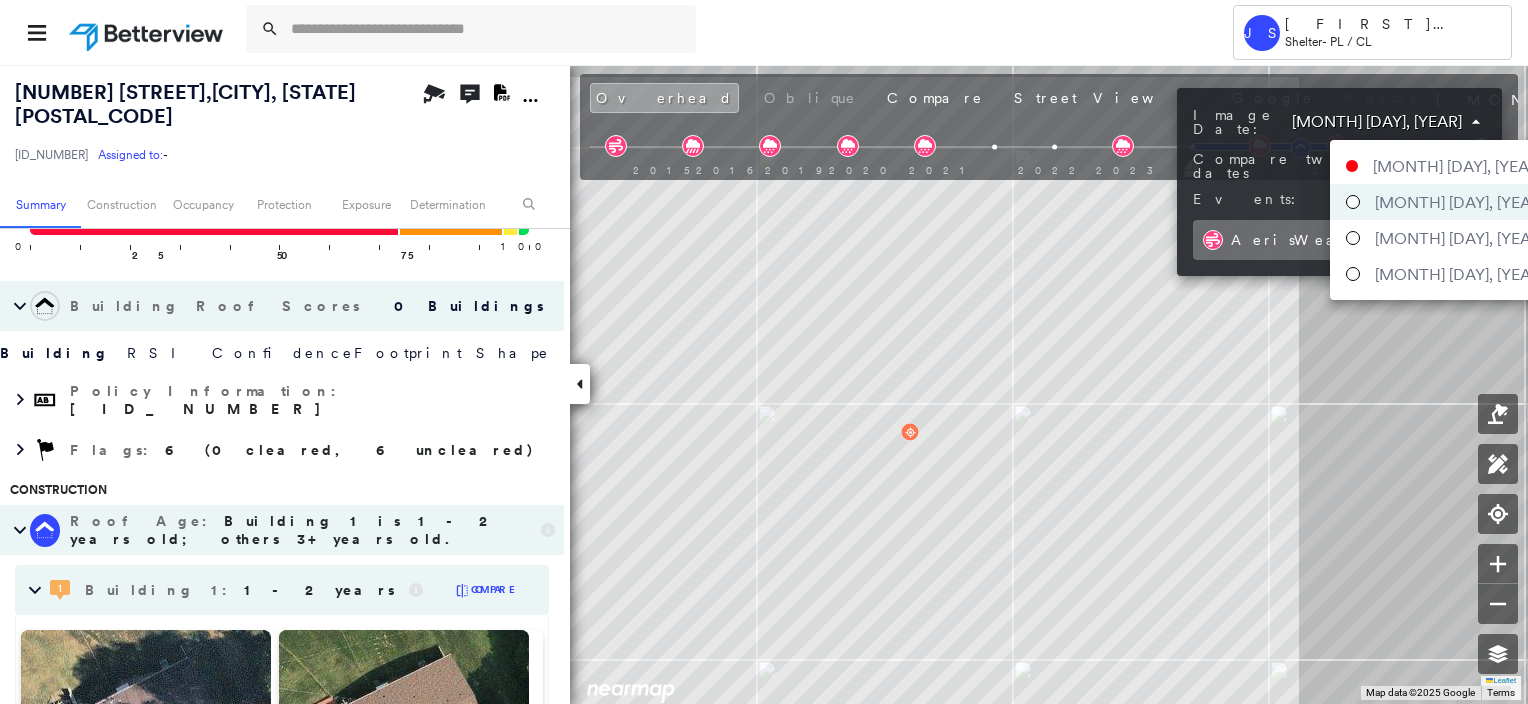 click on "[MONTH] [DAY], [YEAR]" at bounding box center (1460, 238) 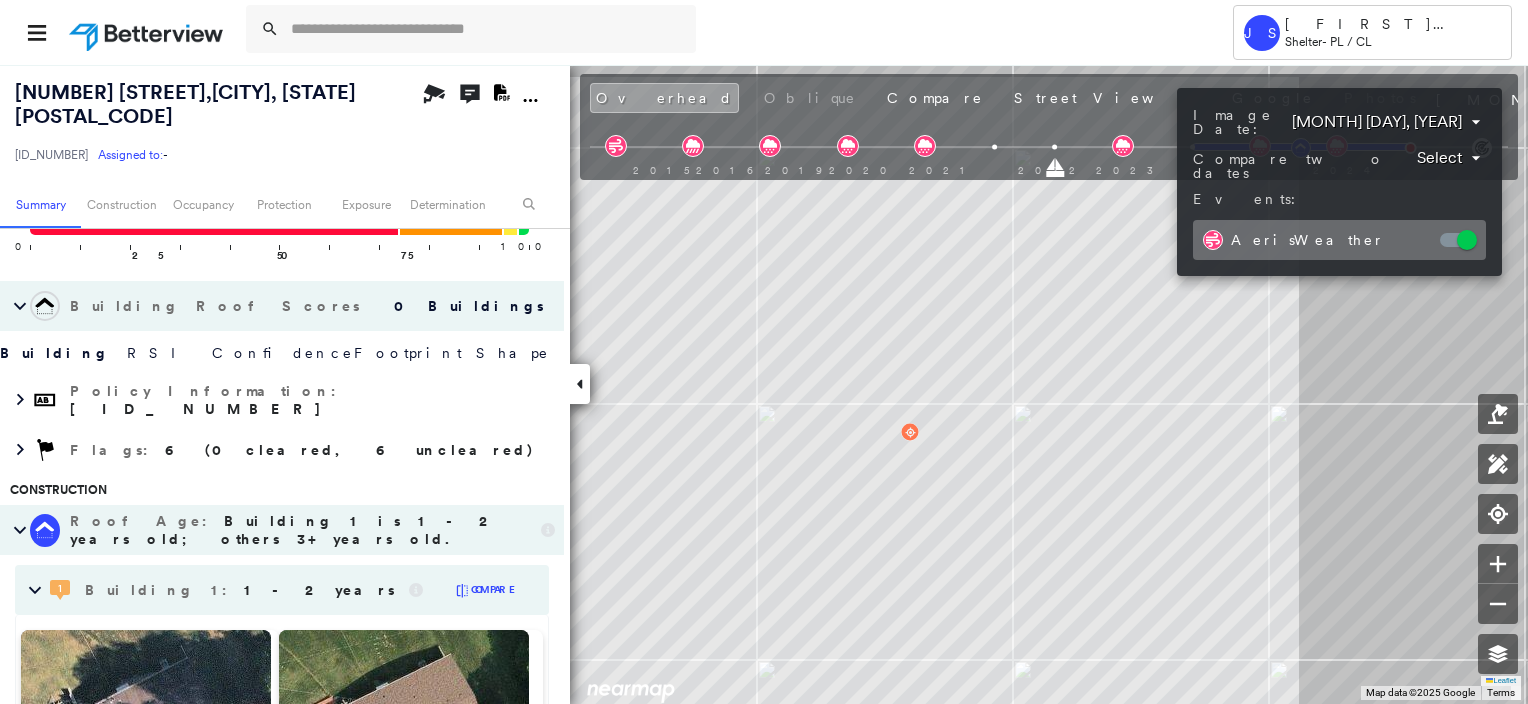 click at bounding box center [764, 352] 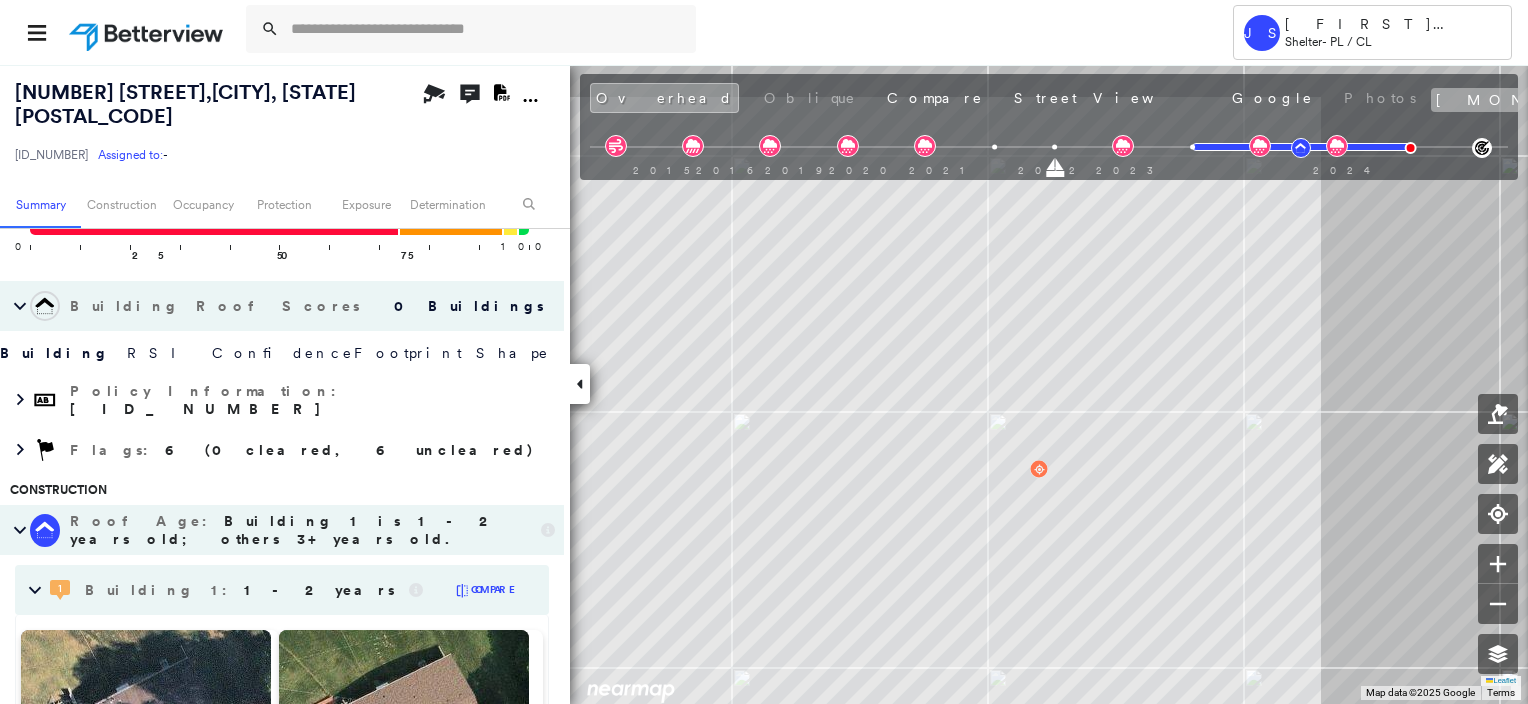 click on "[MONTH] [DAY], [YEAR]" at bounding box center [1652, 100] 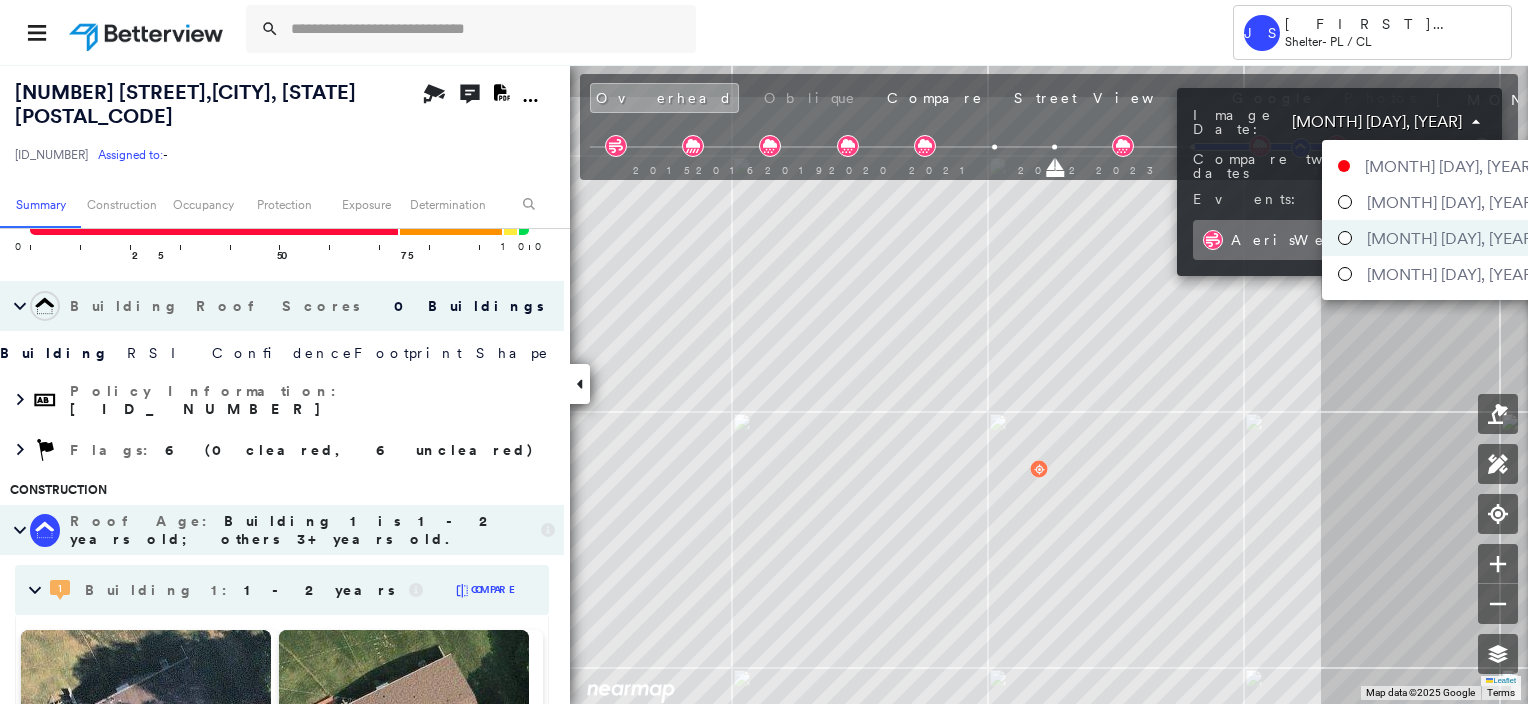 click on "Tower JS James Simpson Shelter  -   PL / CL 8804 LUXURY LN ,  CENTERTOWN, MO 65023 271240000172260002 Assigned to:  - Assigned to:  - 271240000172260002 Assigned to:  - Open Comments Download PDF Report Summary Construction Occupancy Protection Exposure Determination Looking for roof spotlights? Analyze this date Overhead Obliques Not Available ; Street View Roof Spotlight™ Index 0 100 25 2 50 4 75 5 6 3 1 Building Roof Scores 0 Buildings Building RSI Confidence Footprint Shape Policy Information :  271240000172260002 Flags :  6 (0 cleared, 6 uncleared) Construction Roof Age :  Building 1 is 1 - 2 years old; others 3+ years old. 1 Building 1 :  1 - 2 years COMPARE Before :  Jul 6, 2023 2,282 ft² After :  Jul 15, 2024 2,282 ft² Circled Text Icon 100 2 Building 2 :  3+ years 3 Building 3 :  3+ years 4 Building 4 :  3+ years 5 Building 5 :  3+ years 6 Building 6 :  3+ years BuildZoom - Building Permit Data and Analysis Occupancy Place Detail Protection Exposure FEMA Risk Index Hail Regional Hazard: 3   5 3" at bounding box center (764, 352) 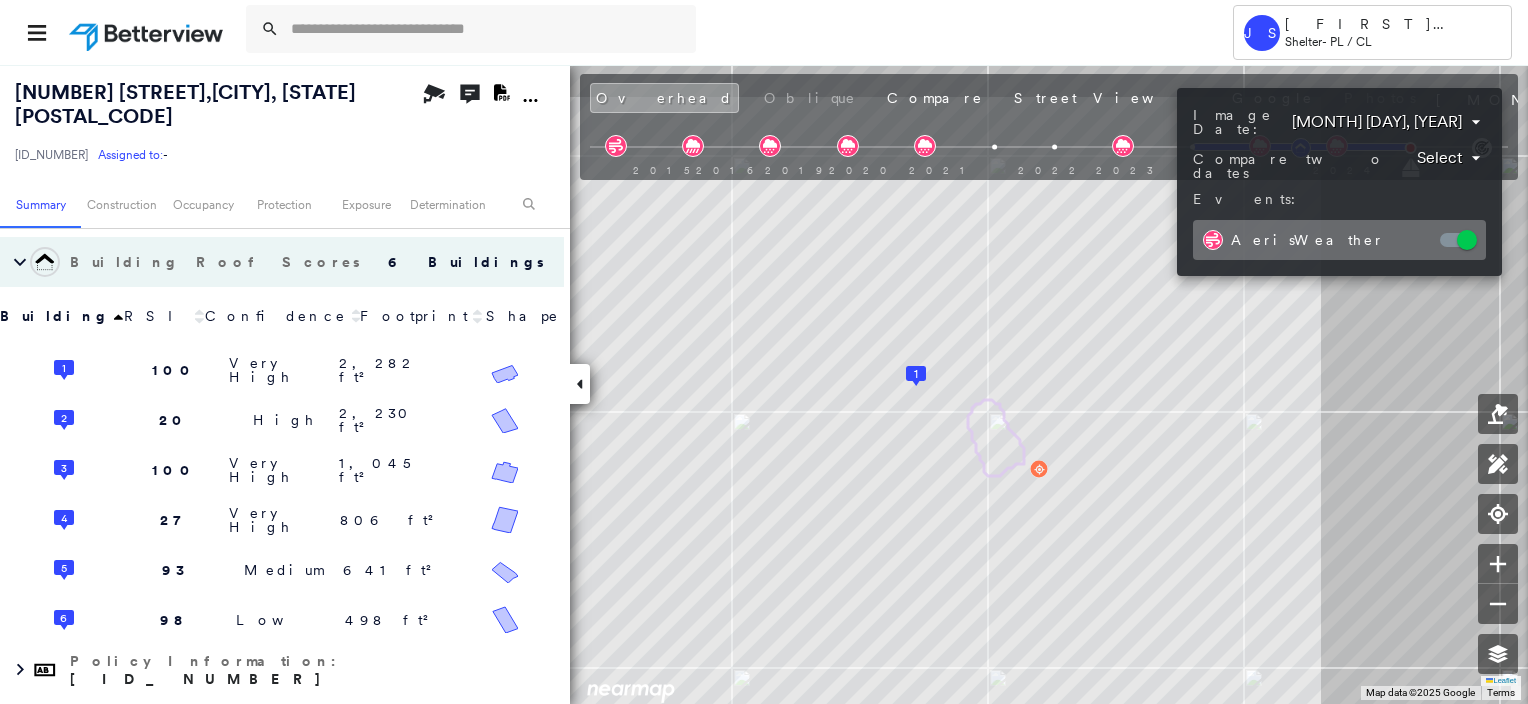 click at bounding box center [764, 352] 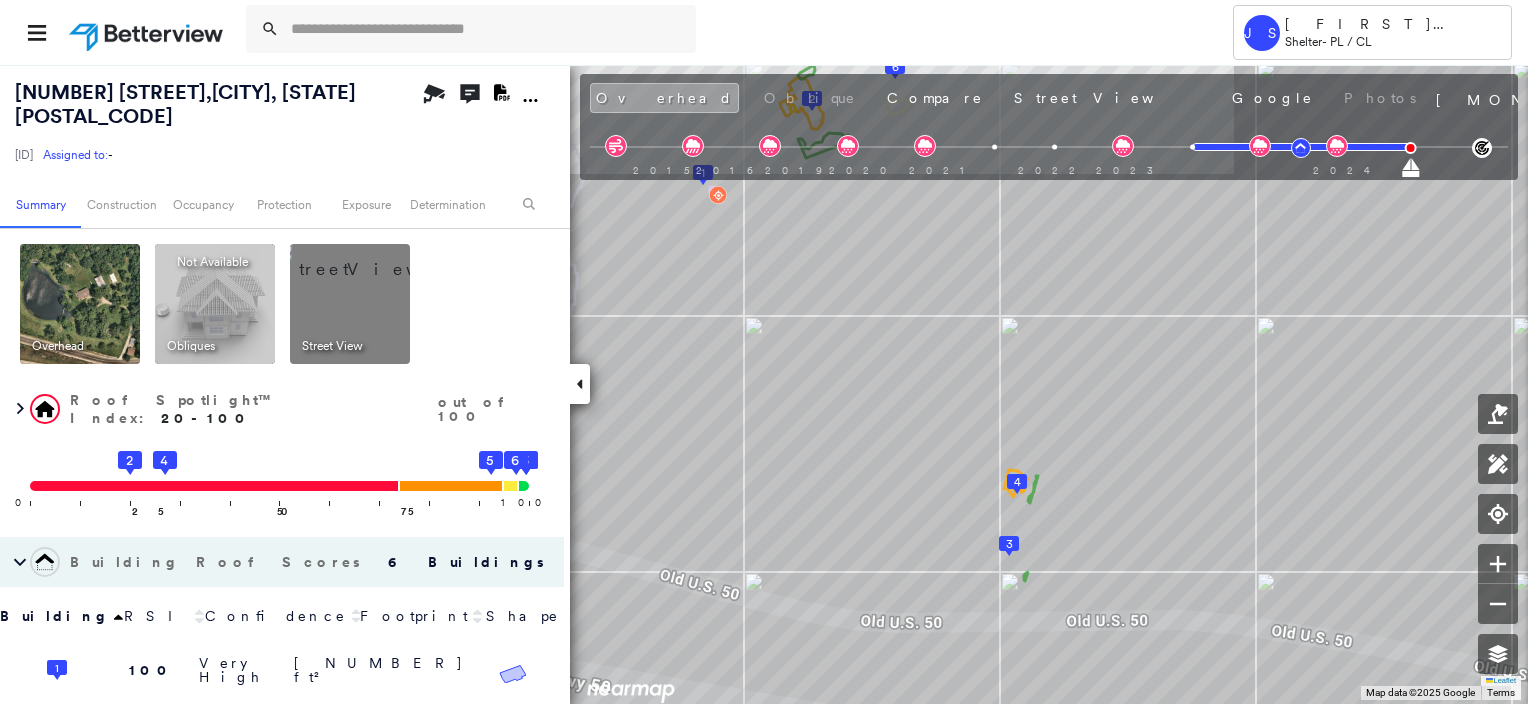 scroll, scrollTop: 0, scrollLeft: 0, axis: both 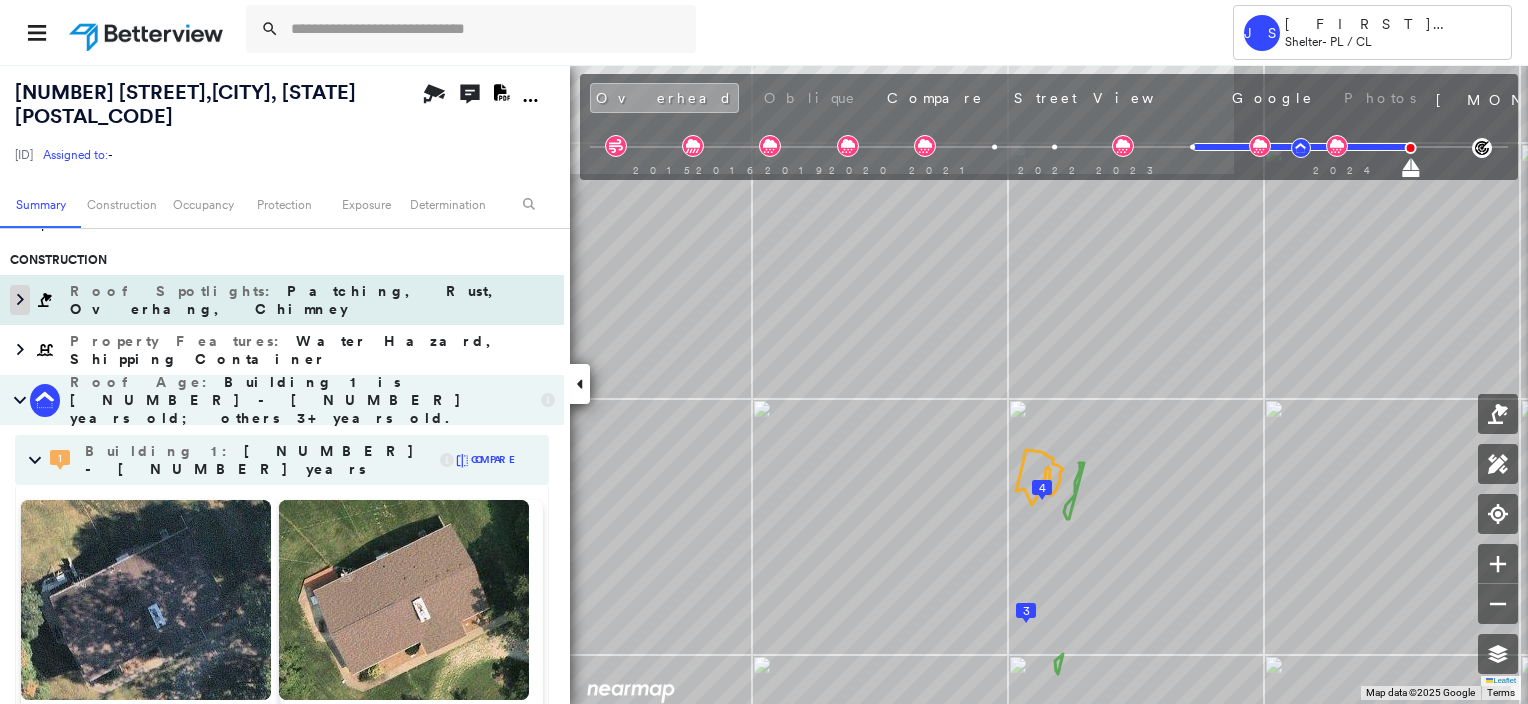 click 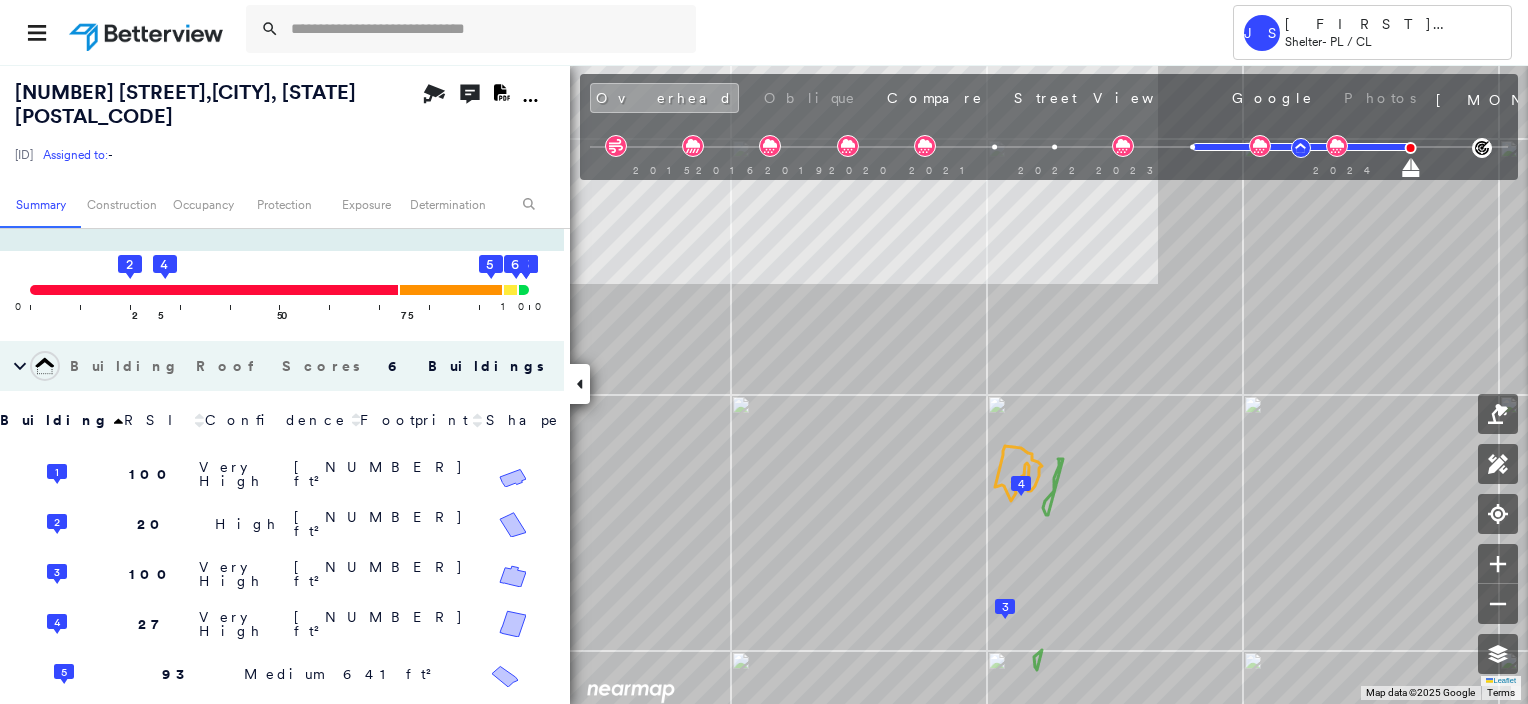 scroll, scrollTop: 300, scrollLeft: 0, axis: vertical 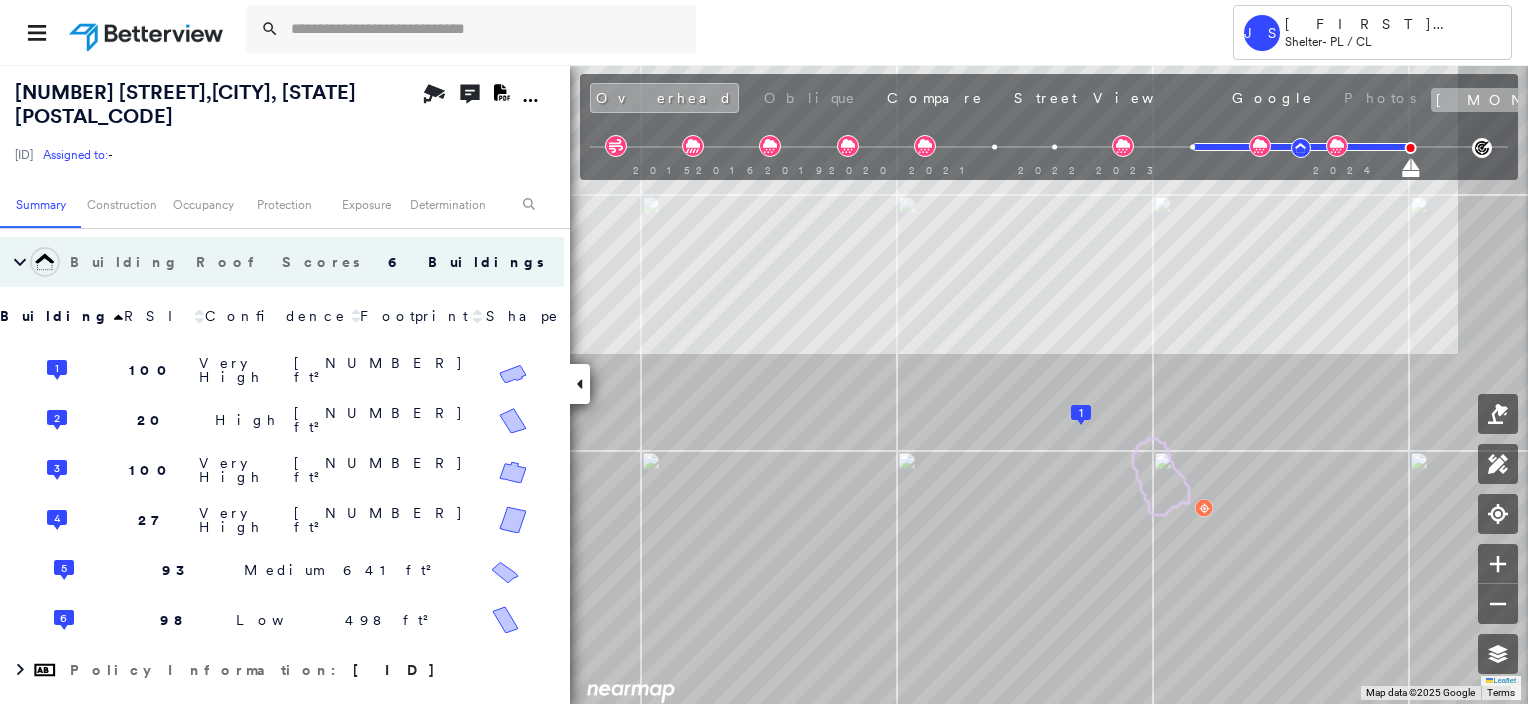 click 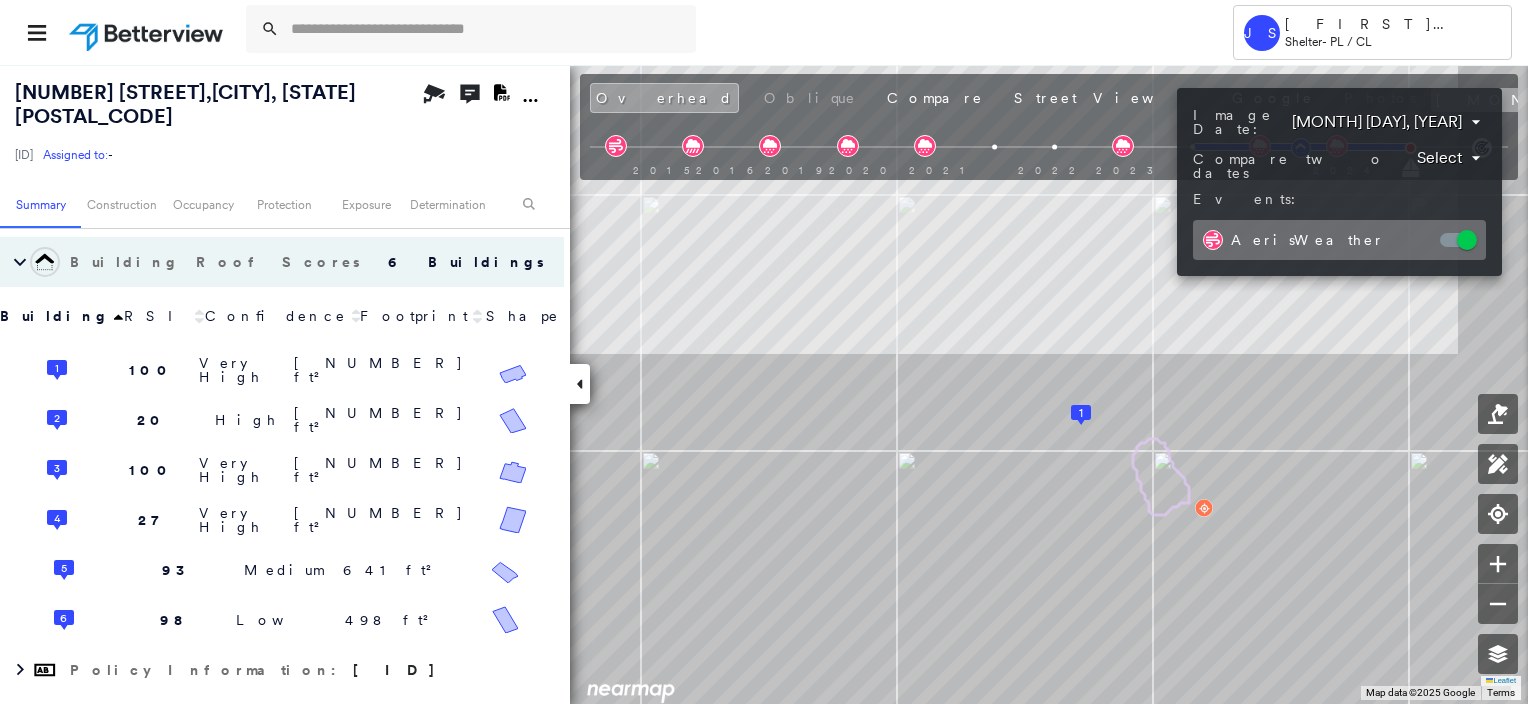 click on "**********" at bounding box center [1339, 182] 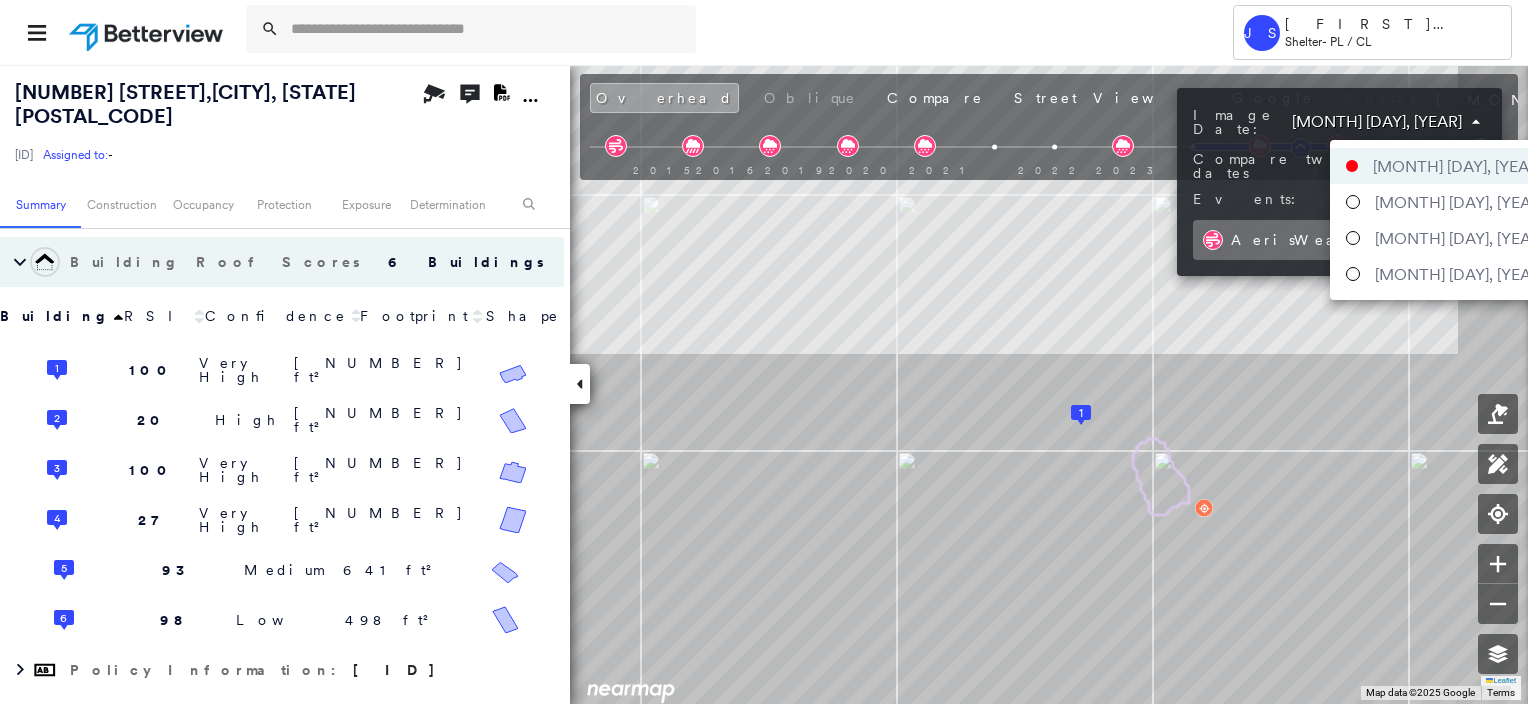 click on "Tower JS [LAST] [LAST] Shelter  -   PL / CL [NUMBER] [STREET],  [CITY], [STATE] [POSTAL_CODE] [ID] Assigned to:  - Assigned to:  - [ID] Assigned to:  - Open Comments Download PDF Report Summary Construction Occupancy Protection Exposure Determination Overhead Obliques Not Available ; Street View Roof Spotlight™ Index :  [NUMBER]-[NUMBER] out of 100 0 100 25 2 50 4 75 1 3 6 5 Building Roof Scores 6 Buildings Building RSI Confidence Footprint Shape 1 100 Very High [NUMBER] ft² Shape: Gable 100% Confidence Material: Asphalt Shingle 97% Confidence Slope: 13  degrees    (Low) Height: 17  (1 Story) Square Footage: [NUMBER] ft² 2 20 High [NUMBER] ft² Shape: Gable 67% Confidence Material: Metal Panel 99% Confidence Slope: 16  degrees    (Low) Height: 20  (1 Story) Square Footage: [NUMBER] ft² Rust Major  ( 28%,  [NUMBER] ft² ) Patching Moderate  ( <1%,  [NUMBER] ft² ) Overhang High  ( 18%,  [NUMBER] ft² ) 3 100 Very High [NUMBER] ft² Shape: Gable 98% Confidence Material: Asphalt Shingle 85% Confidence Slope: 16  degrees    (Low) 21" at bounding box center (764, 352) 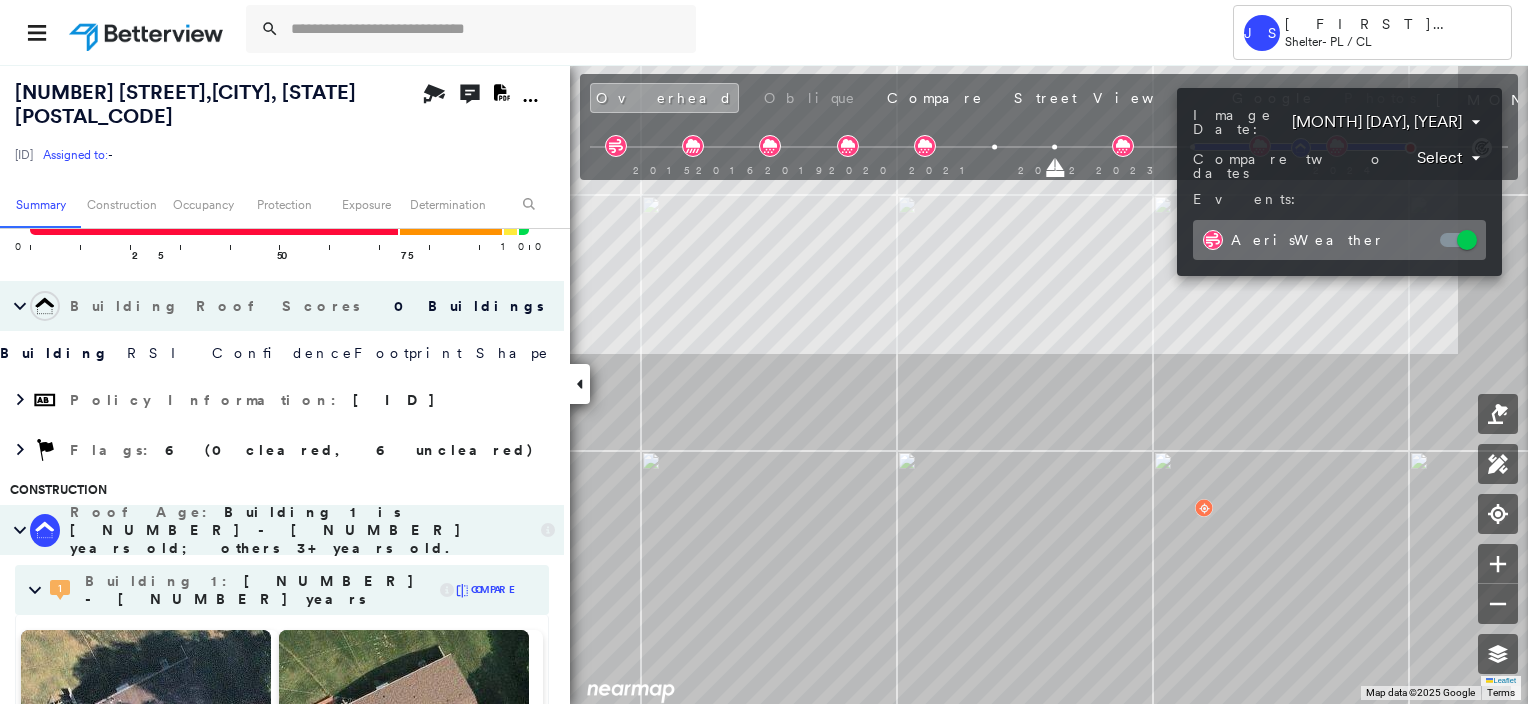 click on "Tower JS [LAST] [LAST] Shelter  -   PL / CL [NUMBER] [STREET],  [CITY], [STATE] [POSTAL_CODE] [ID] Assigned to:  - Assigned to:  - [ID] Assigned to:  - Open Comments Download PDF Report Summary Construction Occupancy Protection Exposure Determination Looking for roof spotlights? Analyze this date Overhead Obliques Not Available ; Street View Roof Spotlight™ Index 0 100 25 2 50 4 75 1 3 6 5 Building Roof Scores 0 Buildings Building RSI Confidence Footprint Shape Policy Information :  [ID] Flags :  6 (0 cleared, 6 uncleared) Construction Roof Age :  Building 1 is [NUMBER] - [NUMBER] years old; others 3+ years old. 1 Building 1 :  [NUMBER] - [NUMBER] years COMPARE Before :  [MONTH] [DAY], [YEAR] [NUMBER] ft² After :  [MONTH] [DAY], [YEAR] [NUMBER] ft² Circled Text Icon 100 2 Building 2 :  3+ years 3 Building 3 :  3+ years 4 Building 4 :  3+ years 5 Building 5 :  3+ years 6 Building 6 :  3+ years BuildZoom - Building Permit Data and Analysis Occupancy Place Detail Protection Exposure FEMA Risk Index Hail Regional Hazard: 3   5 3" at bounding box center [764, 352] 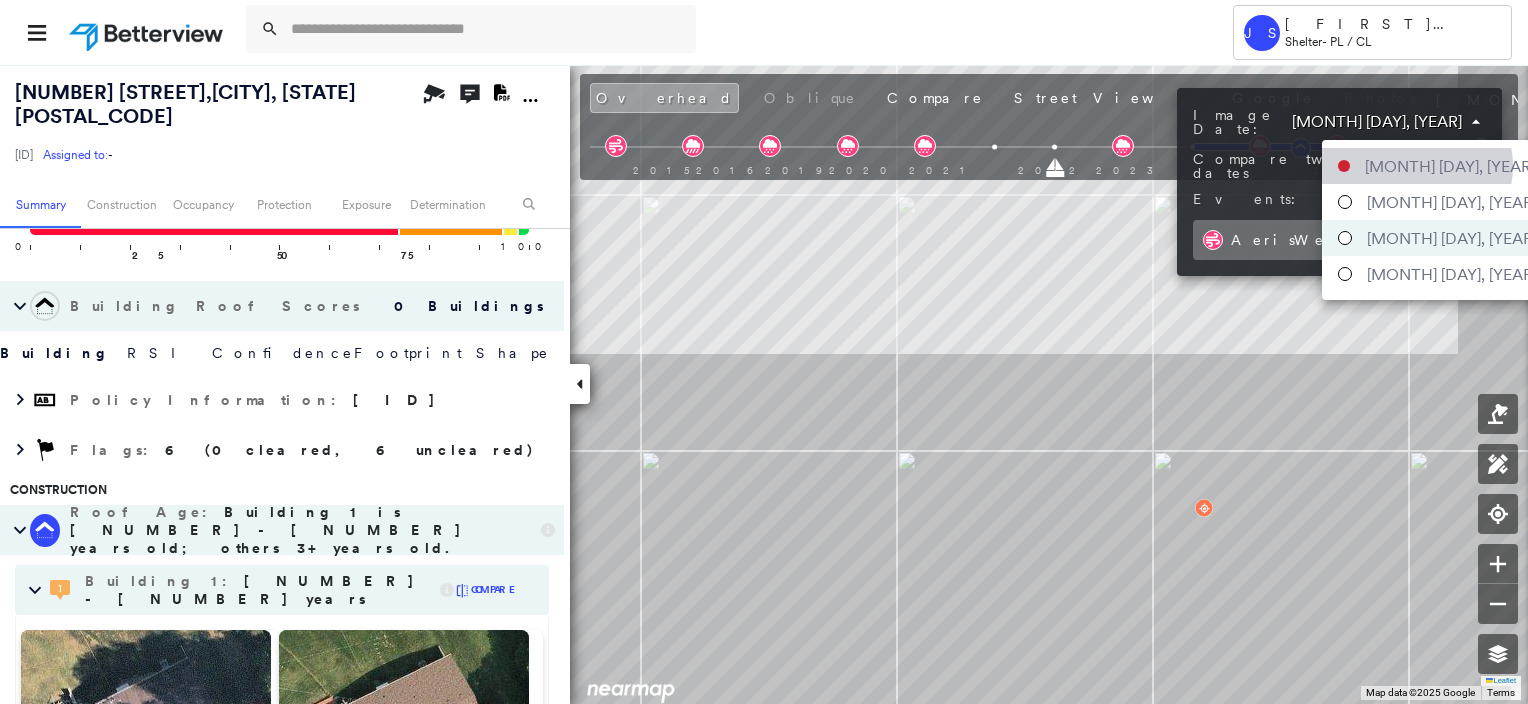 click on "[MONTH] [DAY], [YEAR]" at bounding box center [1450, 166] 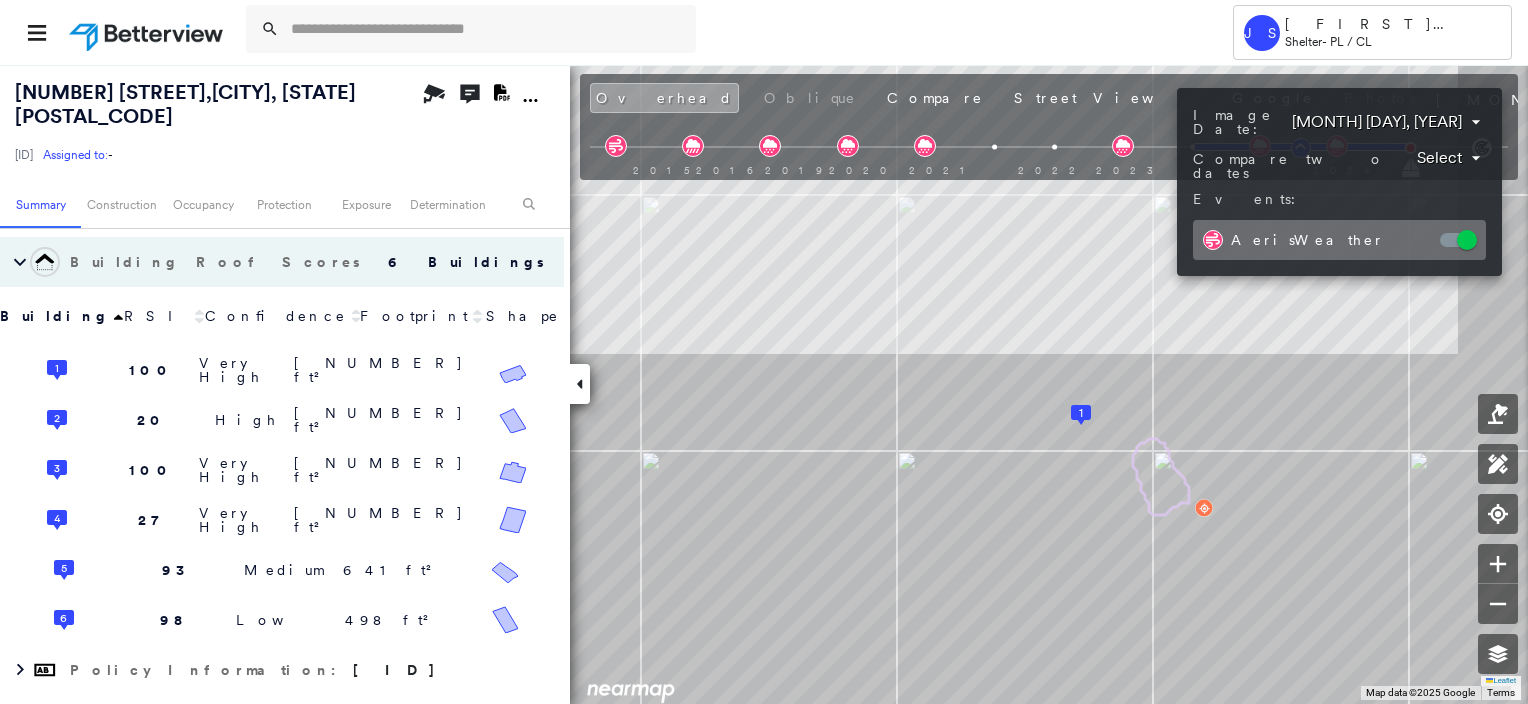 click at bounding box center (764, 352) 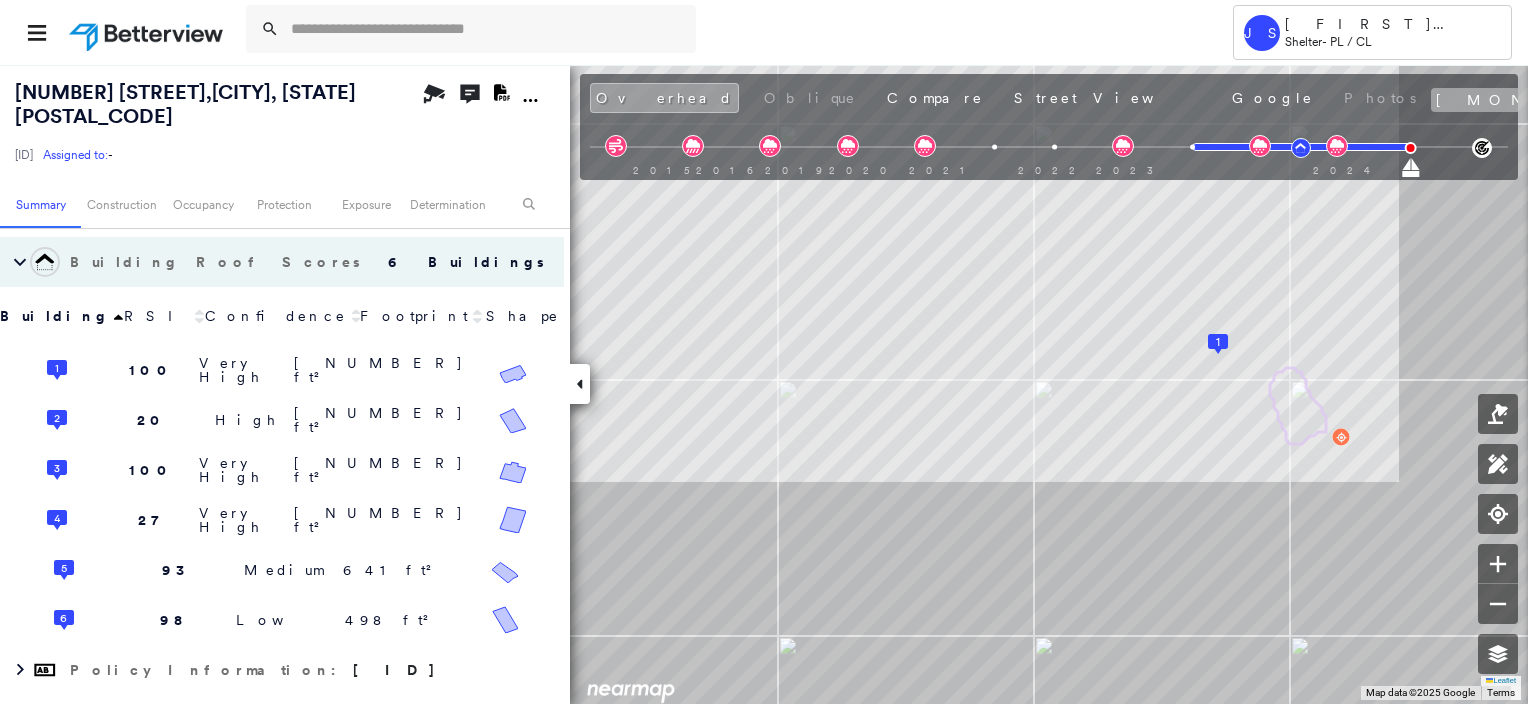 click 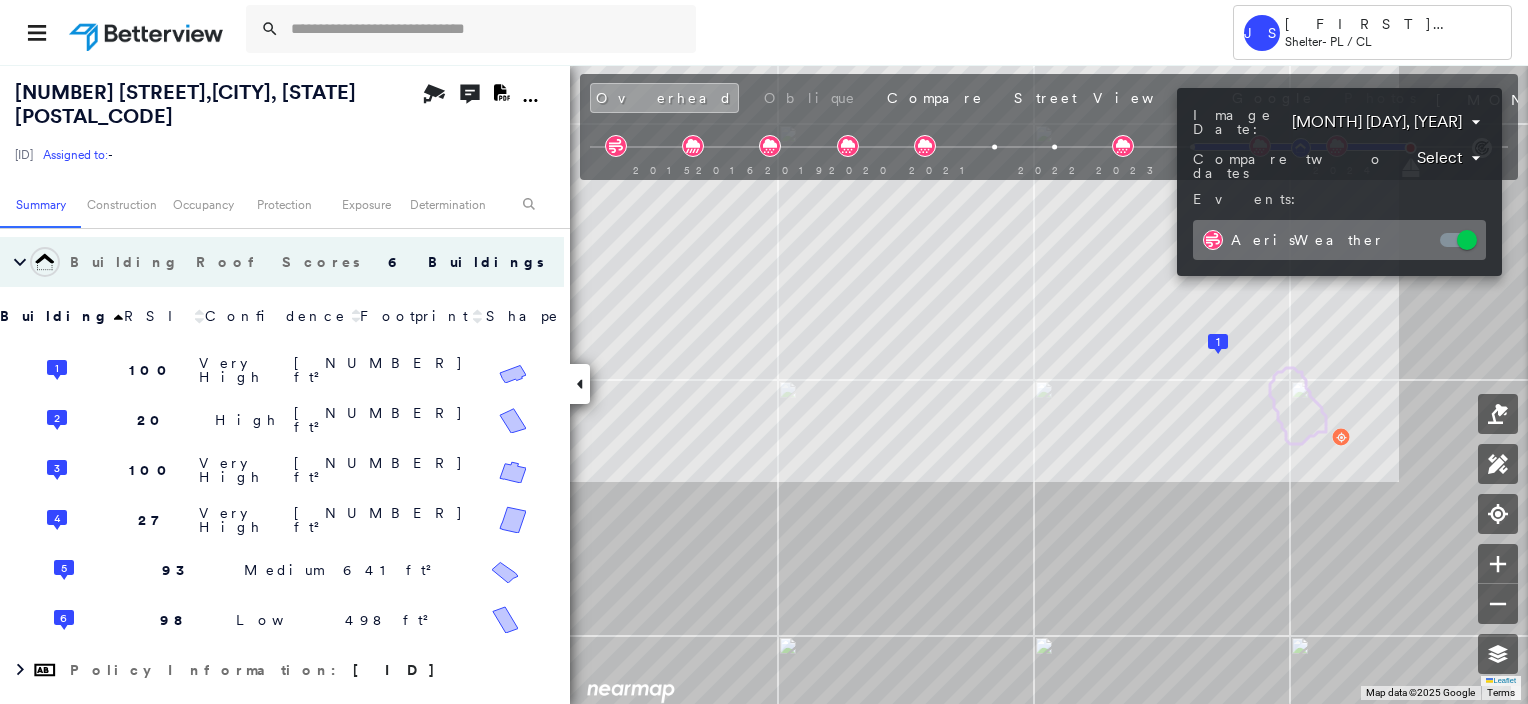 click on "Tower JS [LAST] [LAST] Shelter  -   PL / CL [NUMBER] [STREET],  [CITY], [STATE] [POSTAL_CODE] [ID] Assigned to:  - Assigned to:  - [ID] Assigned to:  - Open Comments Download PDF Report Summary Construction Occupancy Protection Exposure Determination Overhead Obliques Not Available ; Street View Roof Spotlight™ Index :  [NUMBER]-[NUMBER] out of 100 0 100 25 2 50 4 75 5 6 3 1 Building Roof Scores 6 Buildings Building RSI Confidence Footprint Shape 1 100 Very High [NUMBER] ft² Shape: Gable 100% Confidence Material: Asphalt Shingle 97% Confidence Slope: 13  degrees    (Low) Height: 17  (1 Story) Square Footage: [NUMBER] ft² 2 20 High [NUMBER] ft² Shape: Gable 67% Confidence Material: Metal Panel 99% Confidence Slope: 16  degrees    (Low) Height: 20  (1 Story) Square Footage: [NUMBER] ft² Rust Major  ( 28%,  [NUMBER] ft² ) Patching Moderate  ( <1%,  [NUMBER] ft² ) Overhang High  ( 18%,  [NUMBER] ft² ) 3 100 Very High [NUMBER] ft² Shape: Gable 98% Confidence Material: Asphalt Shingle 85% Confidence Slope: 16  degrees    (Low) 21" at bounding box center (764, 352) 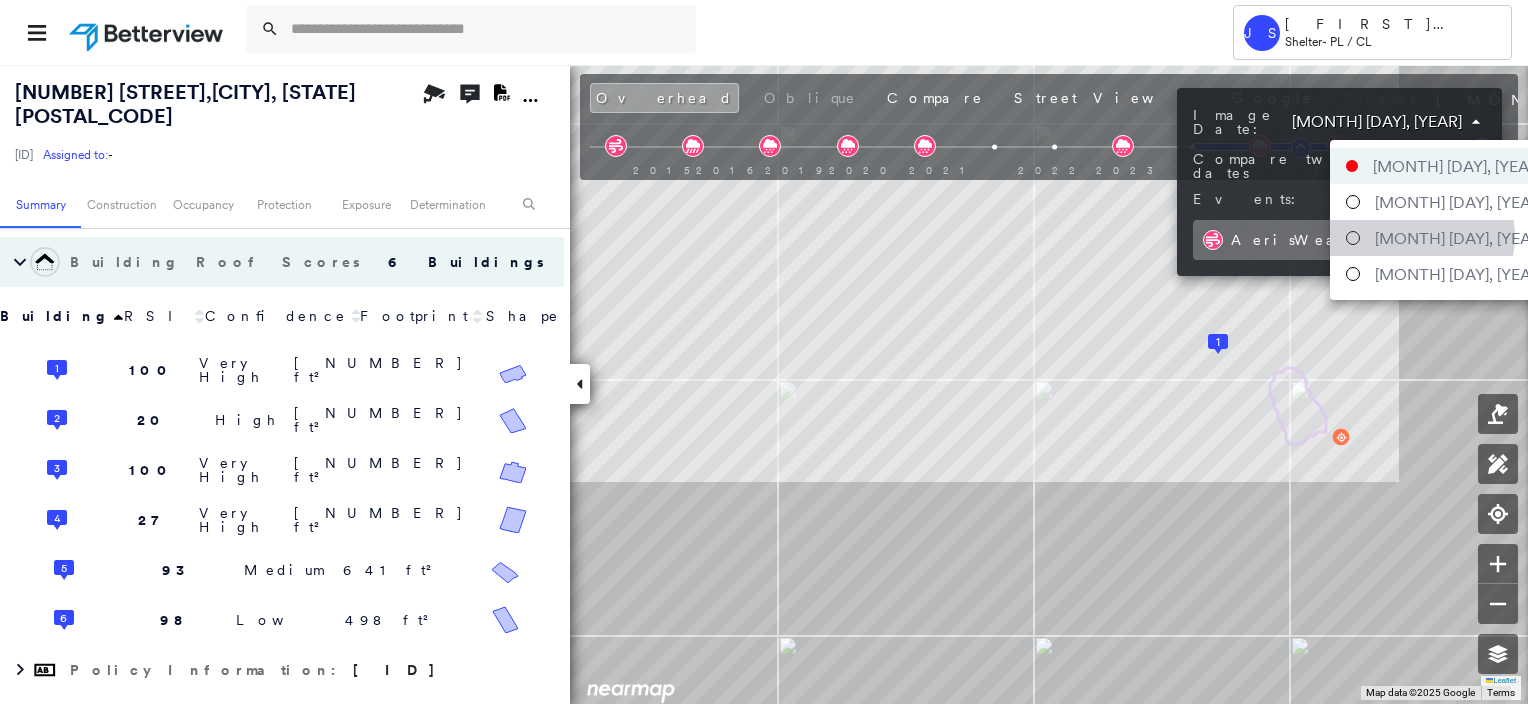 click on "[MONTH] [DAY], [YEAR]" at bounding box center (1460, 238) 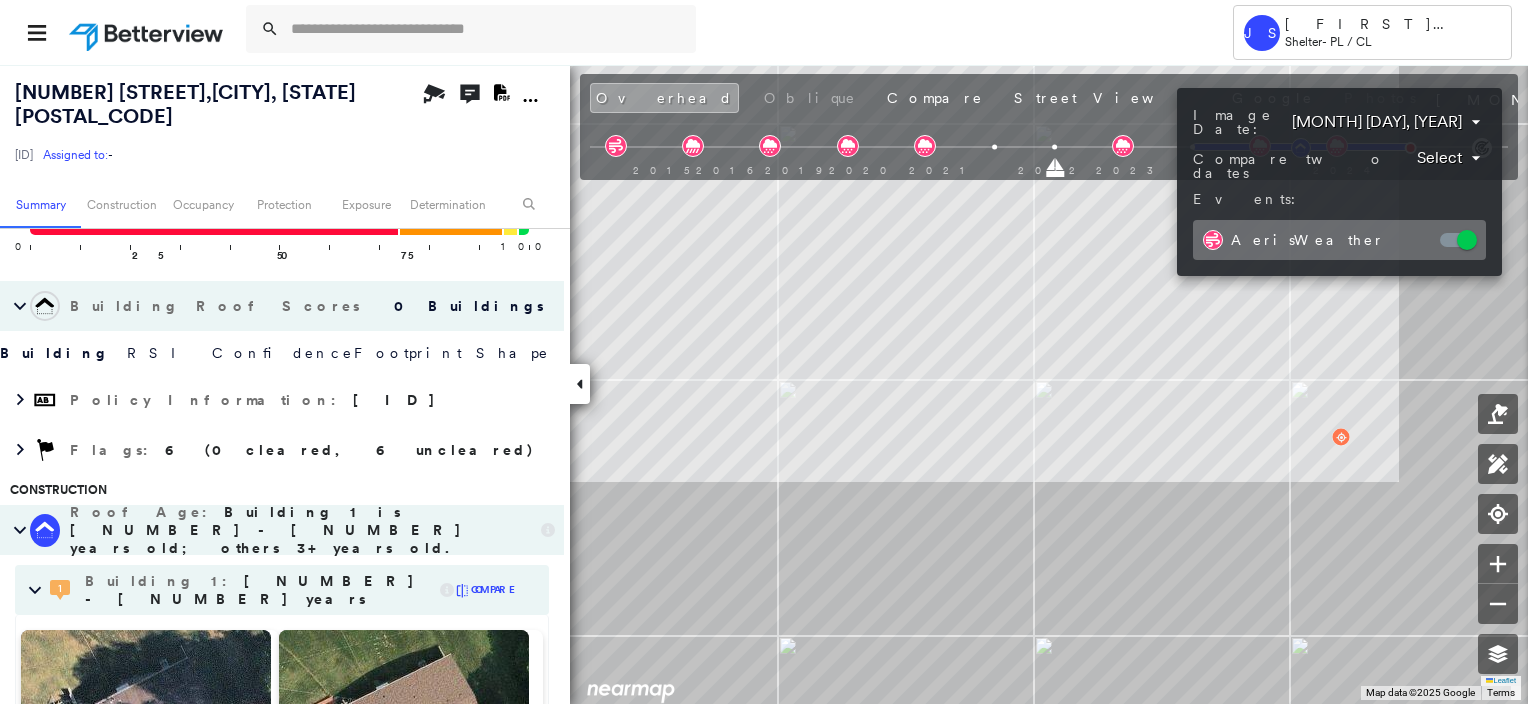click at bounding box center (764, 352) 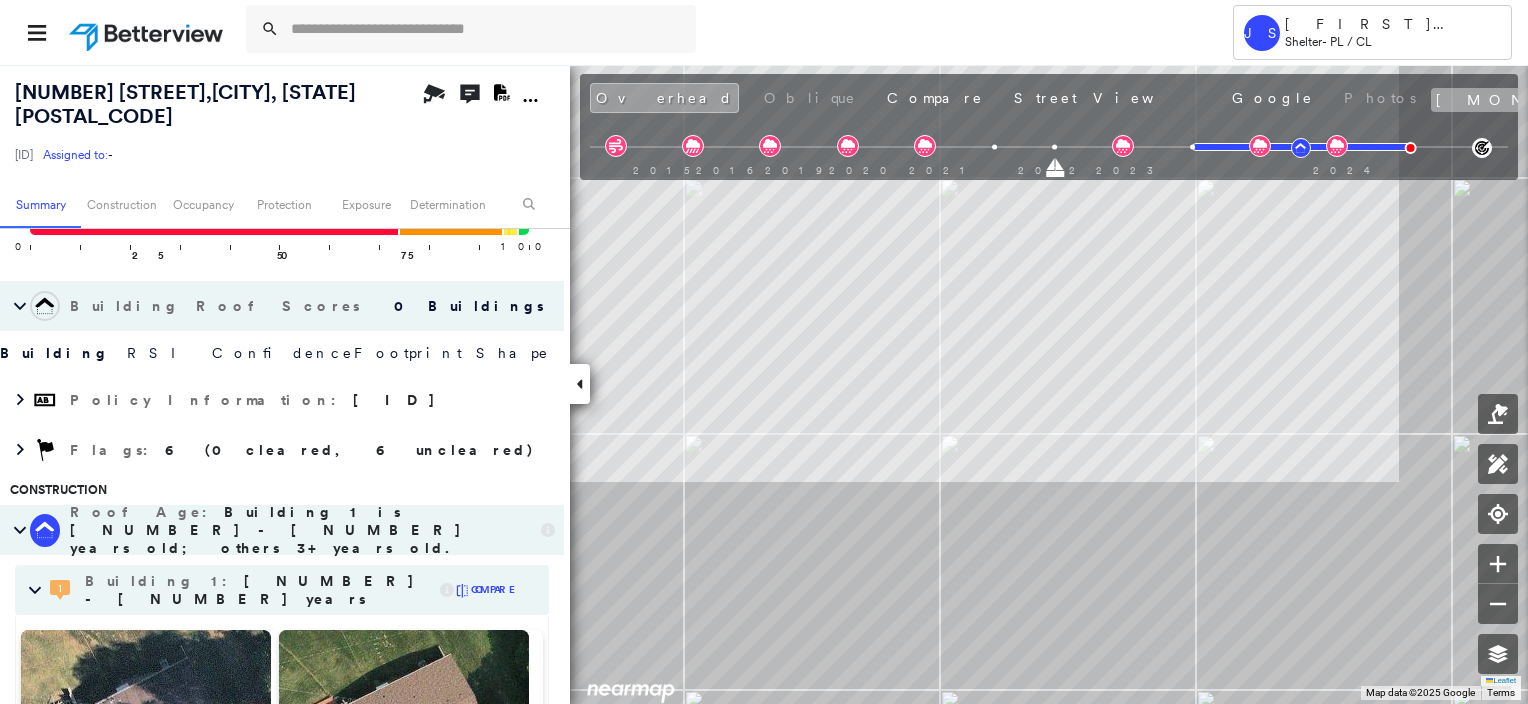 click 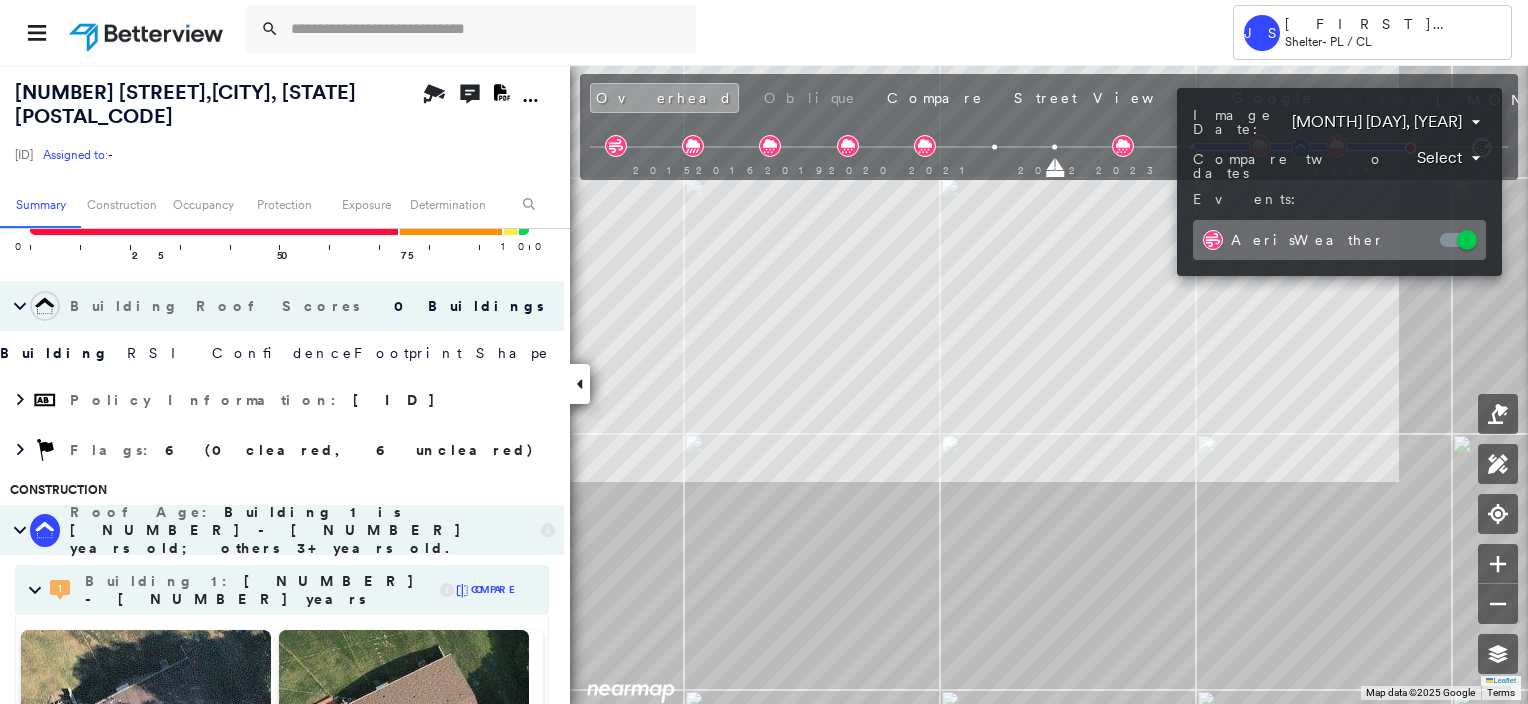 click at bounding box center [764, 352] 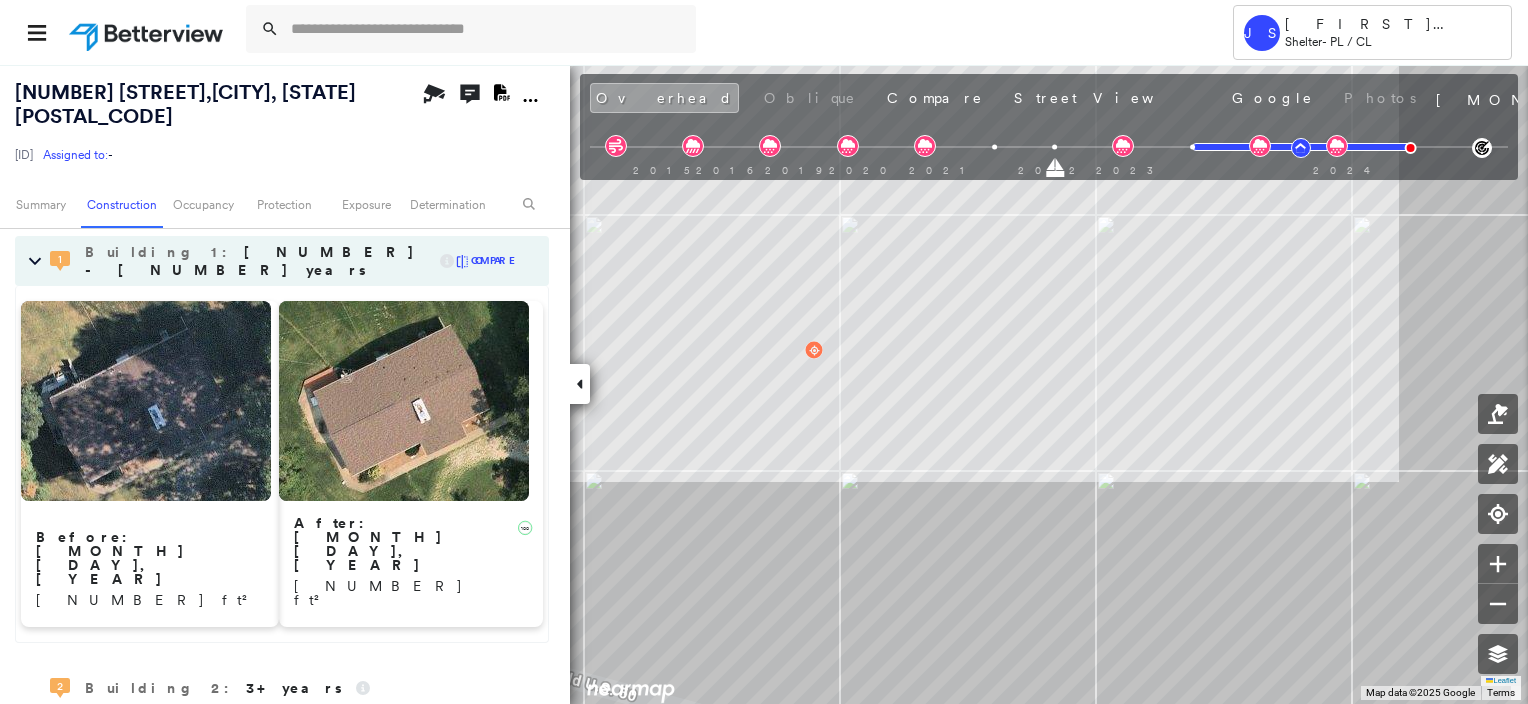 scroll, scrollTop: 500, scrollLeft: 0, axis: vertical 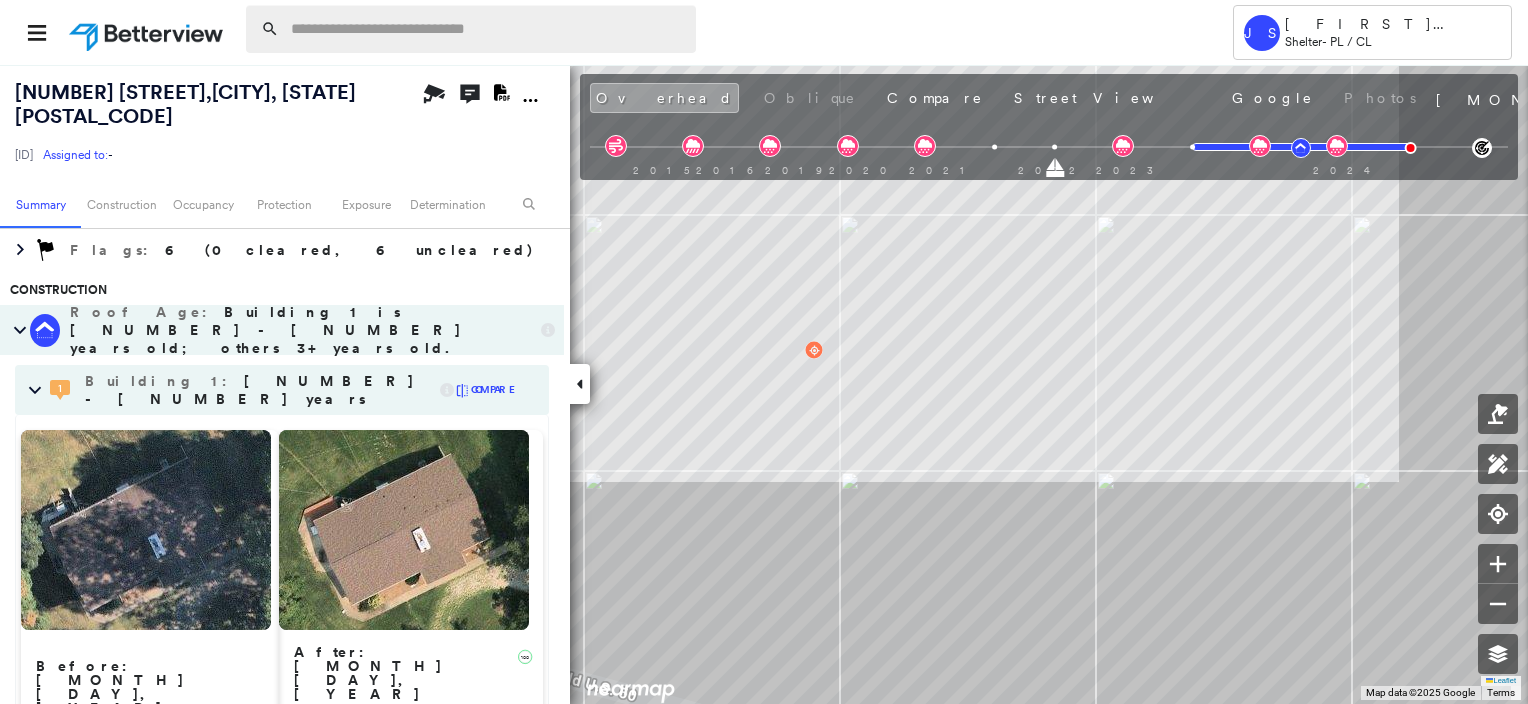 click at bounding box center (487, 29) 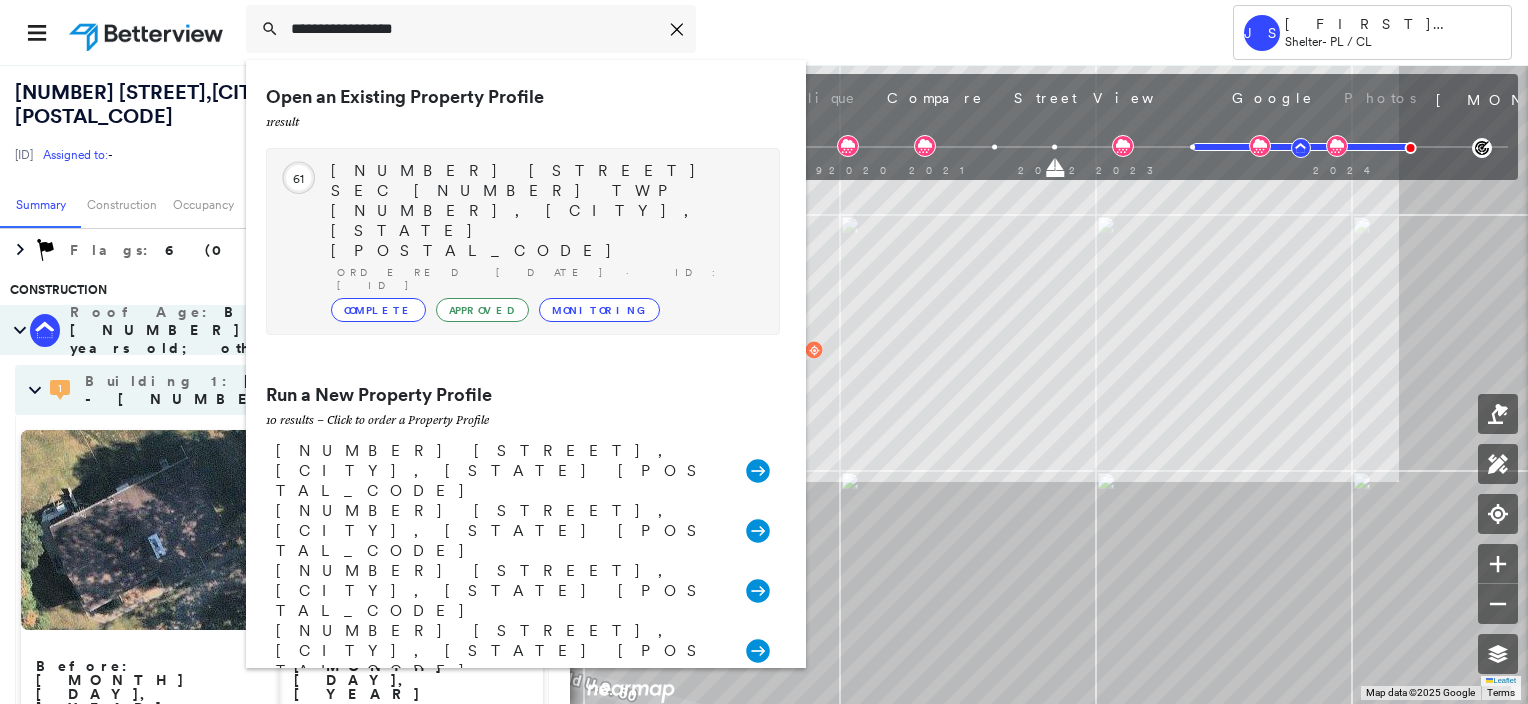 type on "**********" 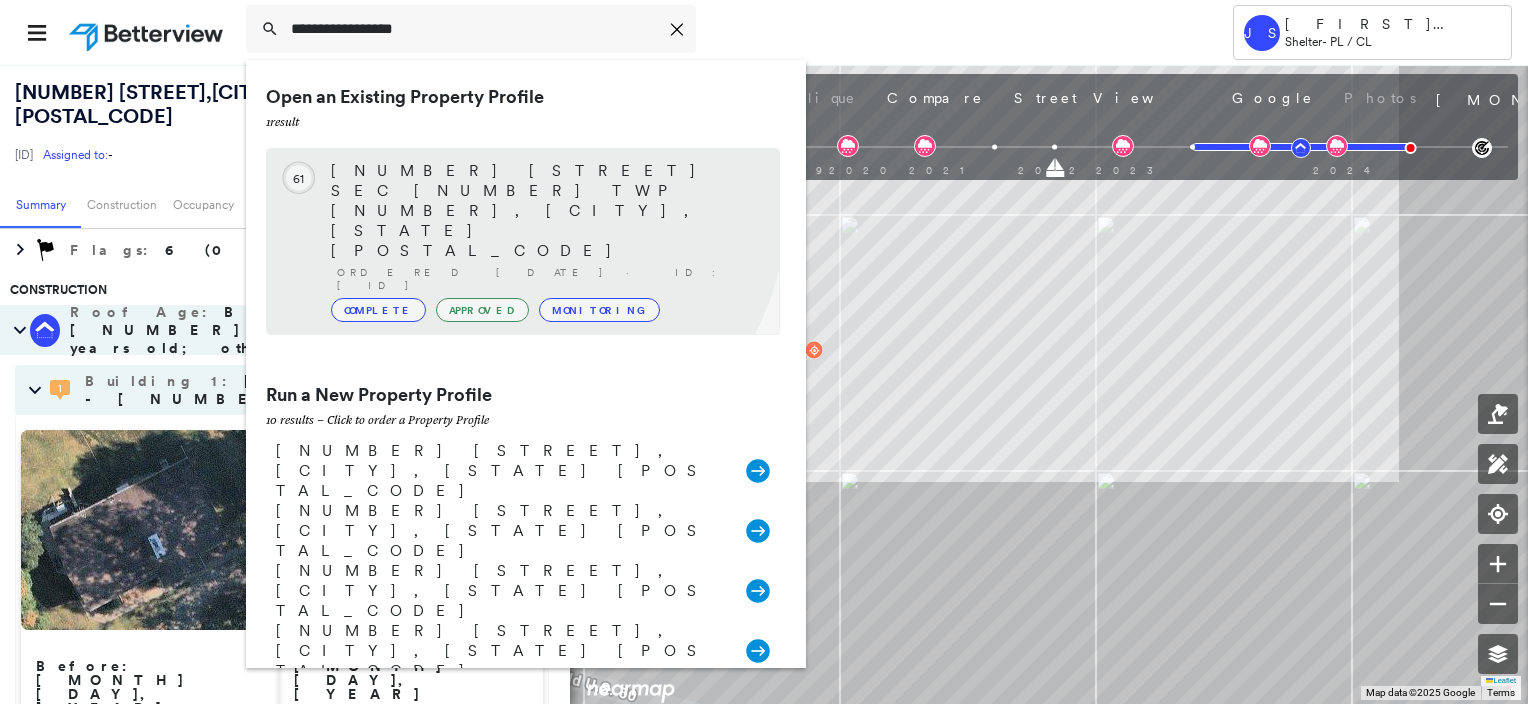 click on "[NUMBER] [STREET] SEC [NUMBER] TWP [NUMBER], [CITY], [STATE] [POSTAL_CODE]" at bounding box center [545, 211] 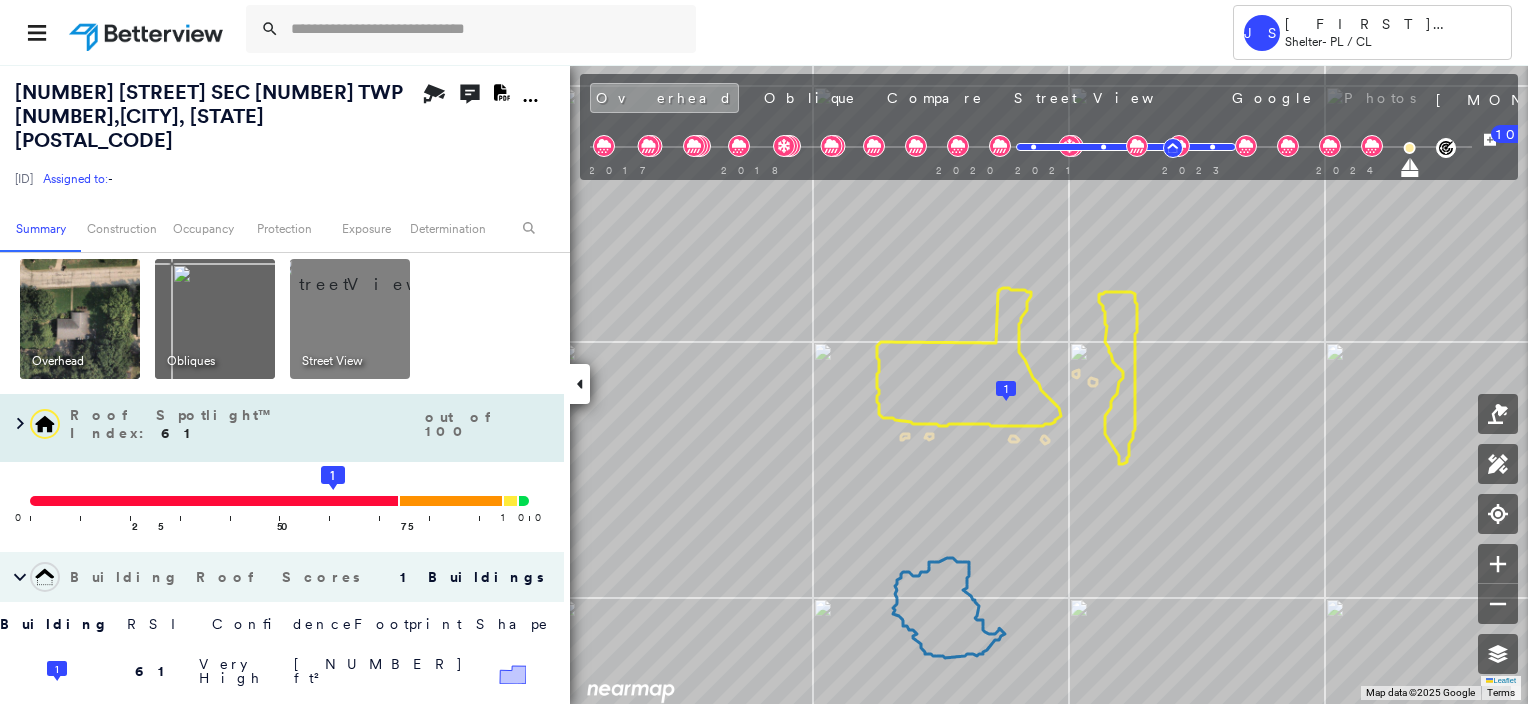 scroll, scrollTop: 0, scrollLeft: 0, axis: both 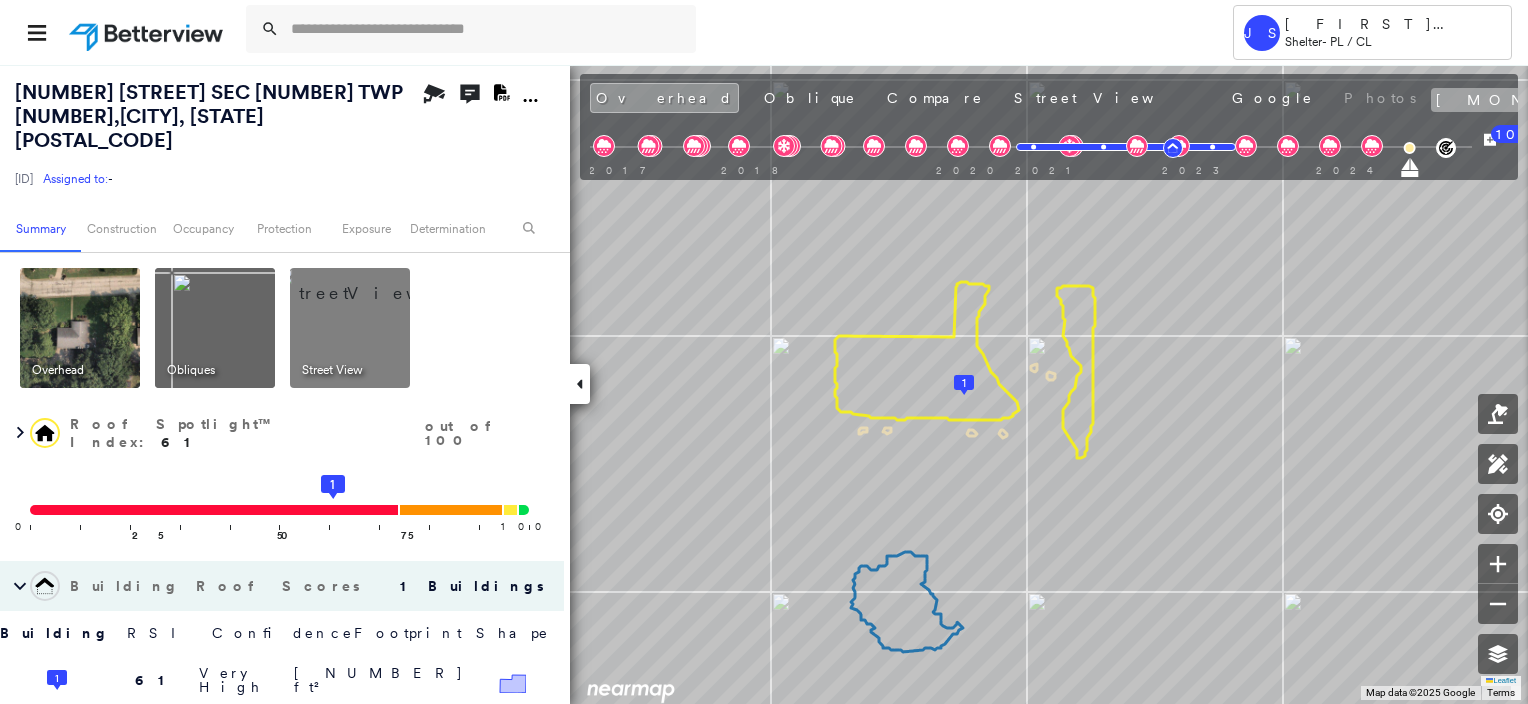 click 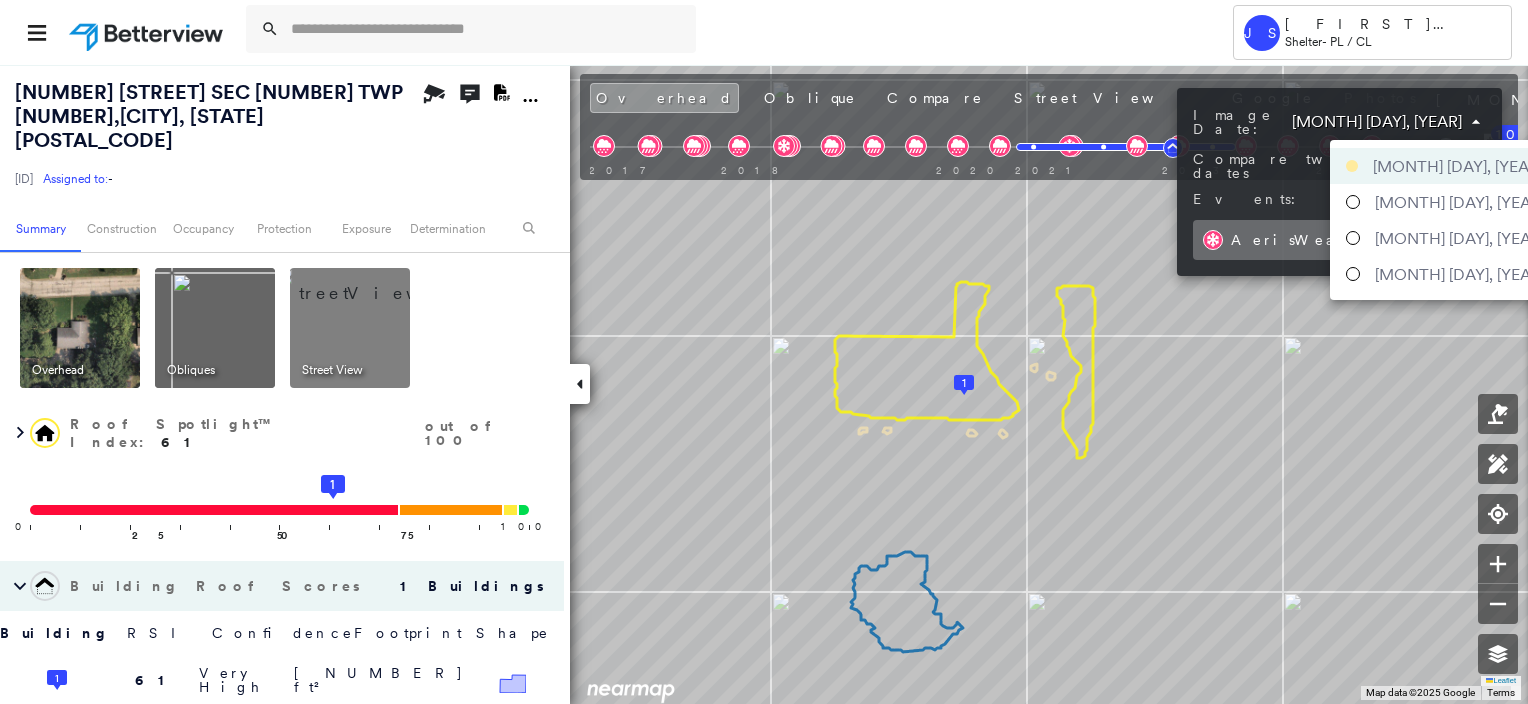 click on "Tower JS [LAST] [LAST] Shelter  -   PL / CL [NUMBER] [STREET] SEC [NUMBER] TWP [NUMBER] ,  [CITY], [STATE] [POSTAL_CODE] [ID] Assigned to:  - Assigned to:  - [ID] Assigned to:  - Open Comments Download PDF Report Summary Construction Occupancy Protection Exposure Determination Overhead Obliques Street View Roof Spotlight™ Index :  [NUMBER] out of 100 0 100 25 50 75 1 Building Roof Scores 1 Buildings Building RSI Confidence Footprint Shape 1 61 Very High [NUMBER] ft² Shape: Hip 54% Confidence Gable 99% Confidence Material: Asphalt Shingle 97% Confidence Slope: 22  degrees    (Moderate) Height: 22  (1 Story) Square Footage: [NUMBER] ft² Staining Prevalent  ( 35%,  [NUMBER] ft² ) Policy Information :  [ID] Flags :  1 (0 cleared, 1 uncleared) Construction Roof Spotlights :  Staining, Vent Property Features :  Playground Roof Age :  3+ years old. 1 Building 1 :  3+ years Roof Size & Shape :  1 building  - Gable | Asphalt Shingle BuildZoom - Building Permit Data and Analysis Occupancy Place Detail Hail" at bounding box center (764, 352) 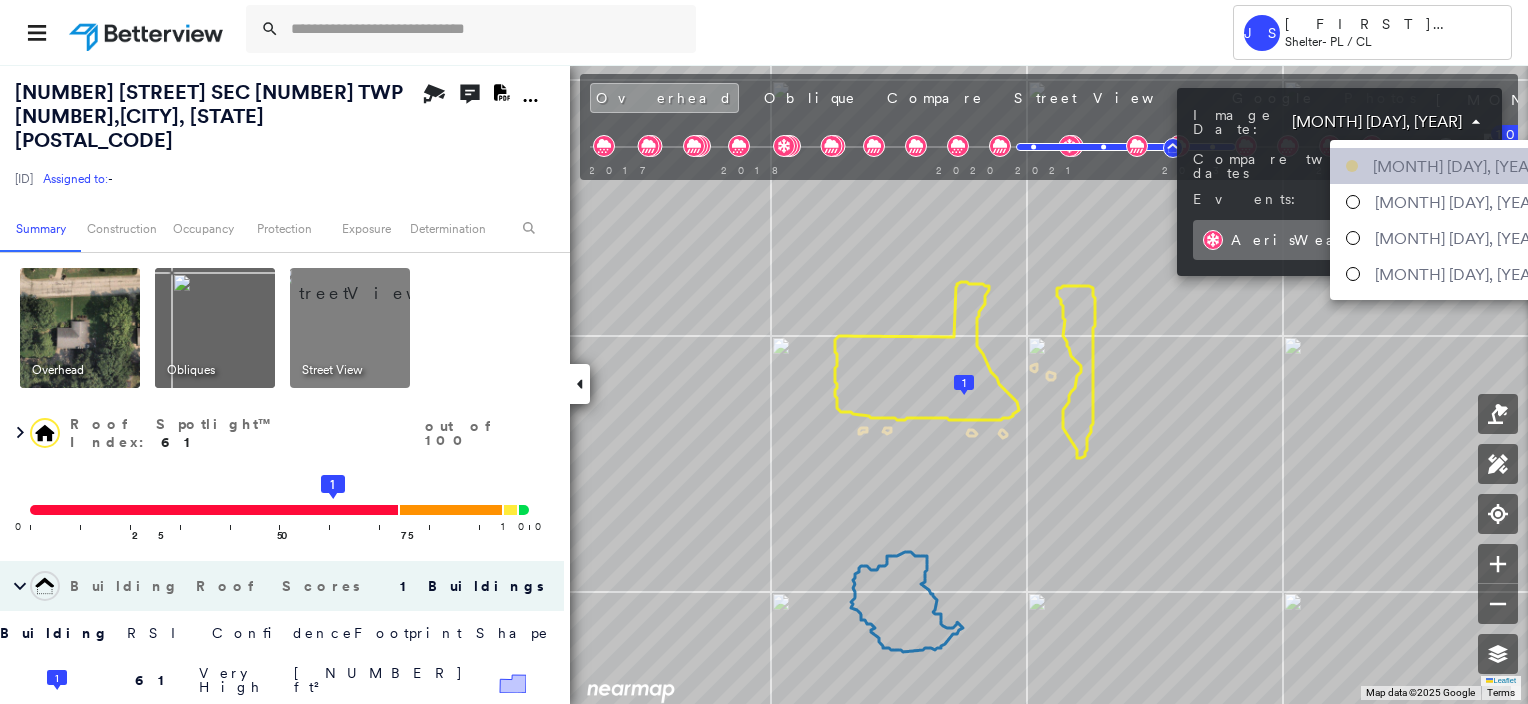 click on "[MONTH] [DAY], [YEAR]" at bounding box center (1458, 166) 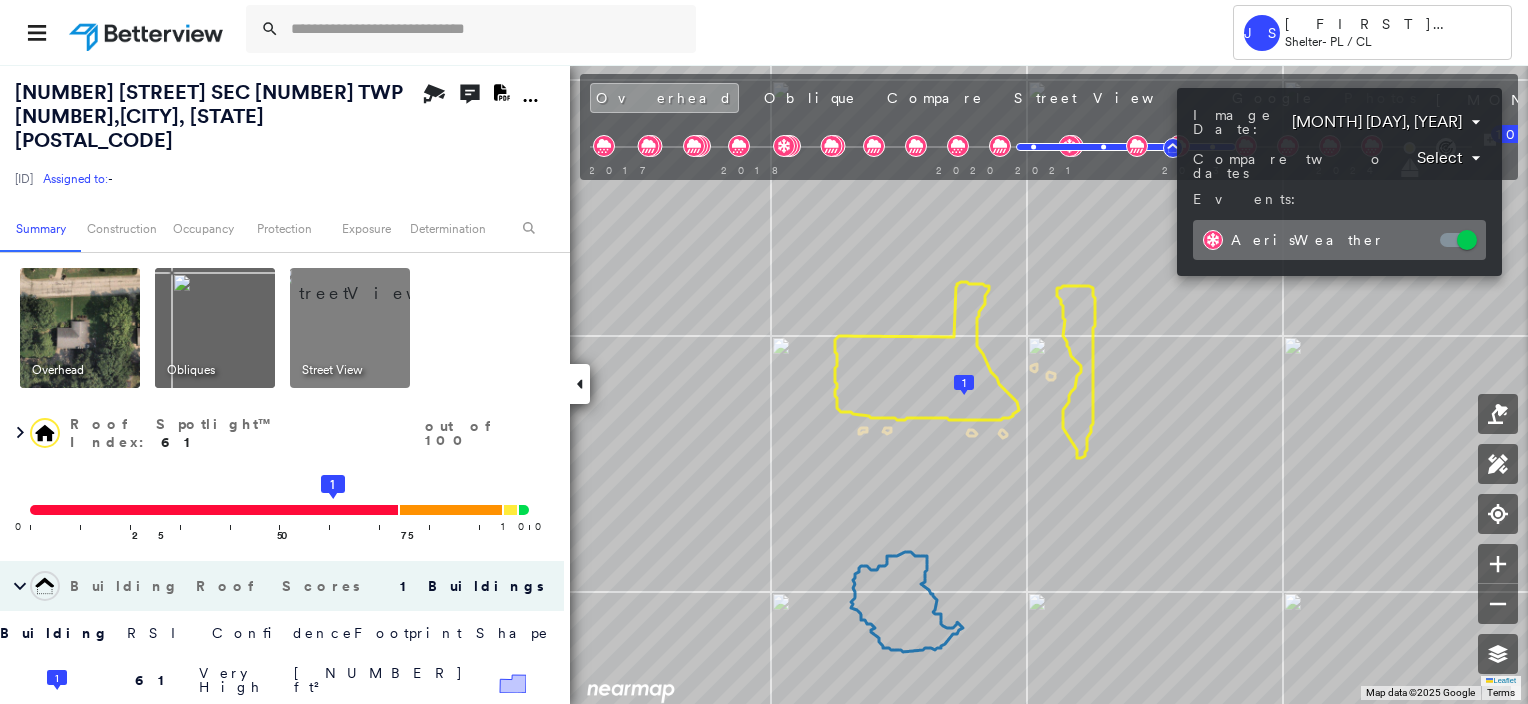 click at bounding box center (764, 352) 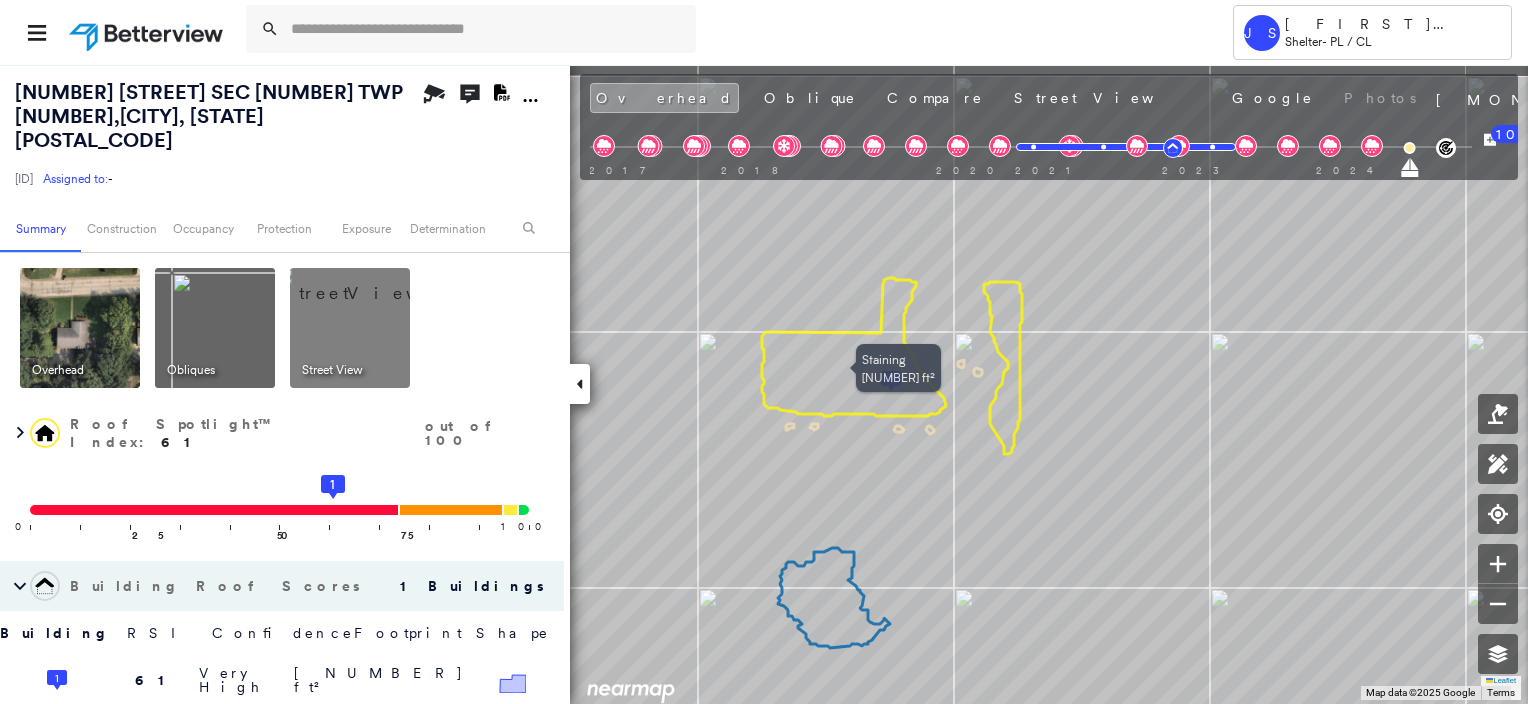 drag, startPoint x: 792, startPoint y: 286, endPoint x: 792, endPoint y: 332, distance: 46 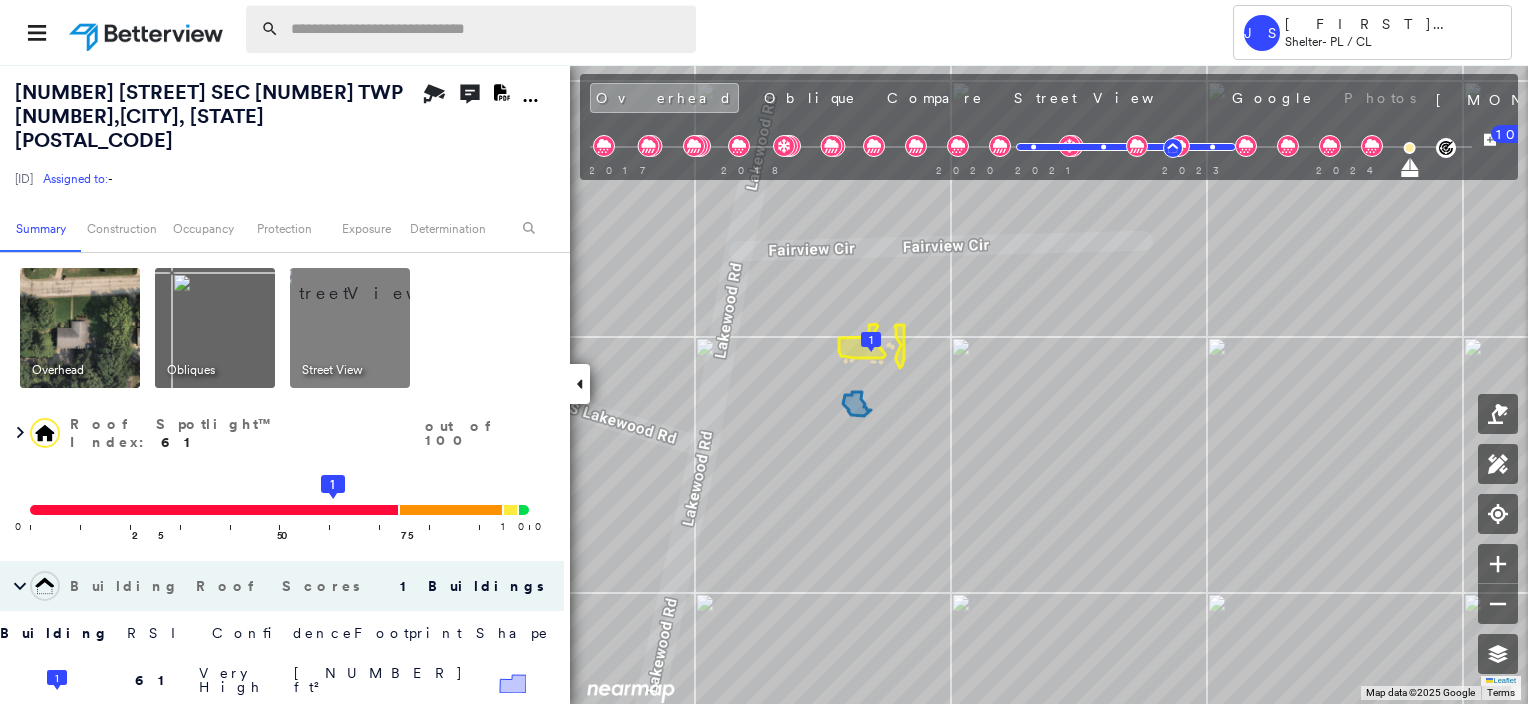 click at bounding box center [487, 29] 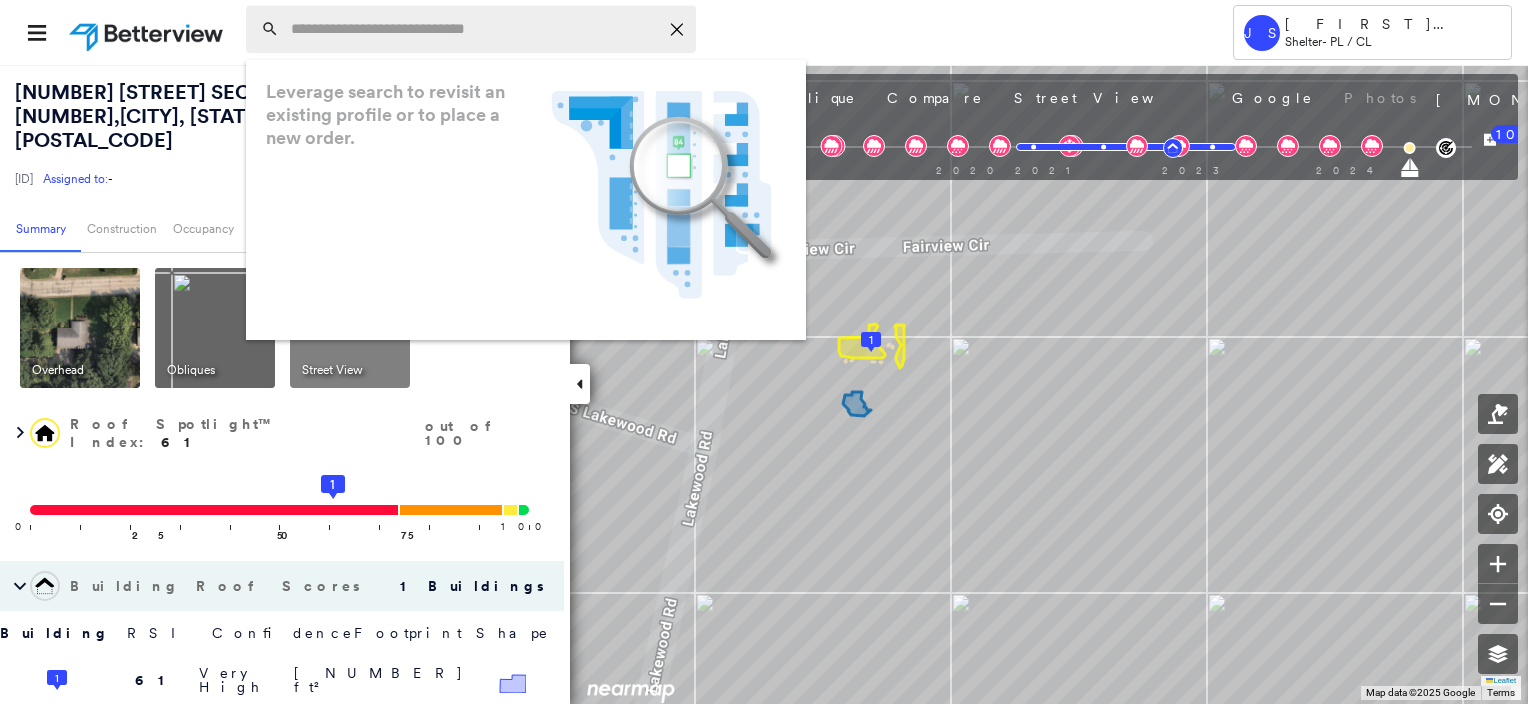 paste on "**********" 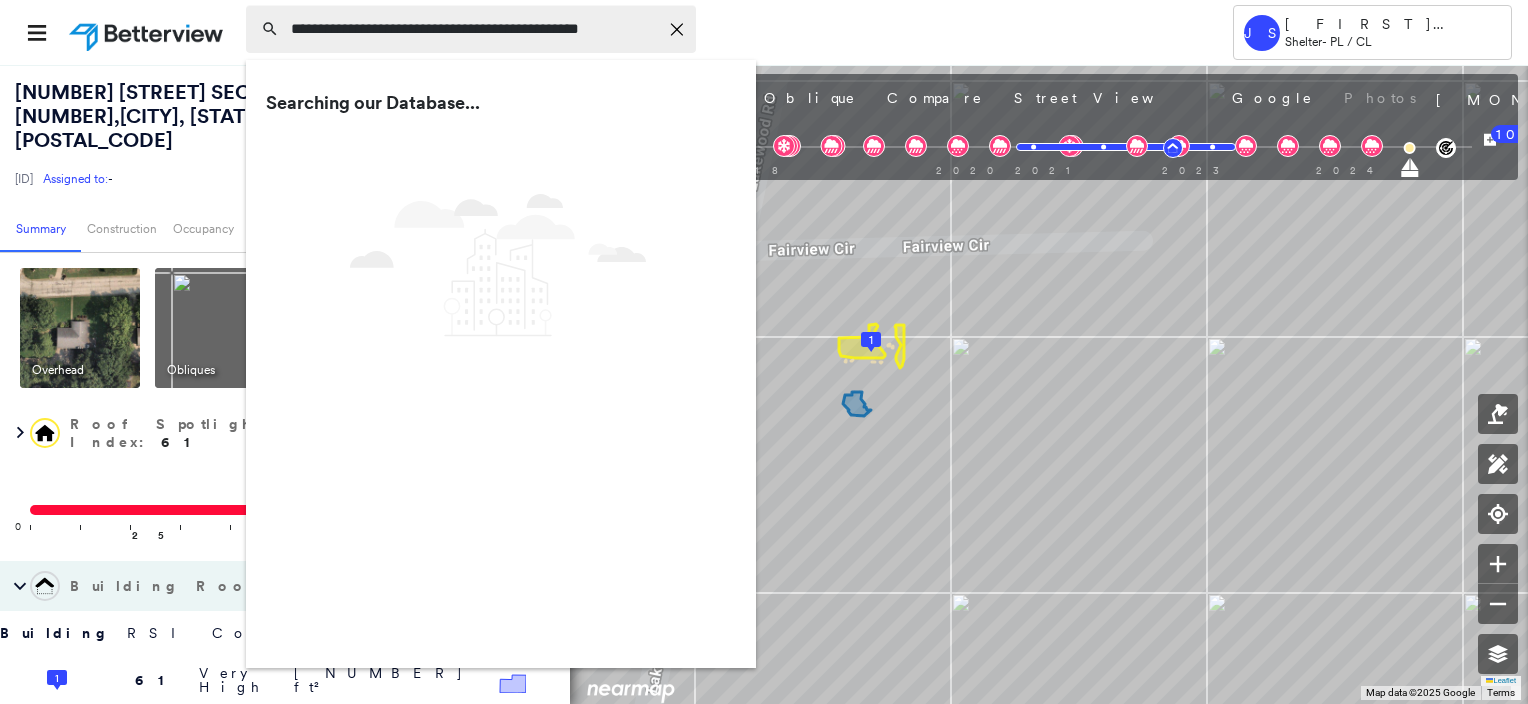 click on "**********" at bounding box center (474, 29) 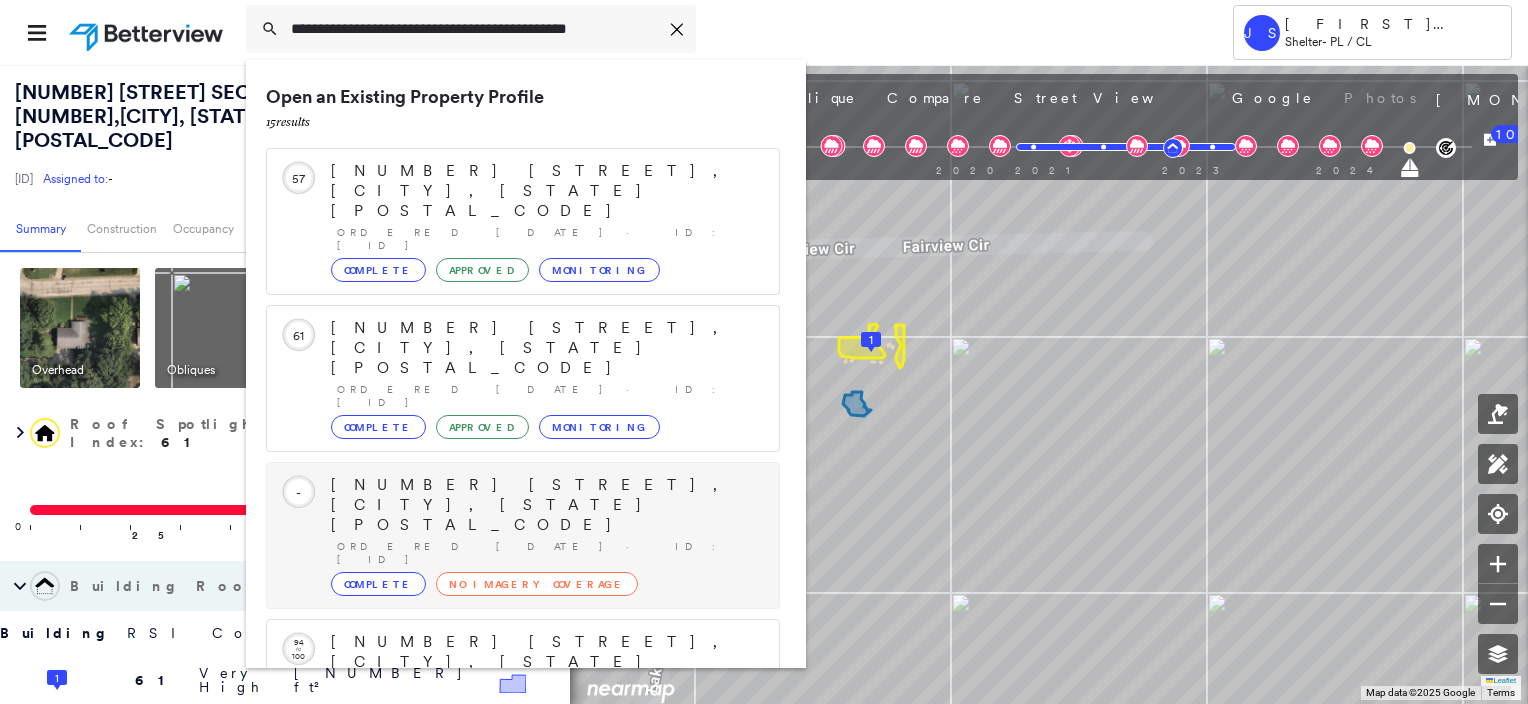 type on "**********" 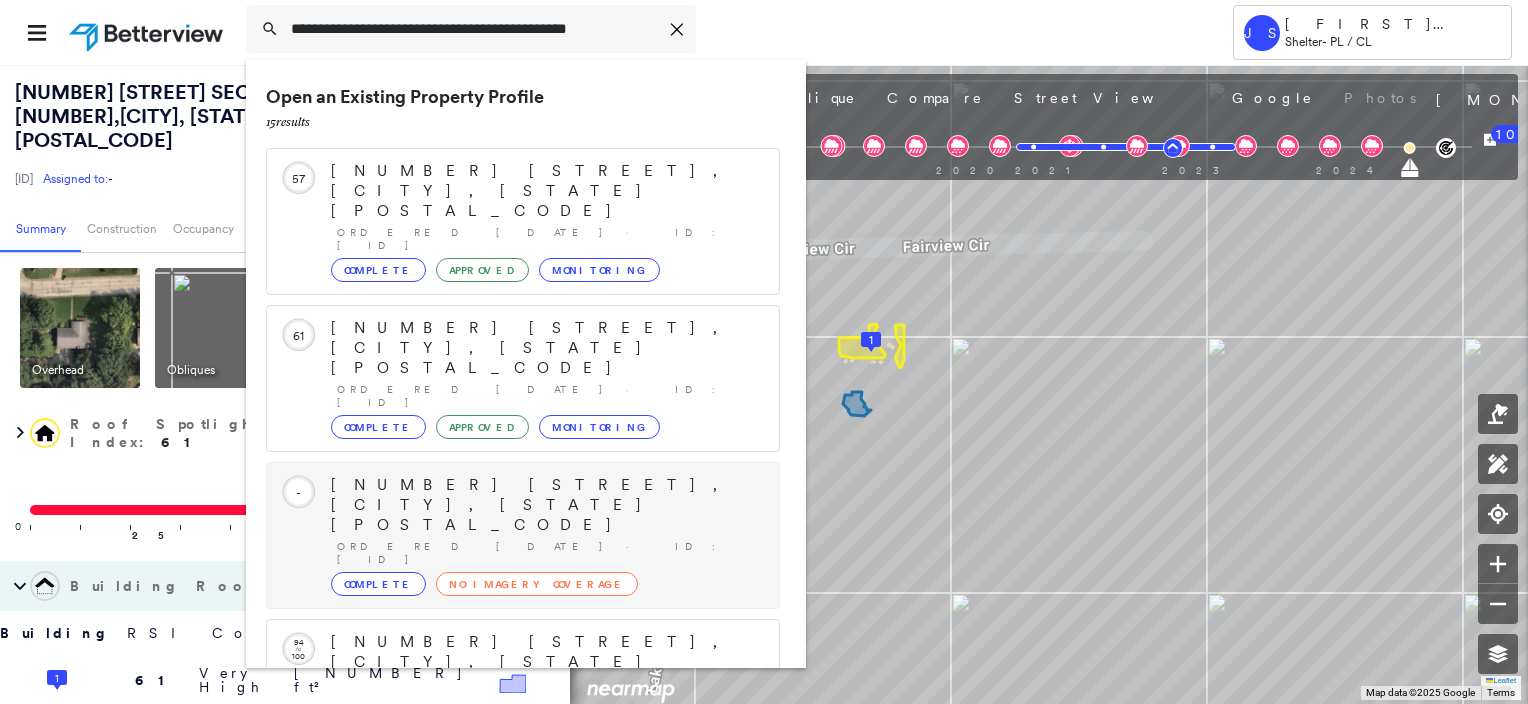 click on "[NUMBER] [STREET], [CITY], [STATE] [POSTAL_CODE]" at bounding box center [545, 505] 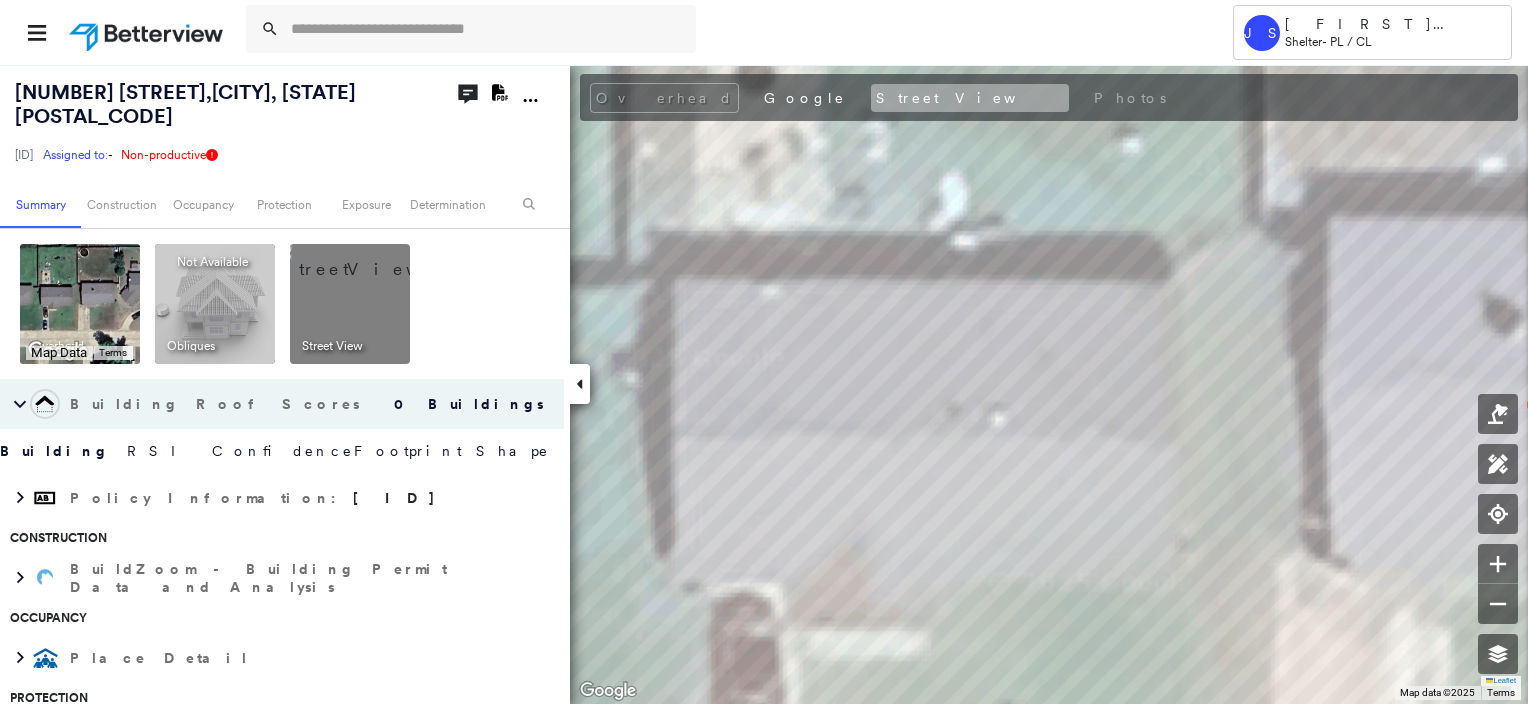 click on "Street View" at bounding box center (970, 98) 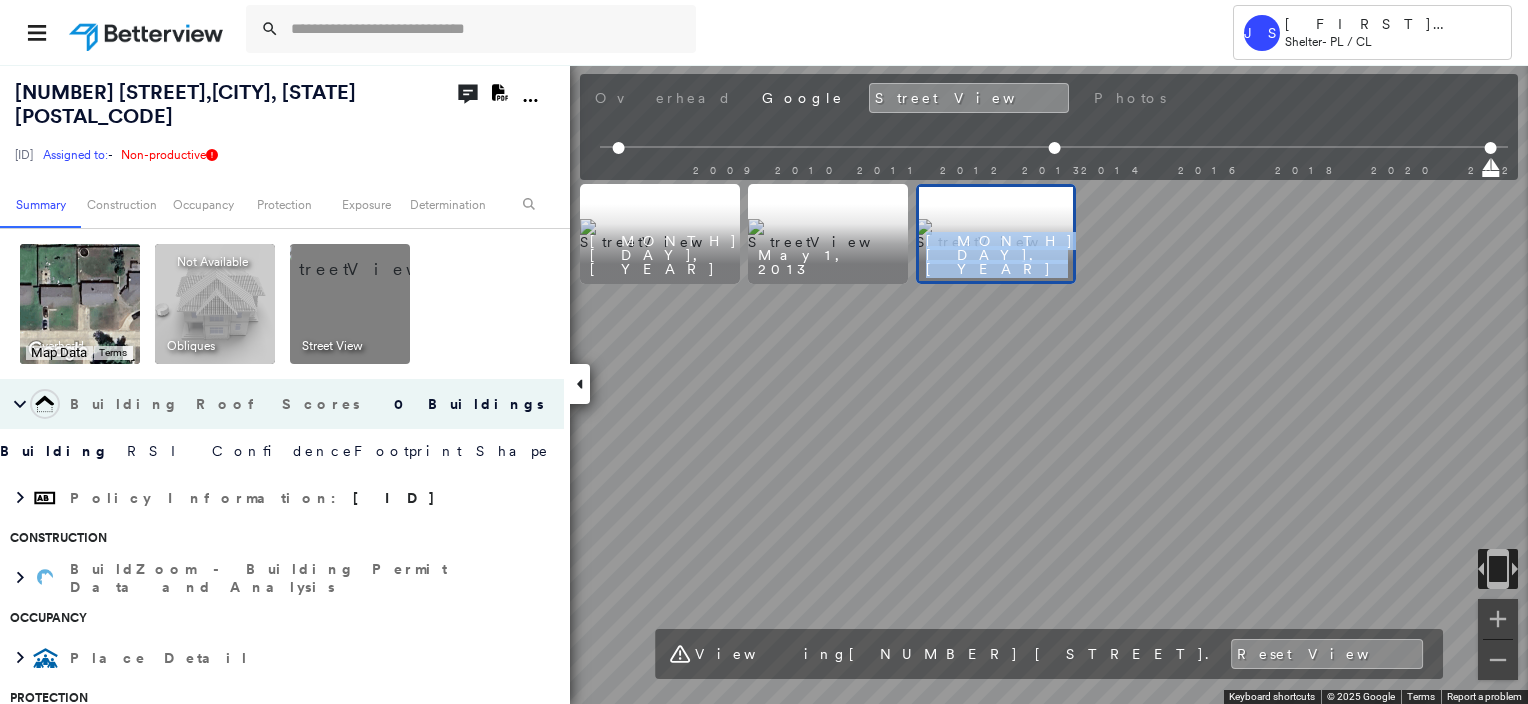 click on "[NUMBER] [STREET] ,  [CITY], [STATE] [POSTAL_CODE] [ID] Assigned to:  - Assigned to:  - [ID] Assigned to:  - Non-productive  Open Comments Download PDF Report Summary Construction Occupancy Protection Exposure Determination Keyboard shortcuts Map Data Map data ©2025 Map data ©2025 20 m  Click to toggle between metric and imperial units Terms Report a map error To navigate the map with touch gestures double-tap and hold your finger on the map, then drag the map. To navigate, press the arrow keys. Keyboard shortcuts Map Data Map data ©2025 Imagery ©2025 Airbus, Maxar Technologies Map data ©2025 Imagery ©2025 Airbus, Maxar Technologies 20 m  Click to toggle between metric and imperial units Terms Report a map error To navigate the map with touch gestures double-tap and hold your finger on the map, then drag the map. To navigate, press the arrow keys. Obliques Not Available ; Street View Building Roof Scores 0 Buildings Building RSI Confidence Footprint Shape Policy Information :" at bounding box center (764, 384) 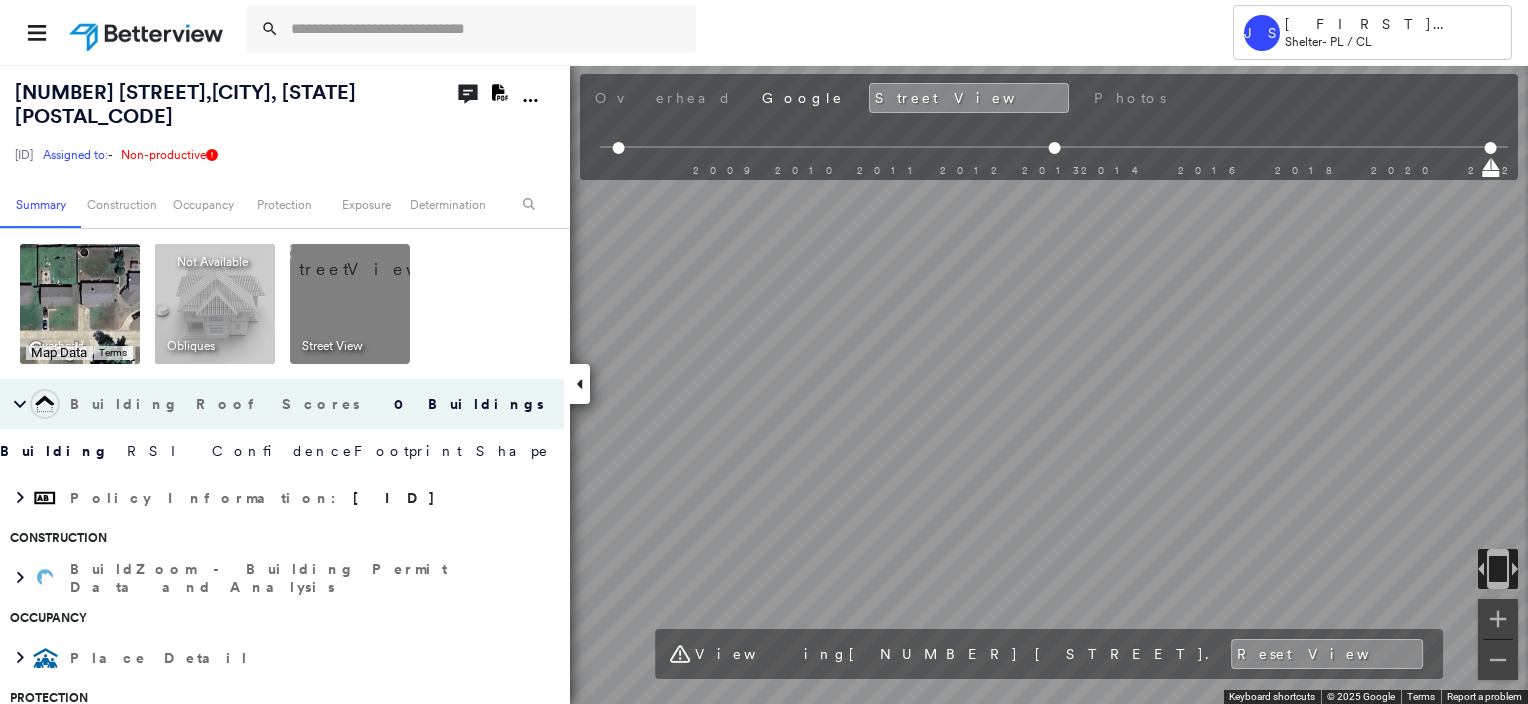 click on "Overhead Keyboard shortcuts Map Data Map data ©2025 Map data ©2025 20 m  Click to toggle between metric and imperial units Terms Report a map error To navigate the map with touch gestures double-tap and hold your finger on the map, then drag the map. To navigate, press the arrow keys. Keyboard shortcuts Map Data Map data ©2025 Imagery ©2025 Airbus, Maxar Technologies Map data ©2025 Imagery ©2025 Airbus, Maxar Technologies 20 m  Click to toggle between metric and imperial units Terms Report a map error To navigate the map with touch gestures double-tap and hold your finger on the map, then drag the map. To navigate, press the arrow keys. Obliques Not Available ; Street View" at bounding box center (282, 304) 